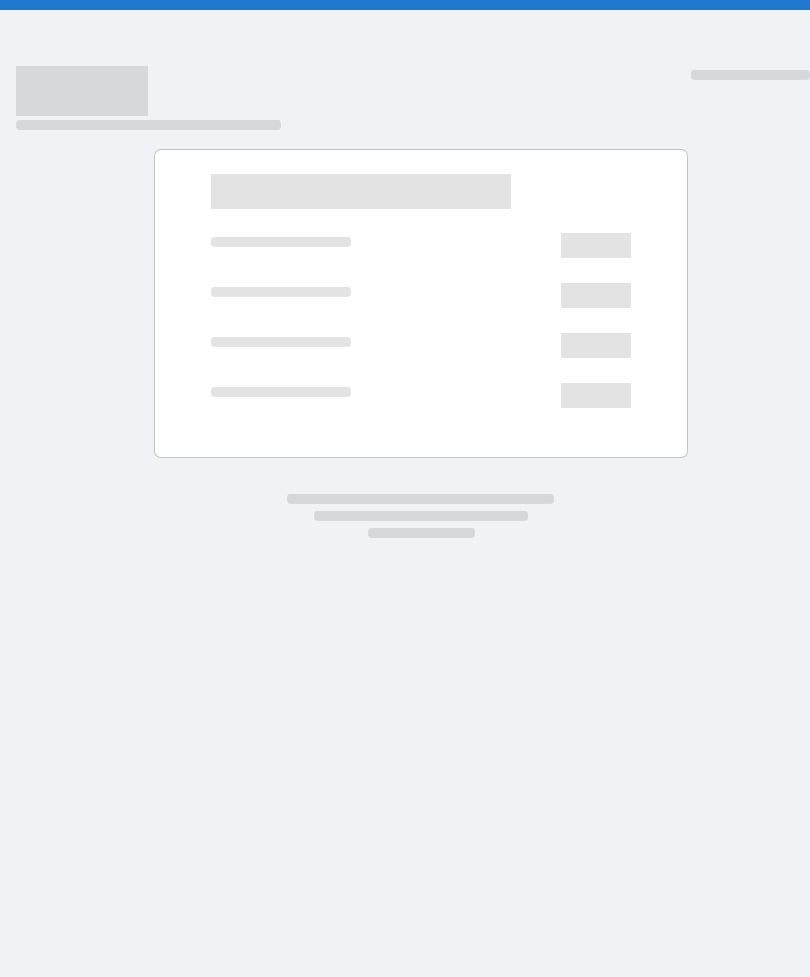 scroll, scrollTop: 0, scrollLeft: 0, axis: both 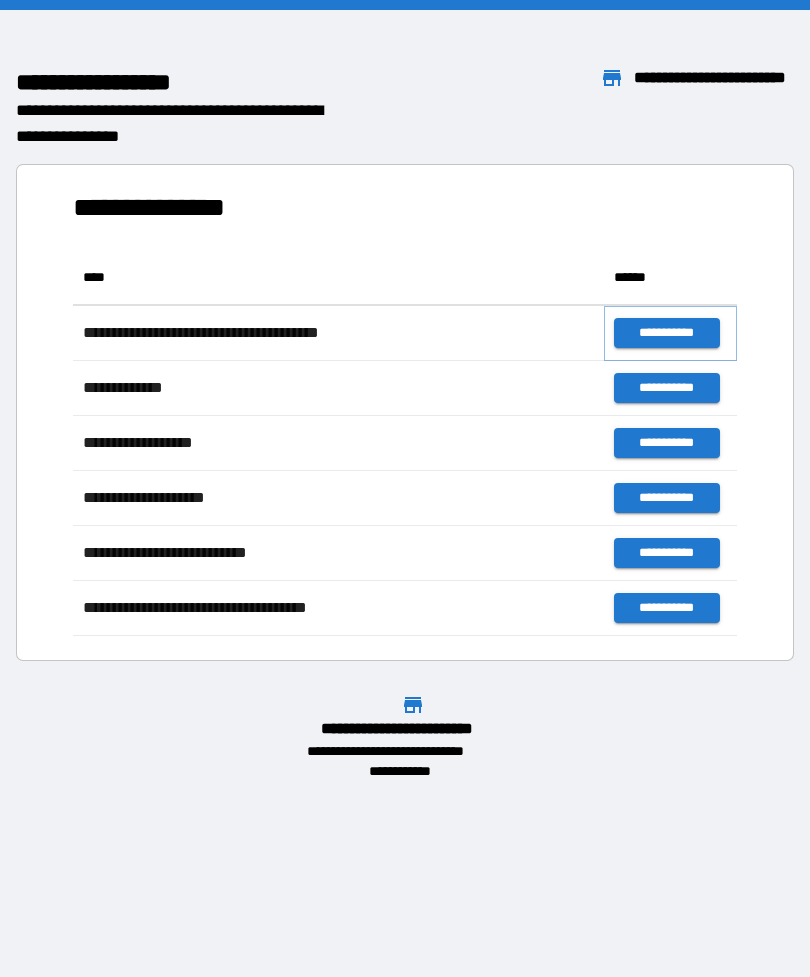 click on "**********" at bounding box center (666, 333) 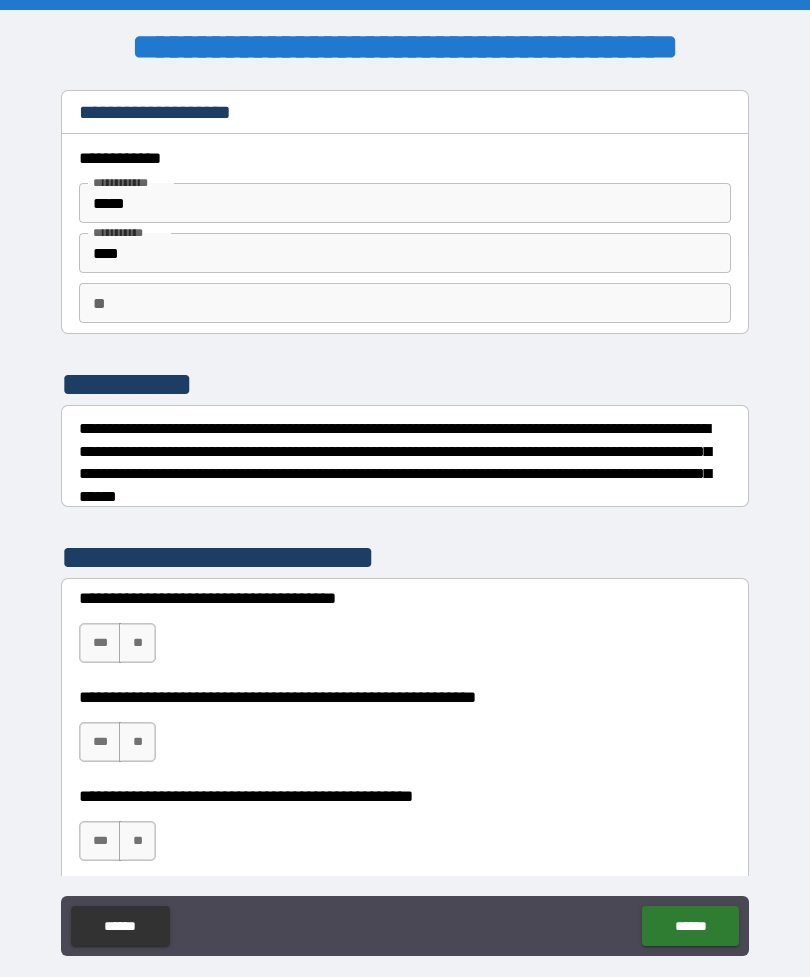 click on "**" at bounding box center [405, 303] 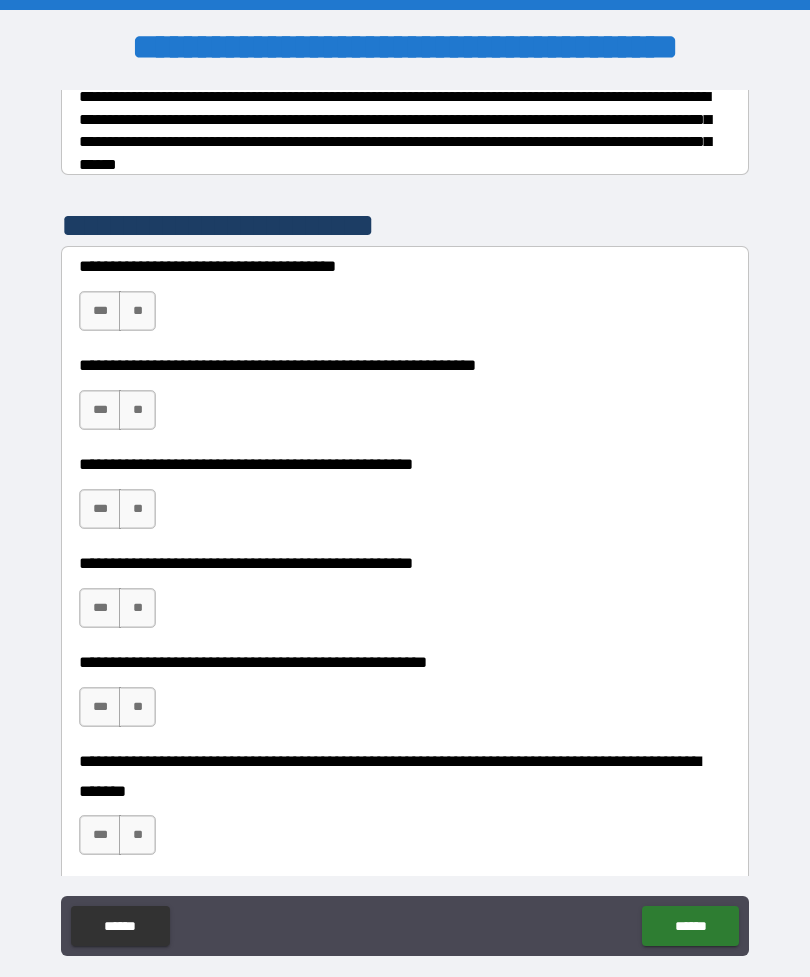 scroll, scrollTop: 332, scrollLeft: 0, axis: vertical 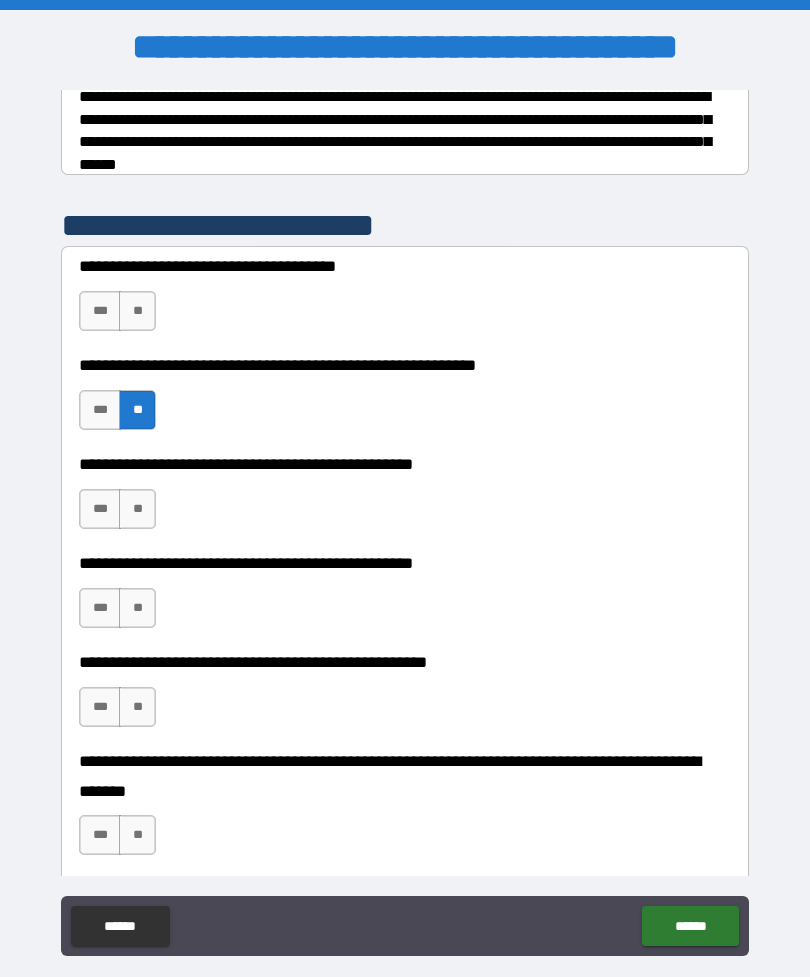click on "**" at bounding box center (137, 311) 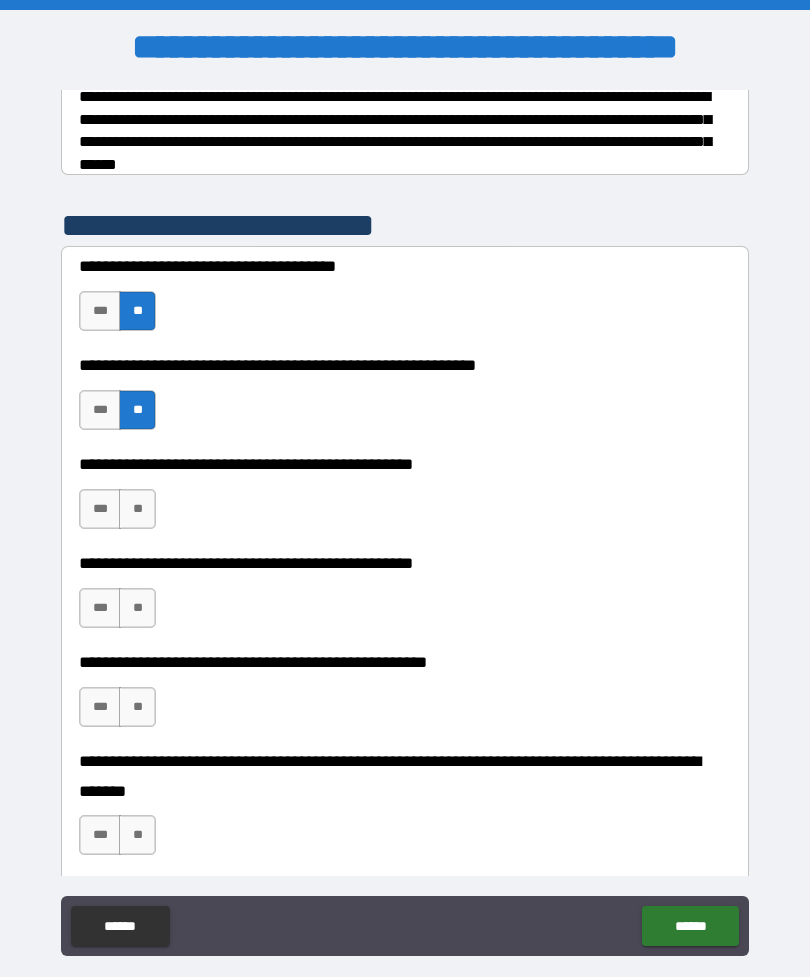click on "**" at bounding box center (137, 509) 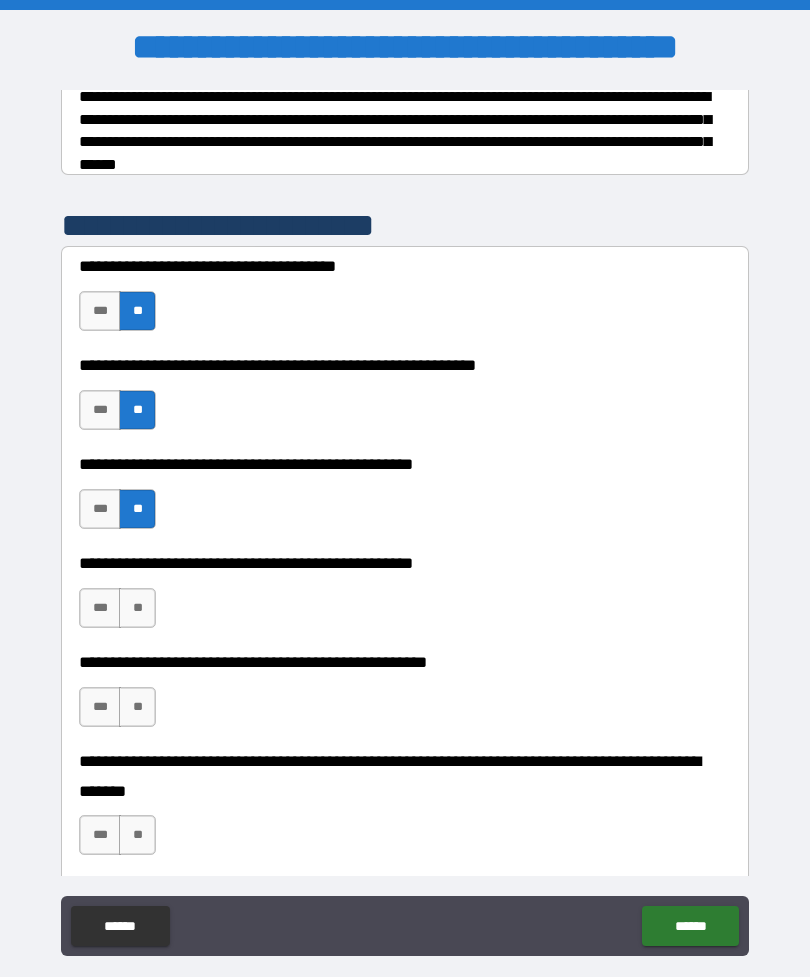 click on "**" at bounding box center [137, 608] 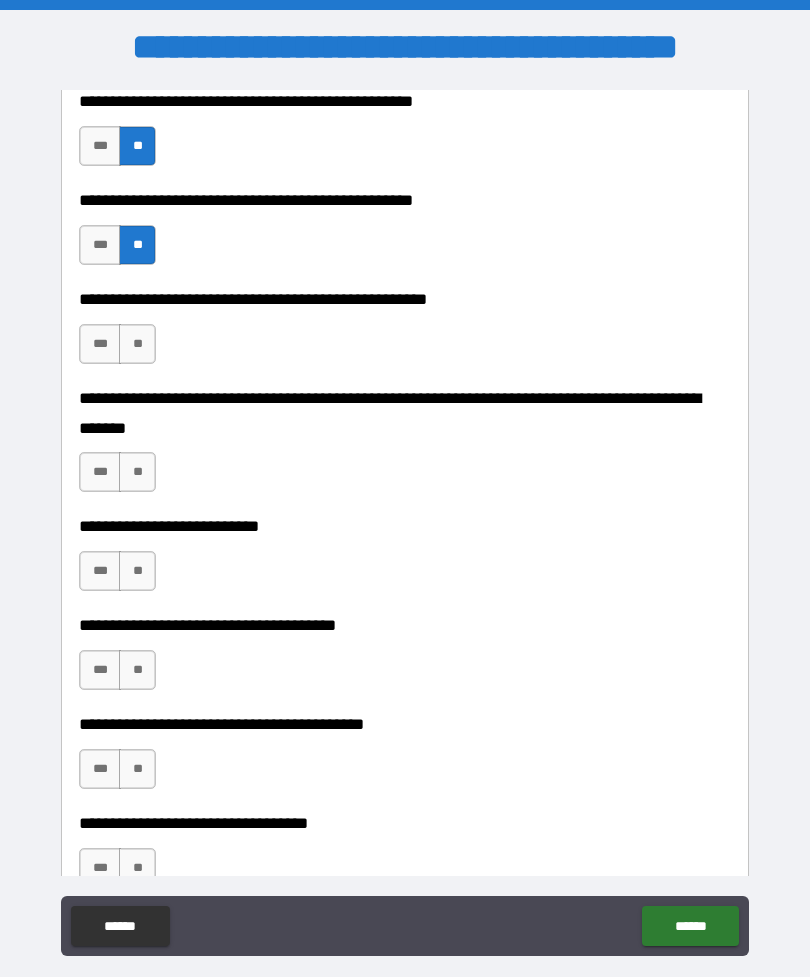 scroll, scrollTop: 695, scrollLeft: 0, axis: vertical 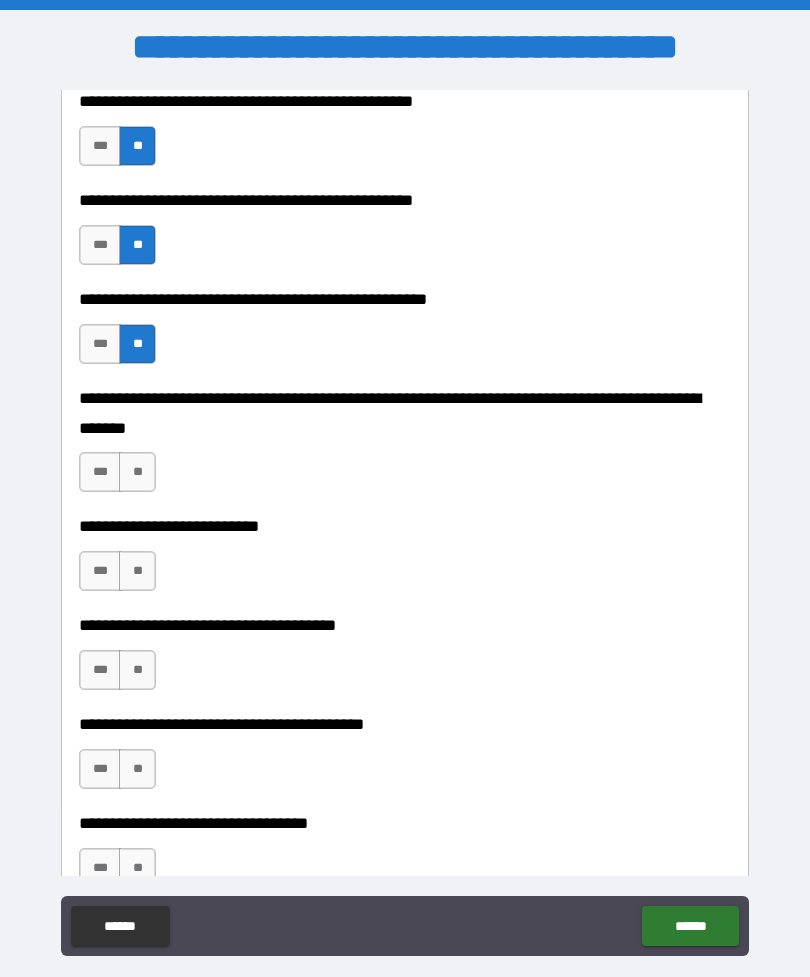 click on "*** **" at bounding box center (120, 477) 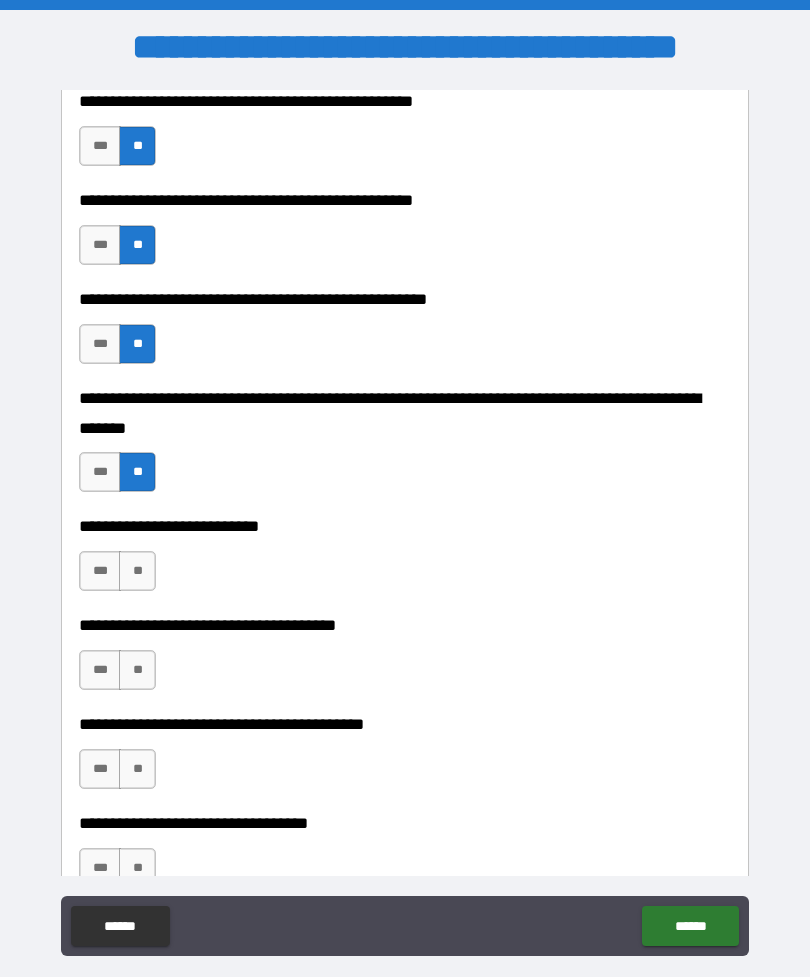 click on "**" at bounding box center [137, 571] 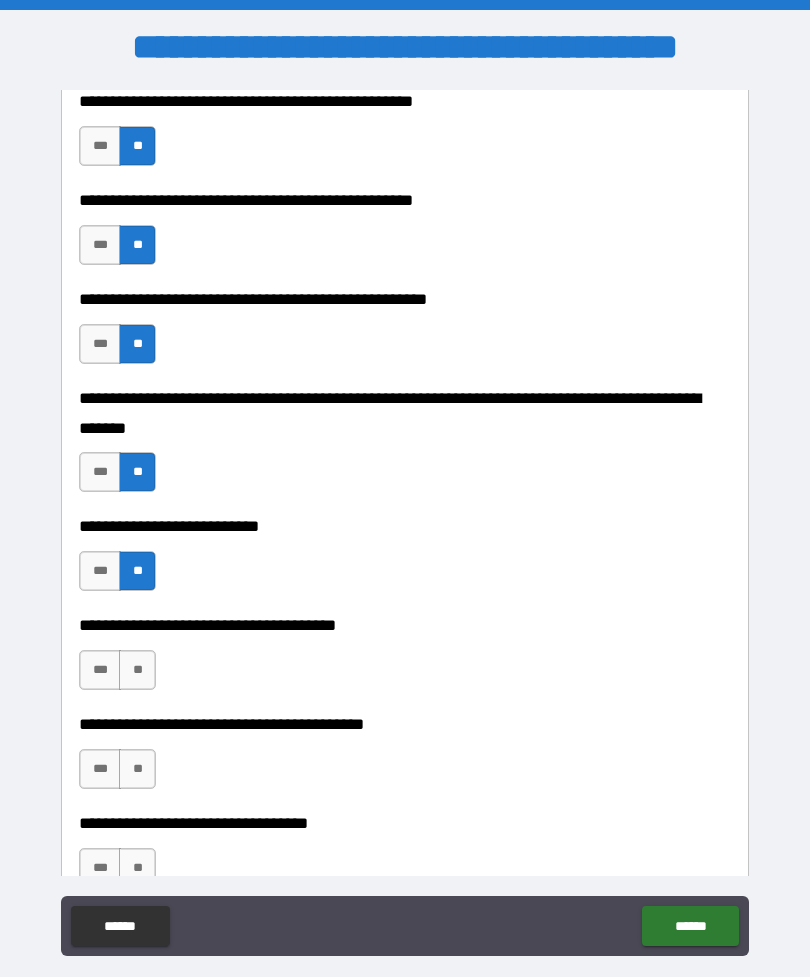 click on "**" at bounding box center [137, 670] 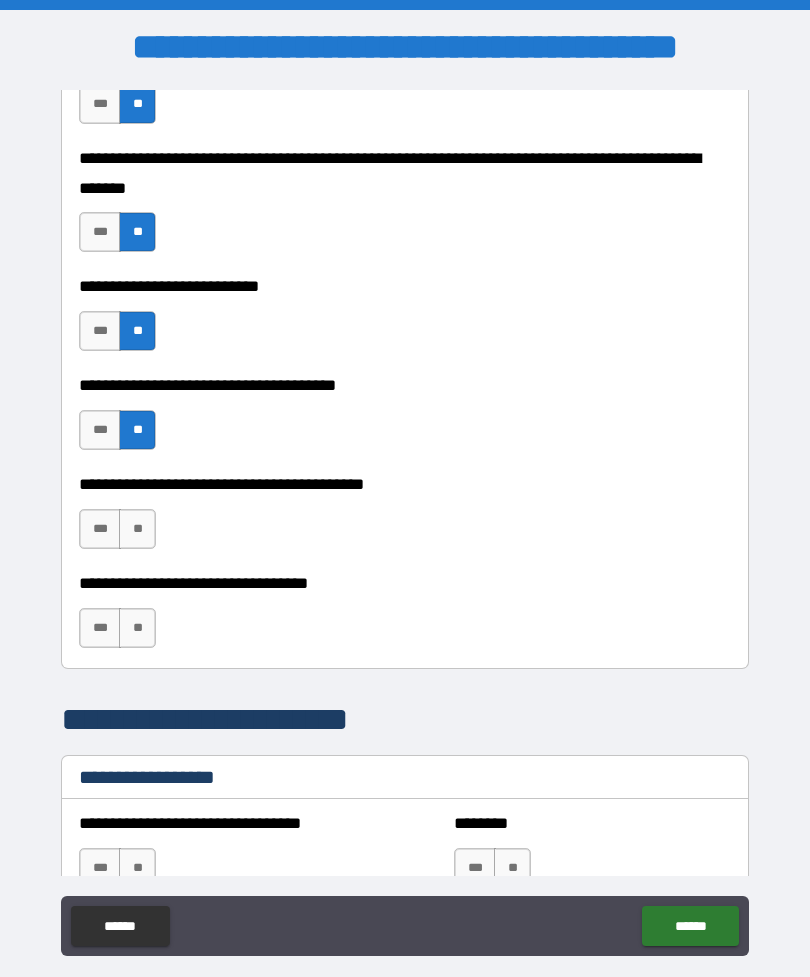 scroll, scrollTop: 936, scrollLeft: 0, axis: vertical 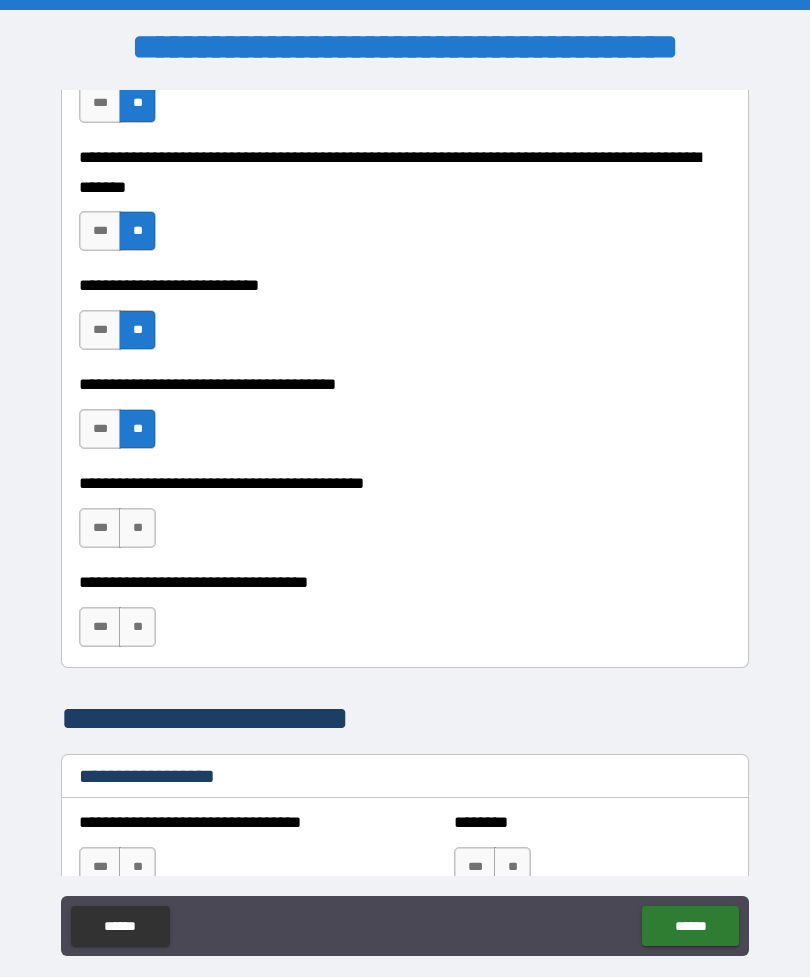 click on "**" at bounding box center [137, 528] 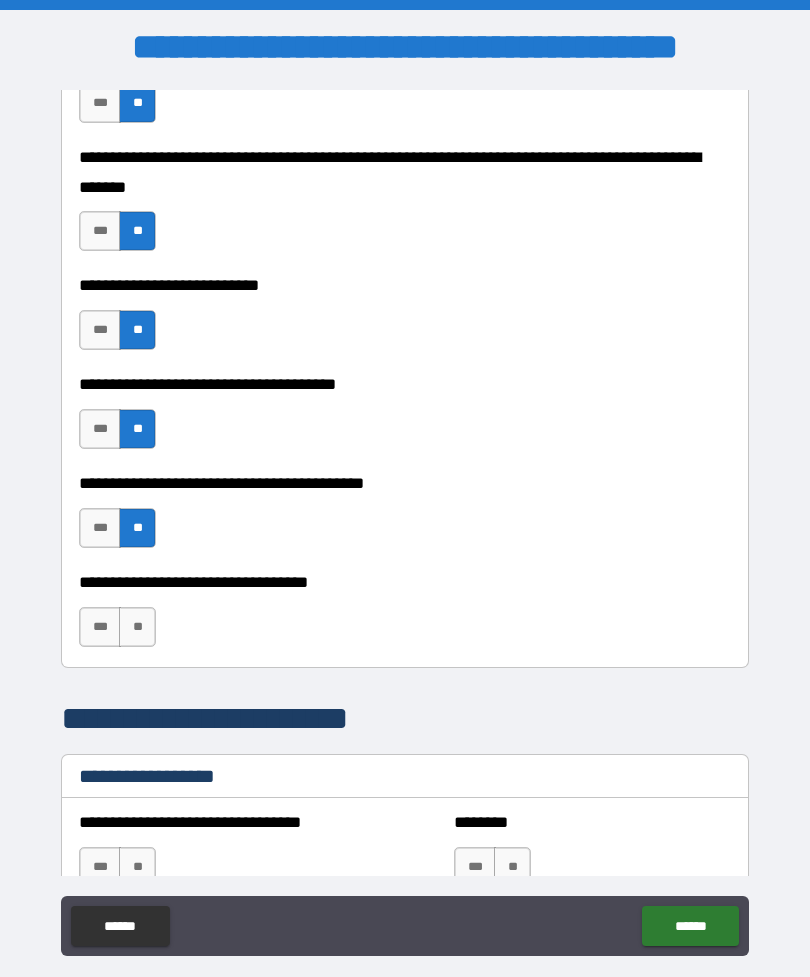 click on "**" at bounding box center [137, 627] 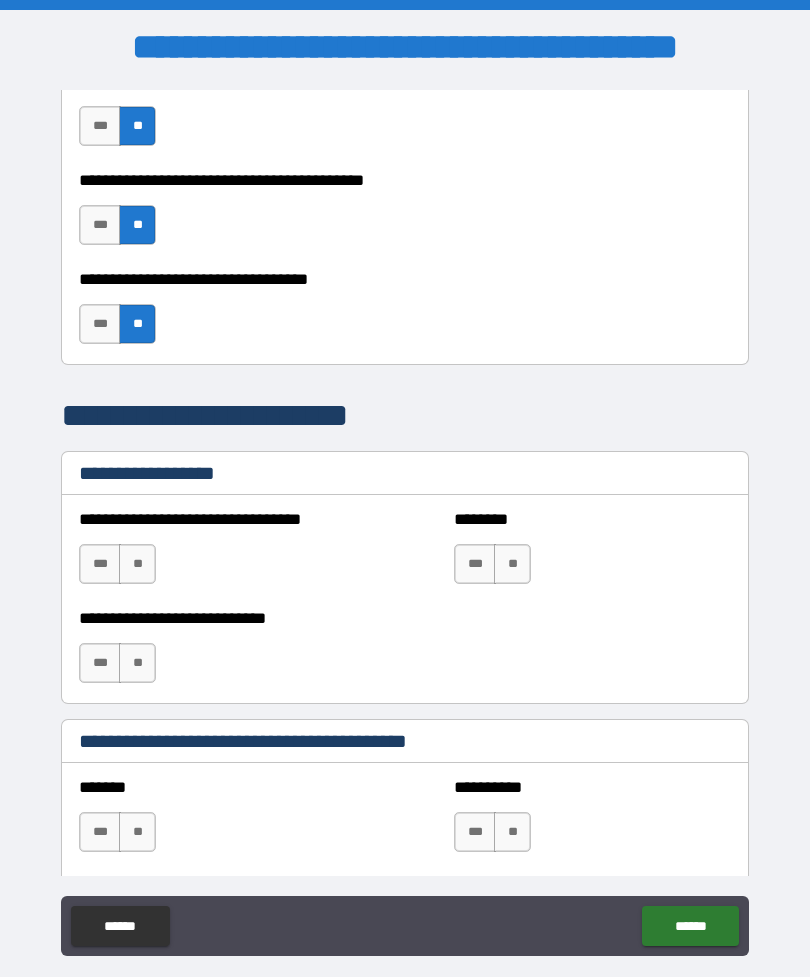 scroll, scrollTop: 1253, scrollLeft: 0, axis: vertical 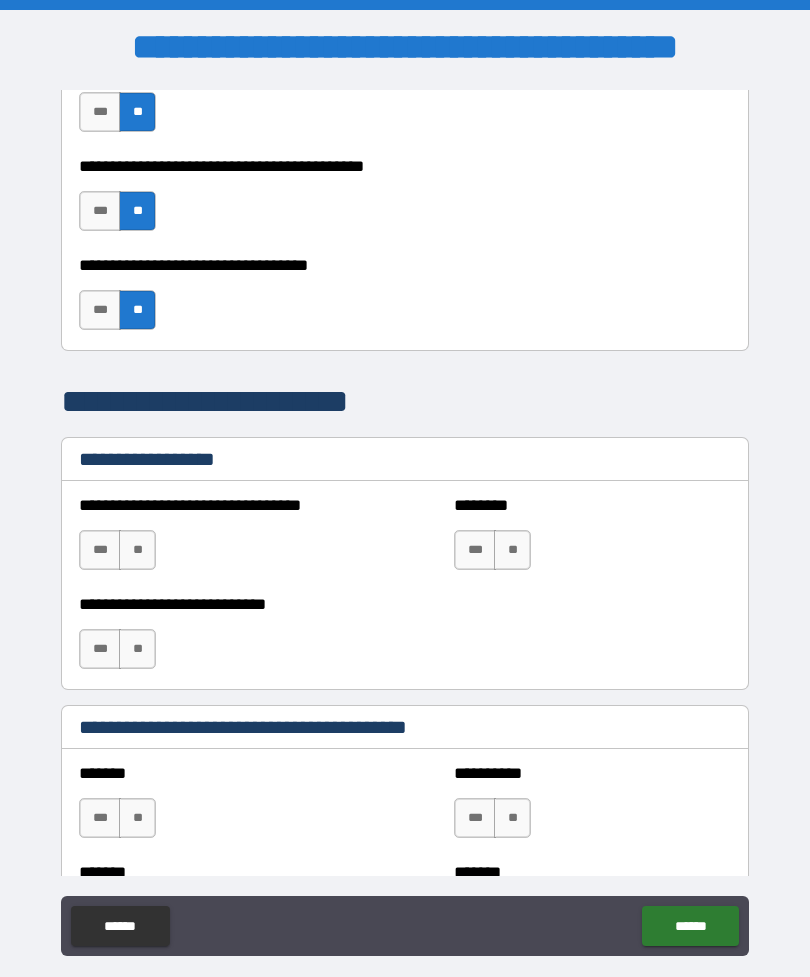 click on "**" at bounding box center [137, 550] 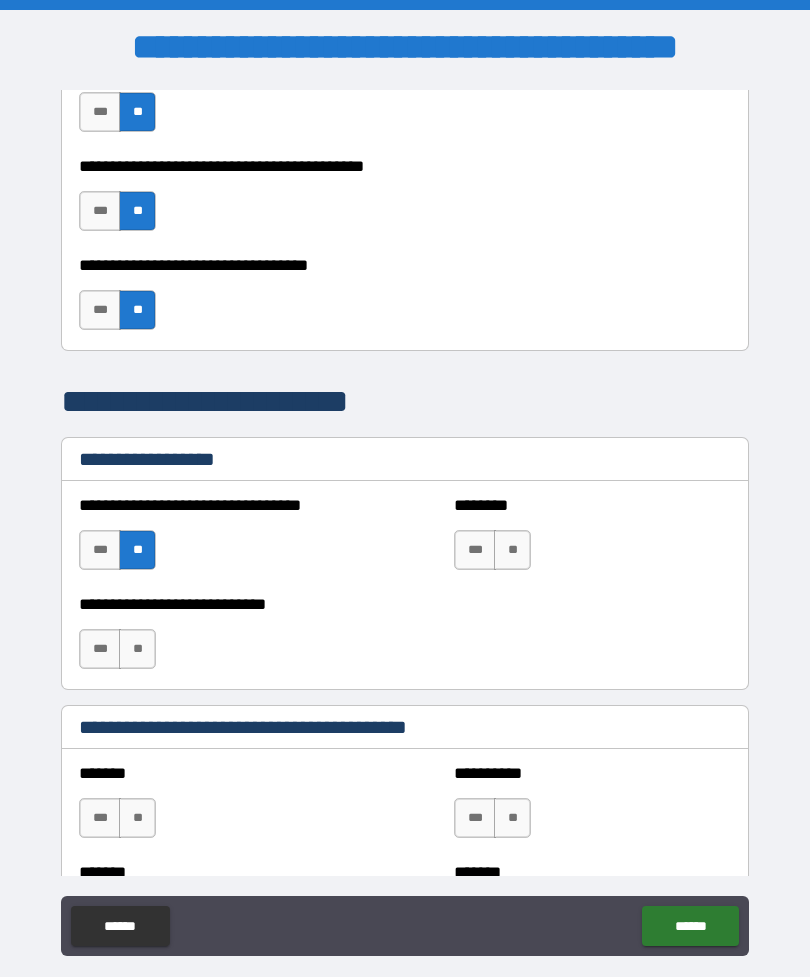click on "**" at bounding box center [137, 550] 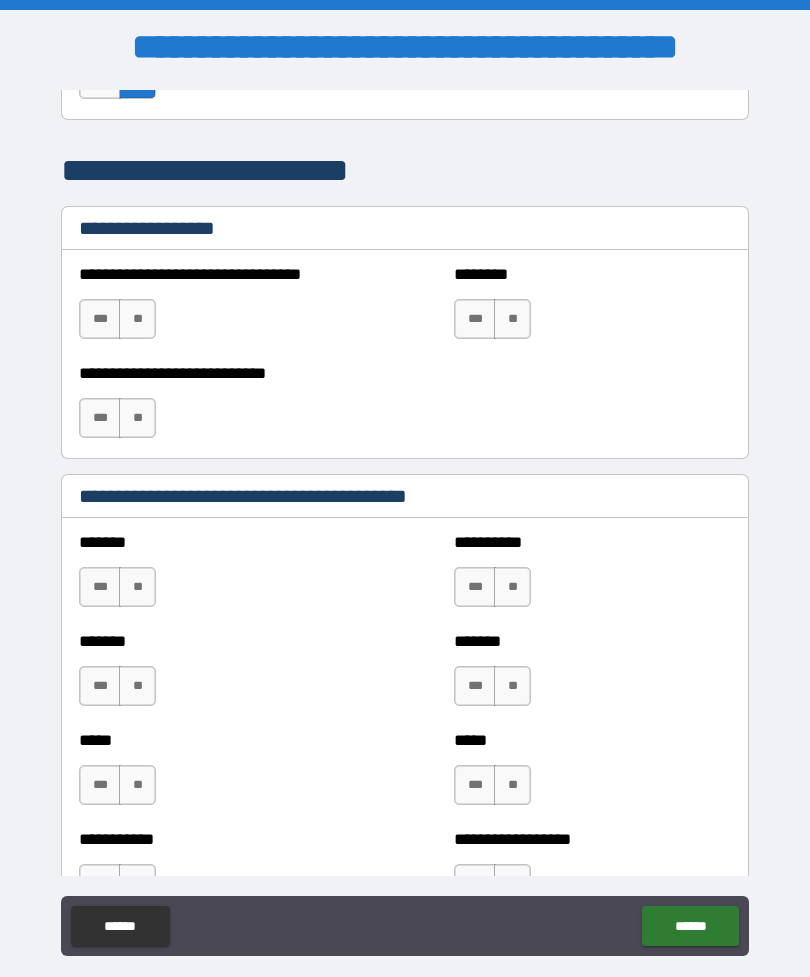 scroll, scrollTop: 1498, scrollLeft: 0, axis: vertical 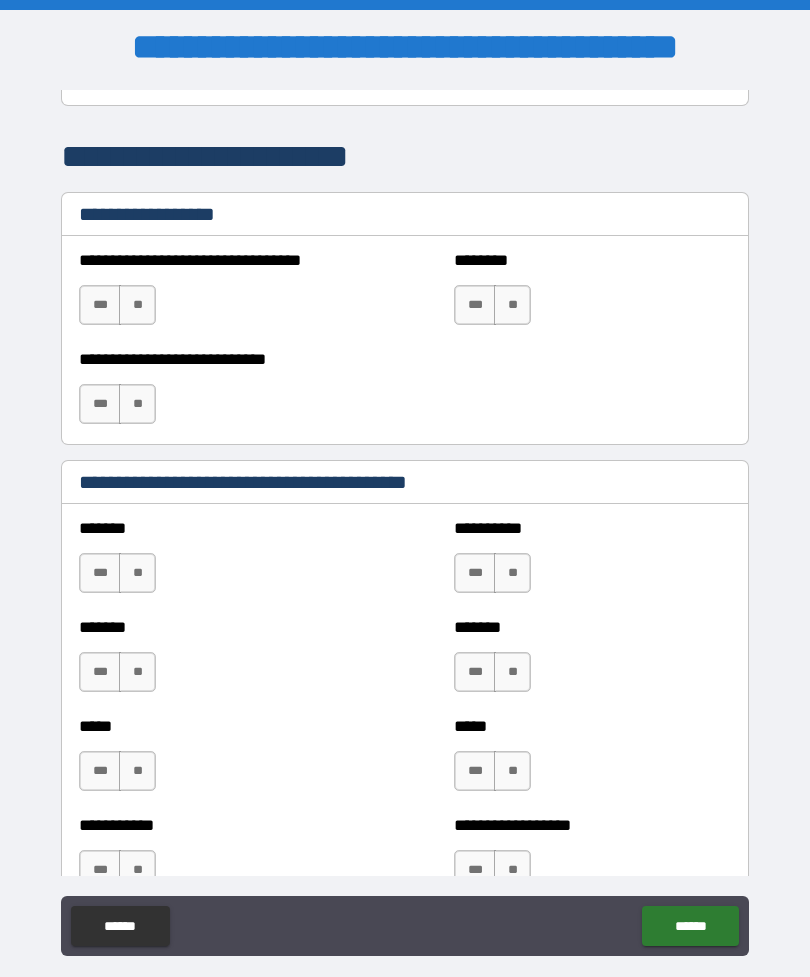 click on "**" at bounding box center (137, 573) 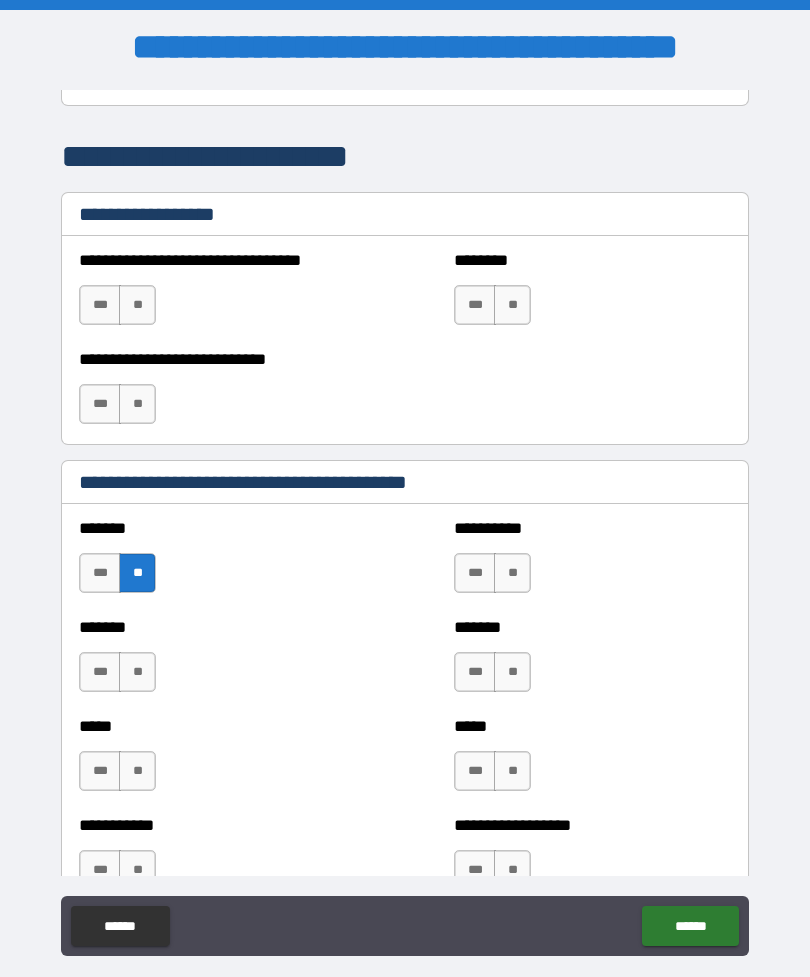 click on "**" at bounding box center [512, 573] 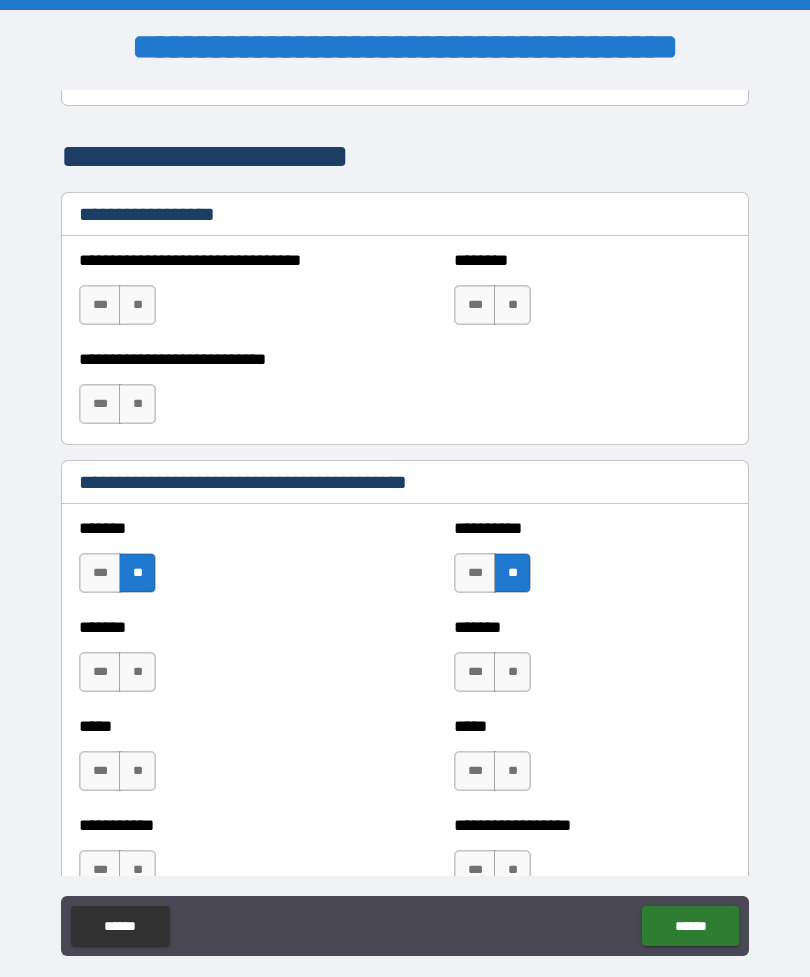 click on "**" at bounding box center [512, 672] 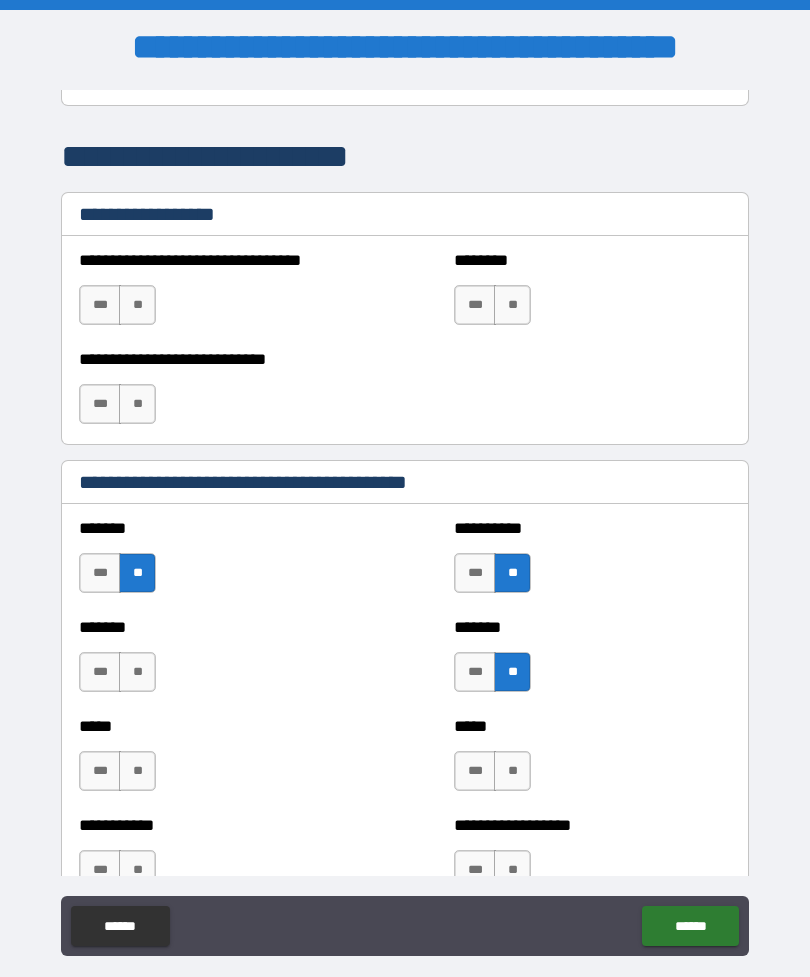 click on "**" at bounding box center (137, 672) 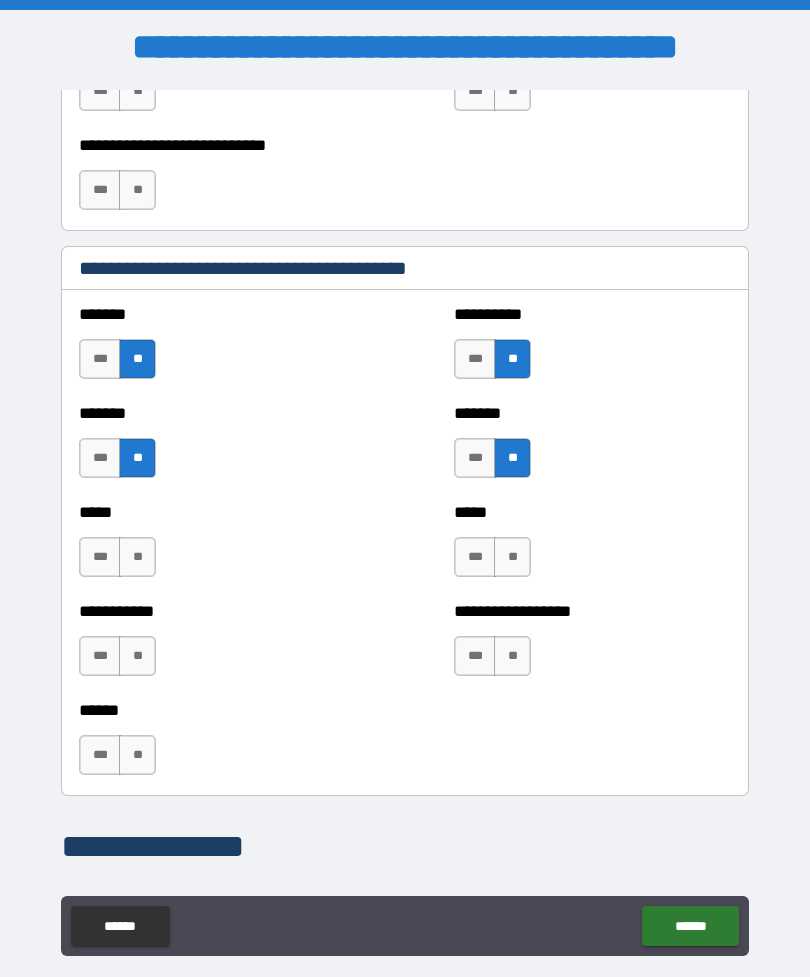 scroll, scrollTop: 1719, scrollLeft: 0, axis: vertical 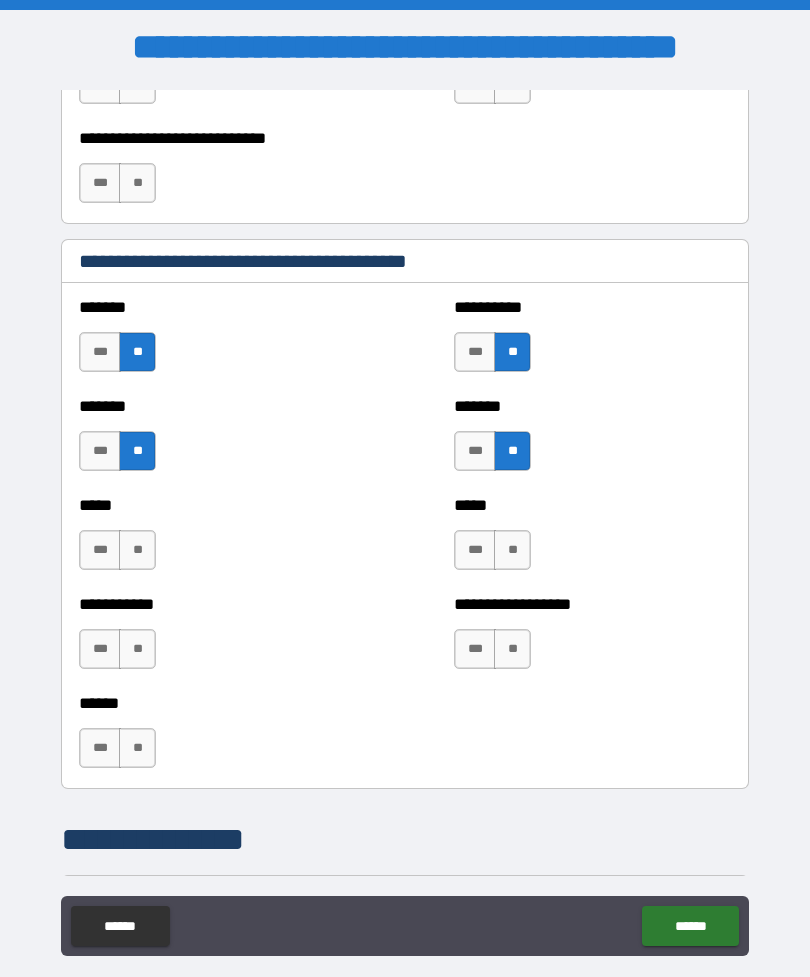click on "**" at bounding box center [137, 550] 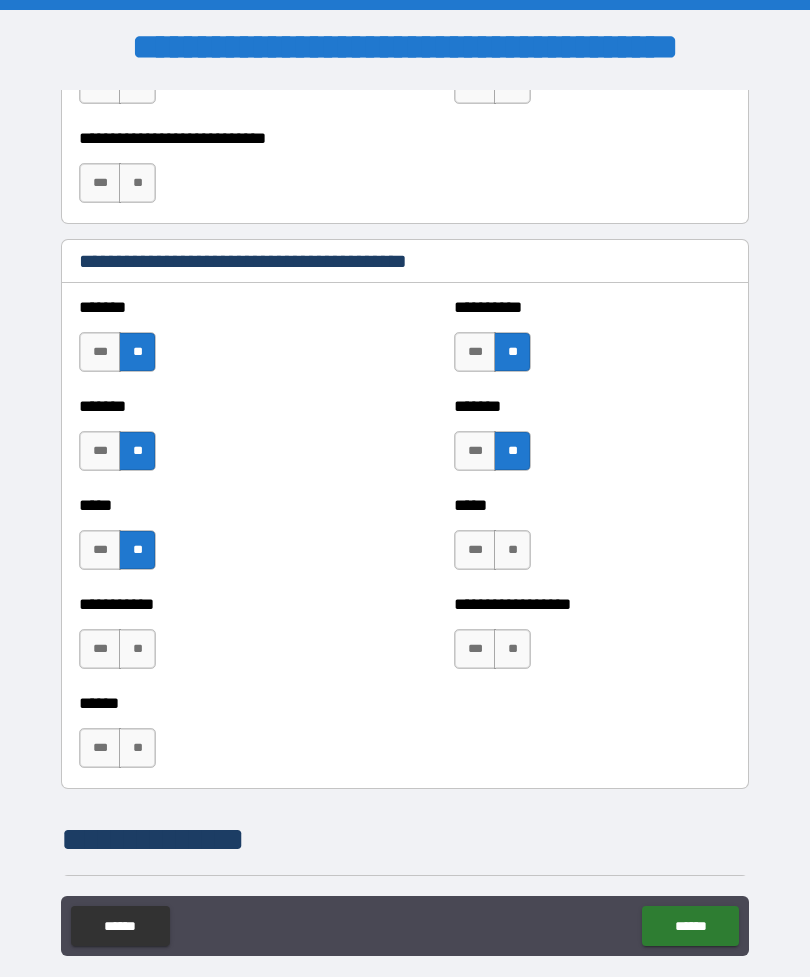 click on "**" at bounding box center (512, 550) 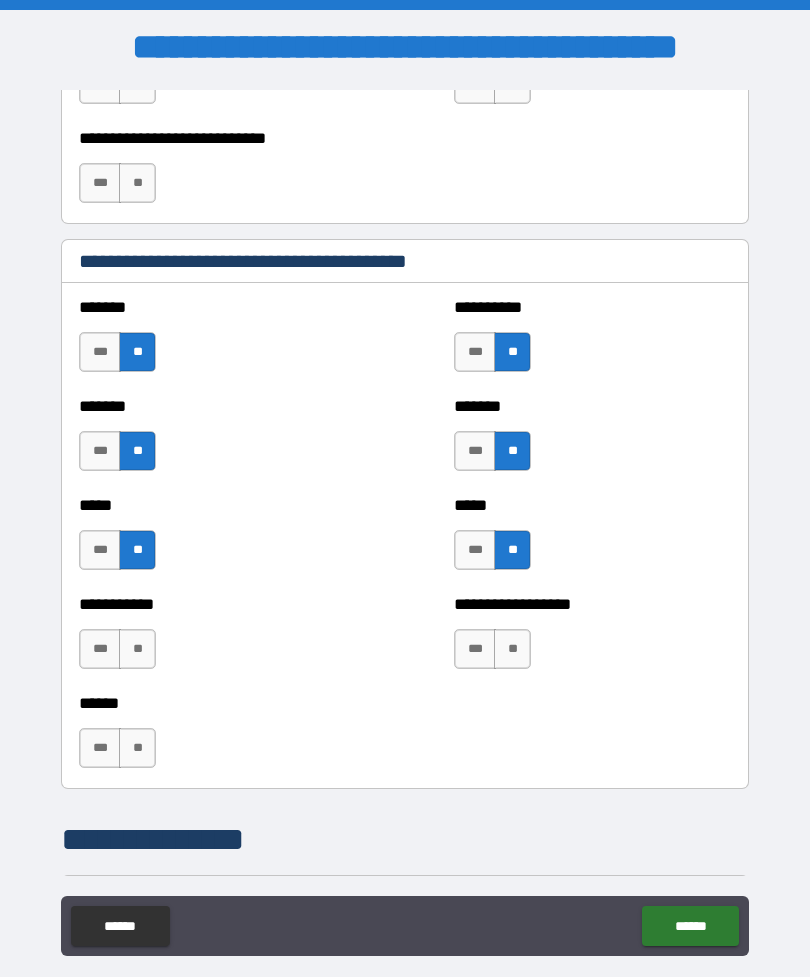 click on "**" at bounding box center (512, 649) 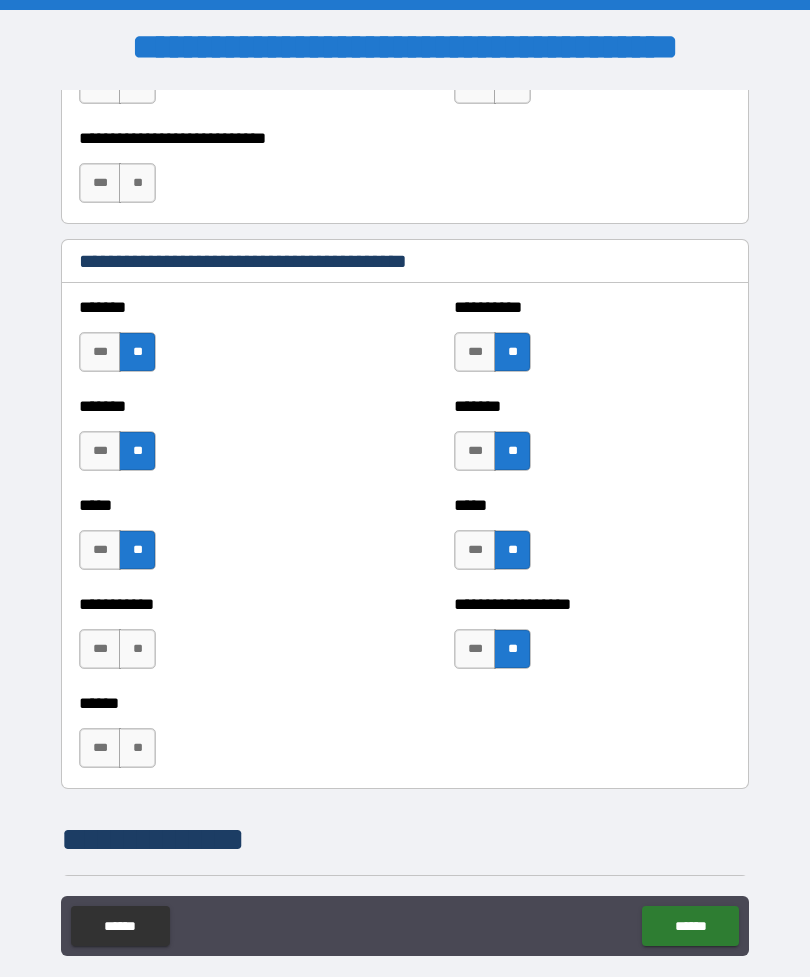 click on "**" at bounding box center (137, 649) 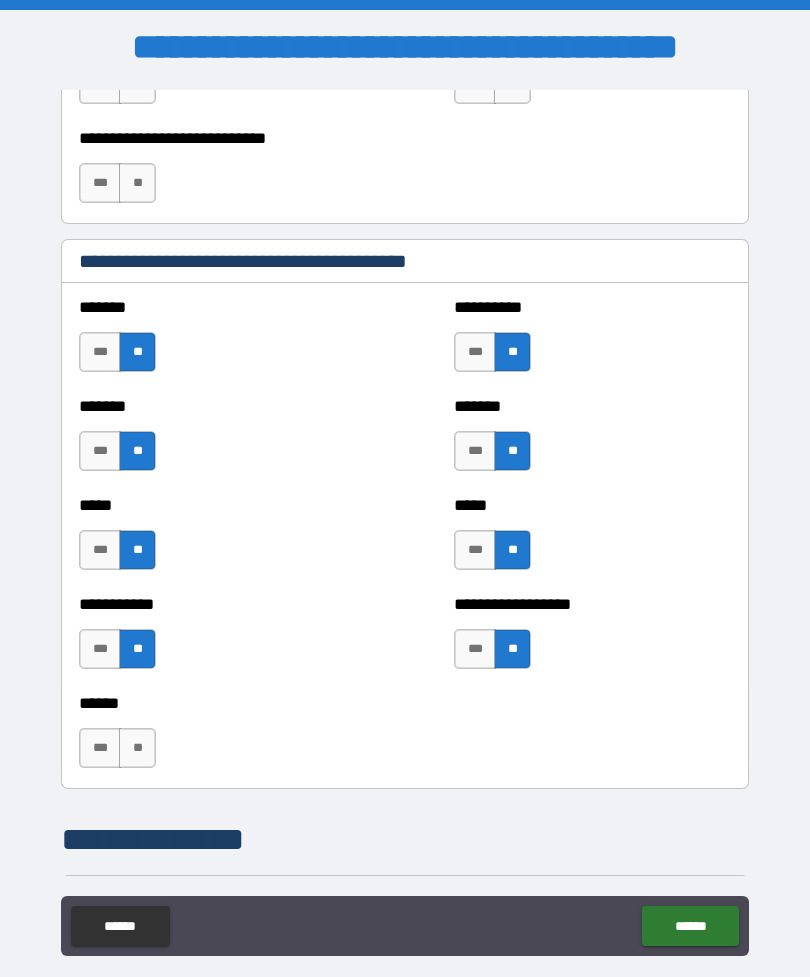 click on "**" at bounding box center (137, 748) 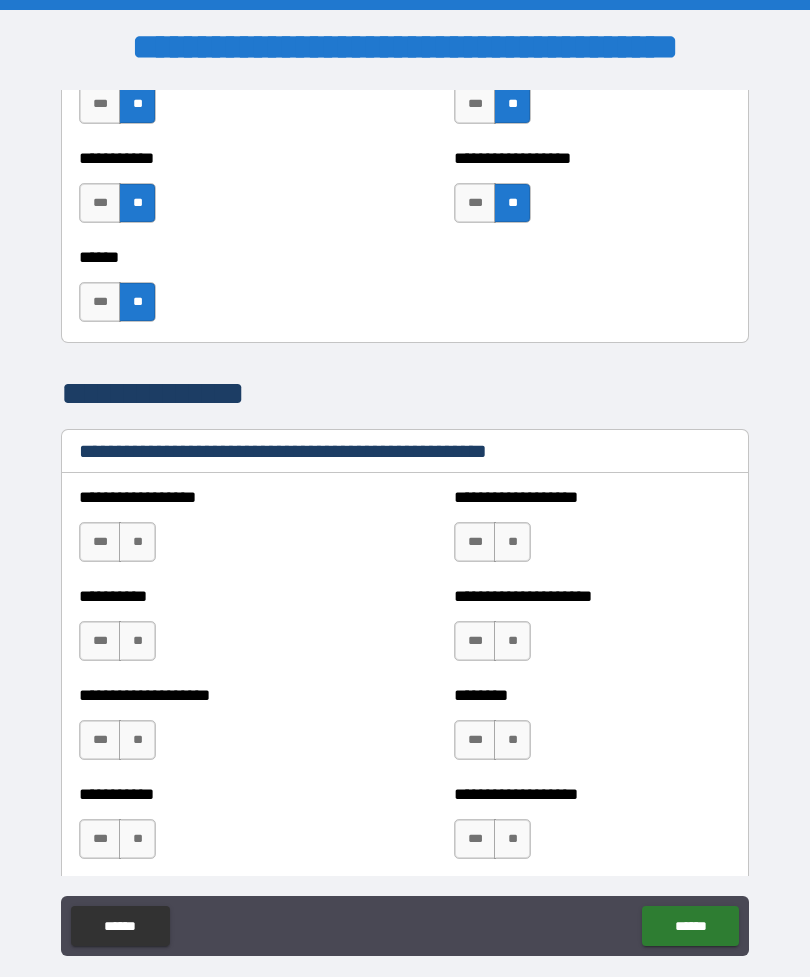 scroll, scrollTop: 2166, scrollLeft: 0, axis: vertical 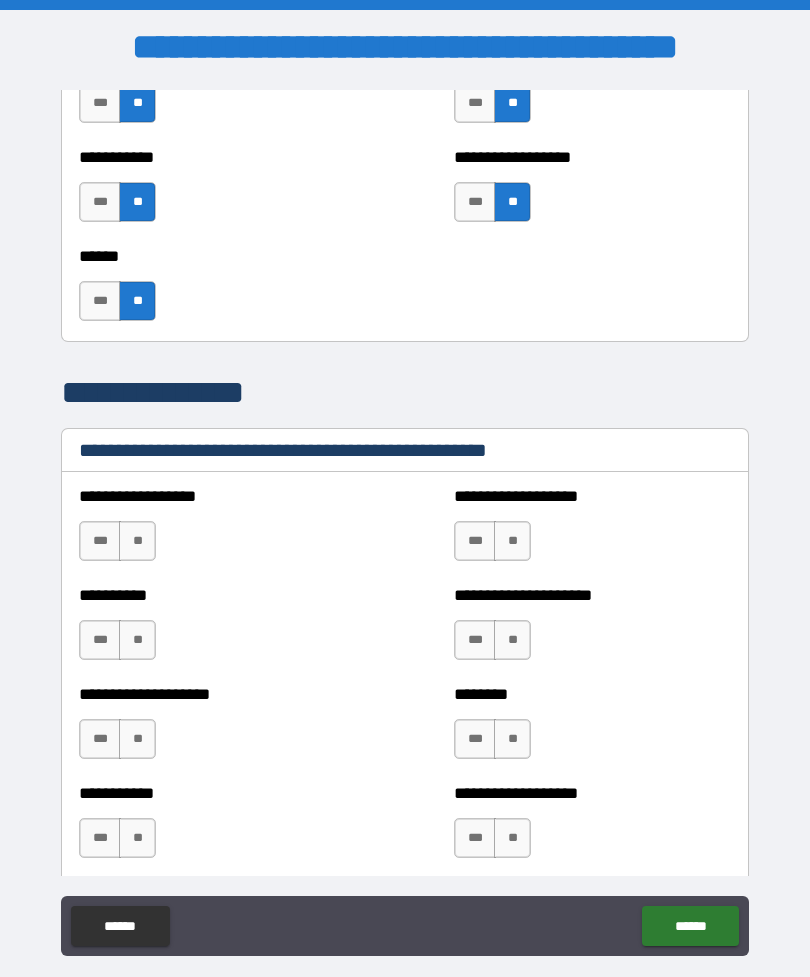 click on "**" at bounding box center [137, 541] 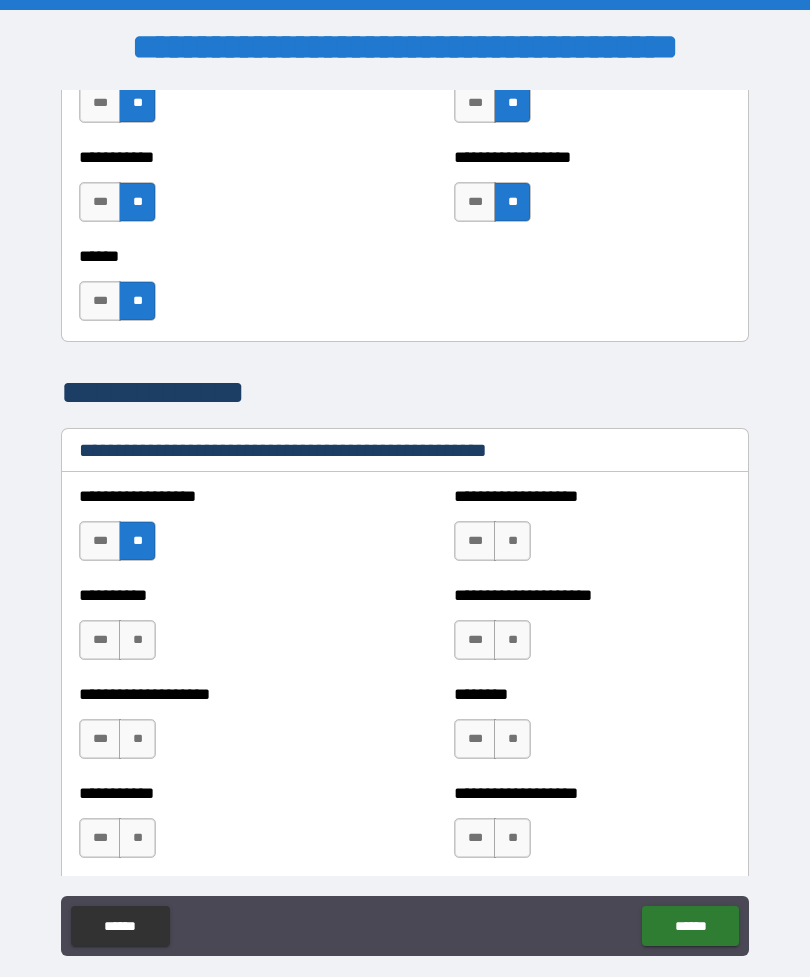 click on "**" at bounding box center [137, 640] 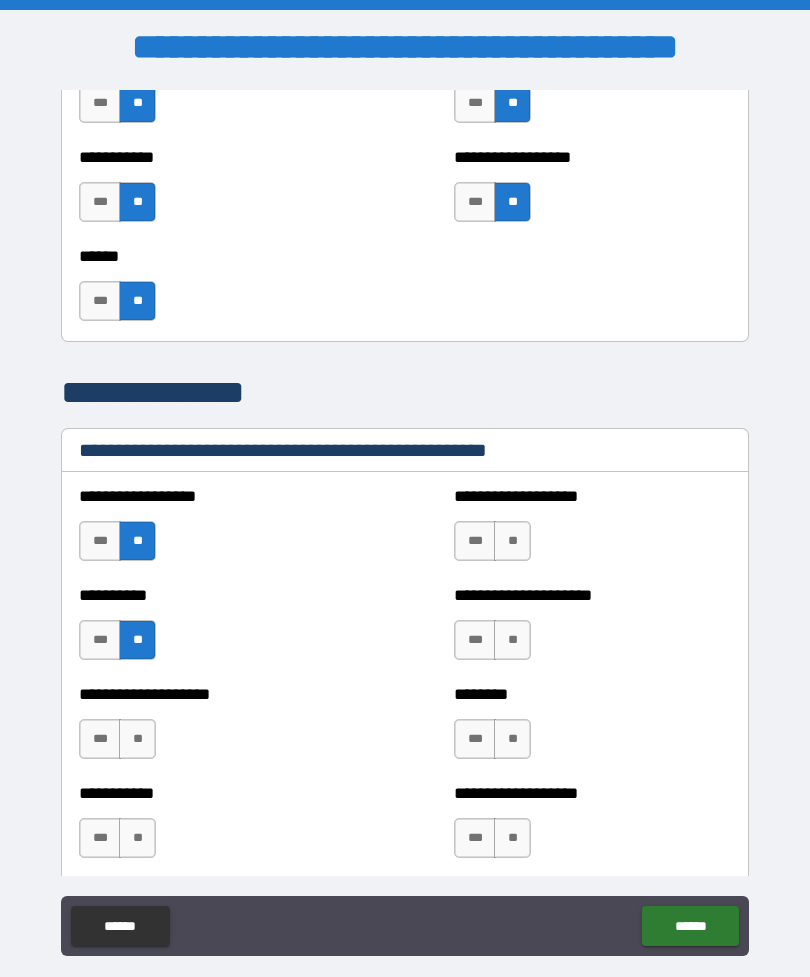 click on "**" at bounding box center [137, 739] 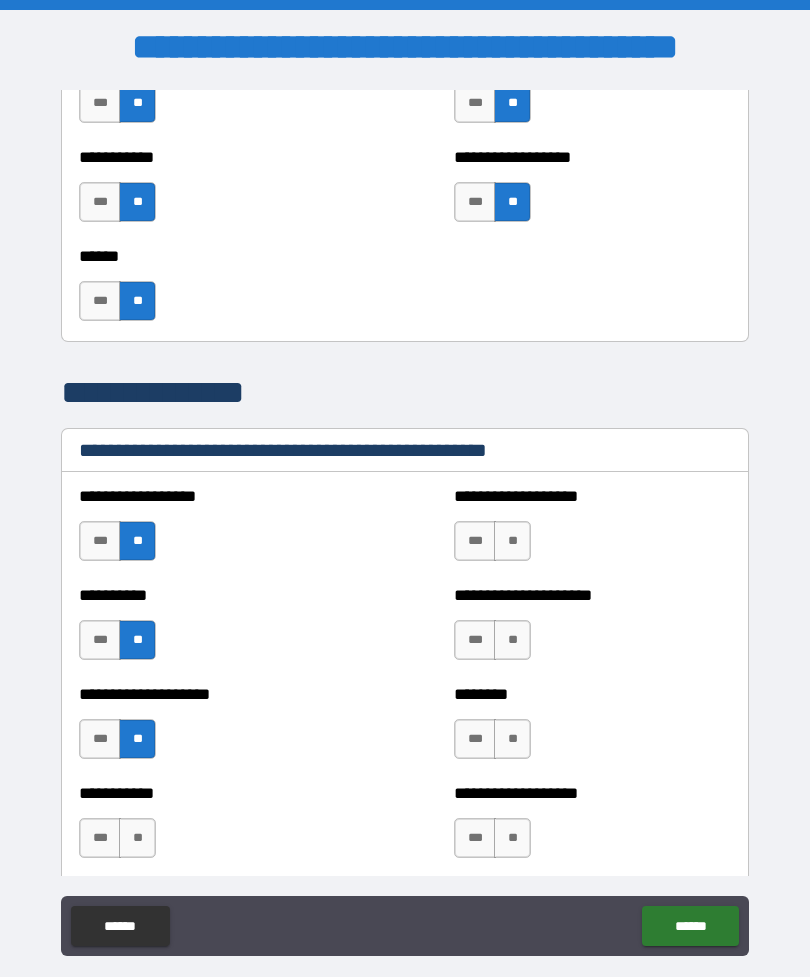 click on "**" at bounding box center [137, 838] 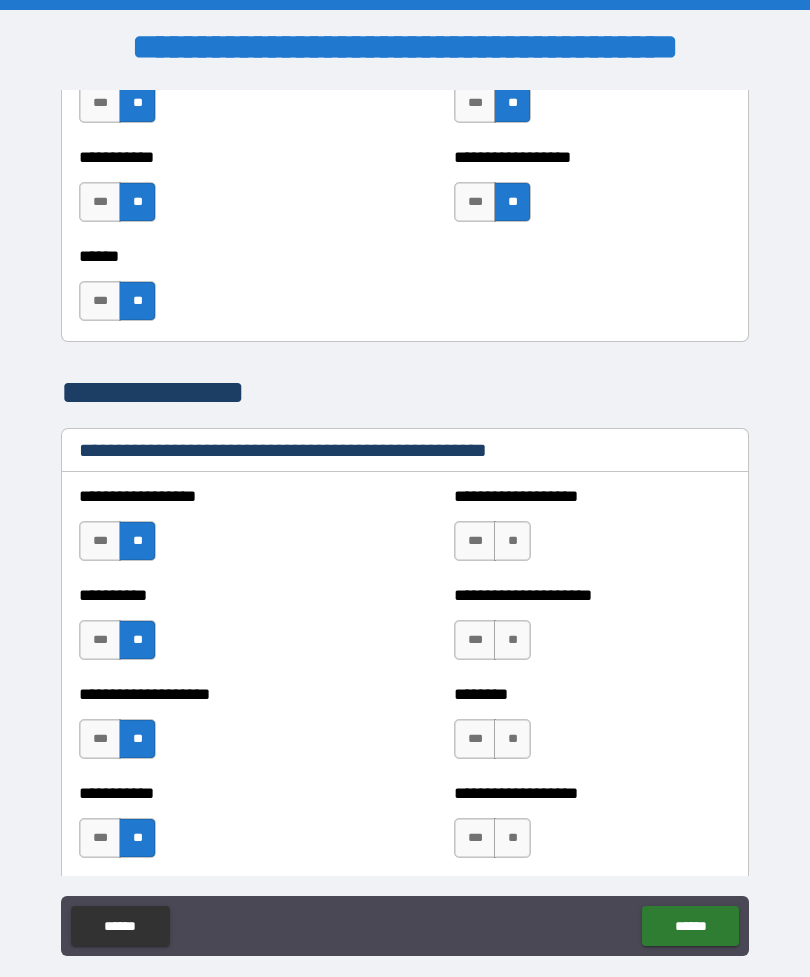 click on "**" at bounding box center [512, 541] 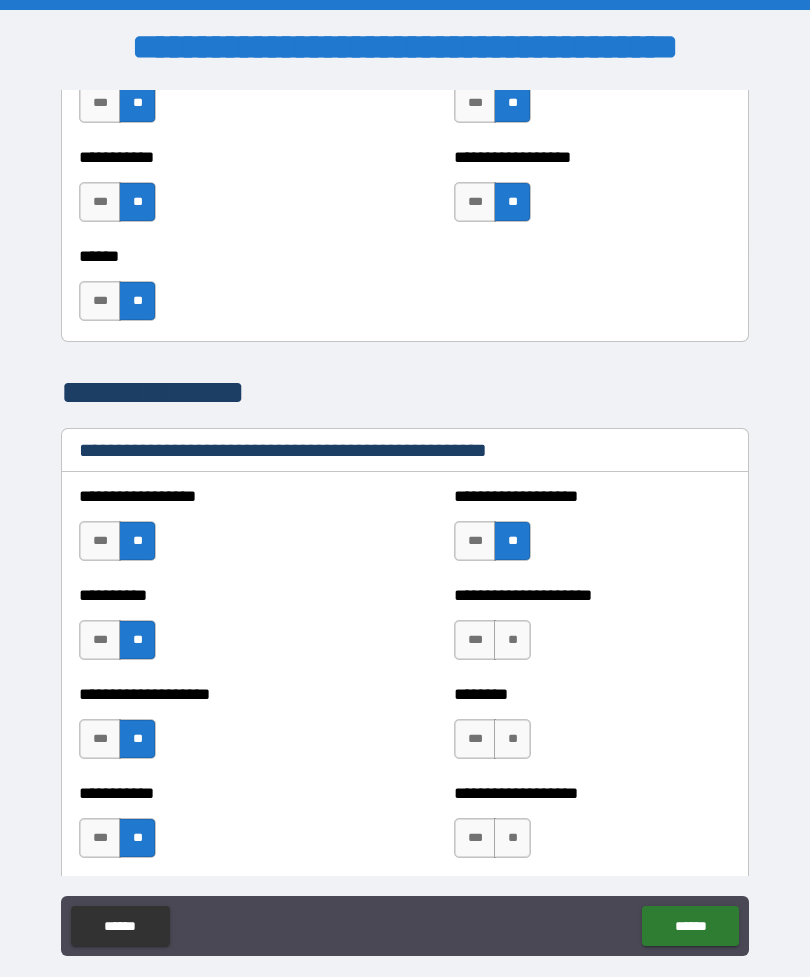 click on "**" at bounding box center (512, 640) 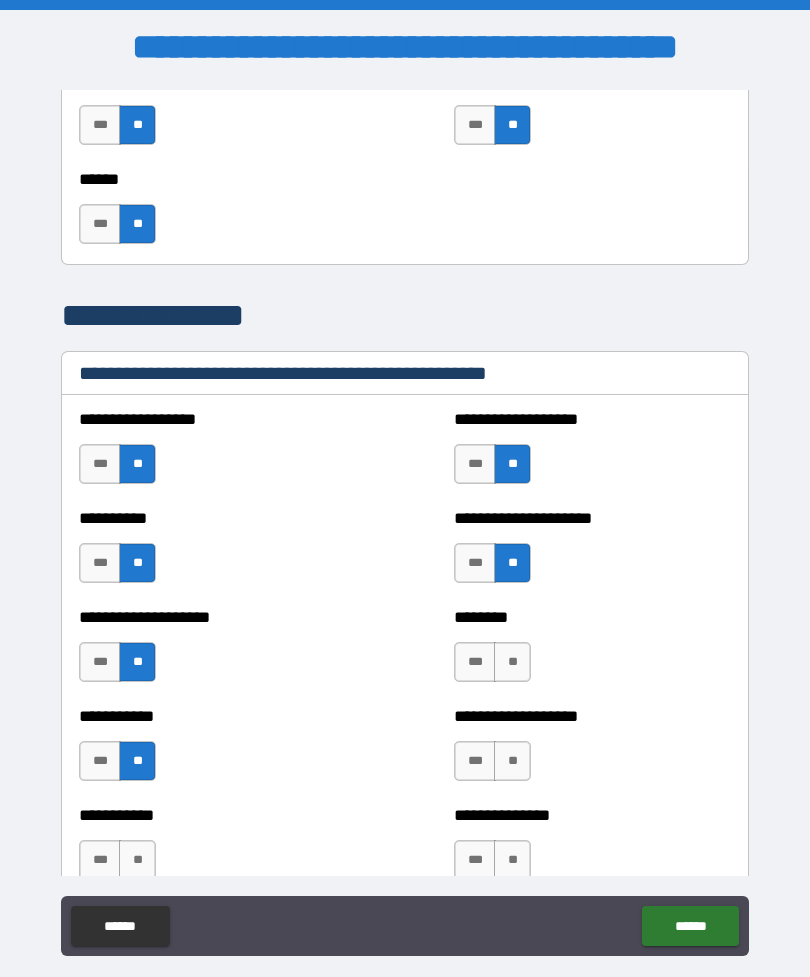 scroll, scrollTop: 2328, scrollLeft: 0, axis: vertical 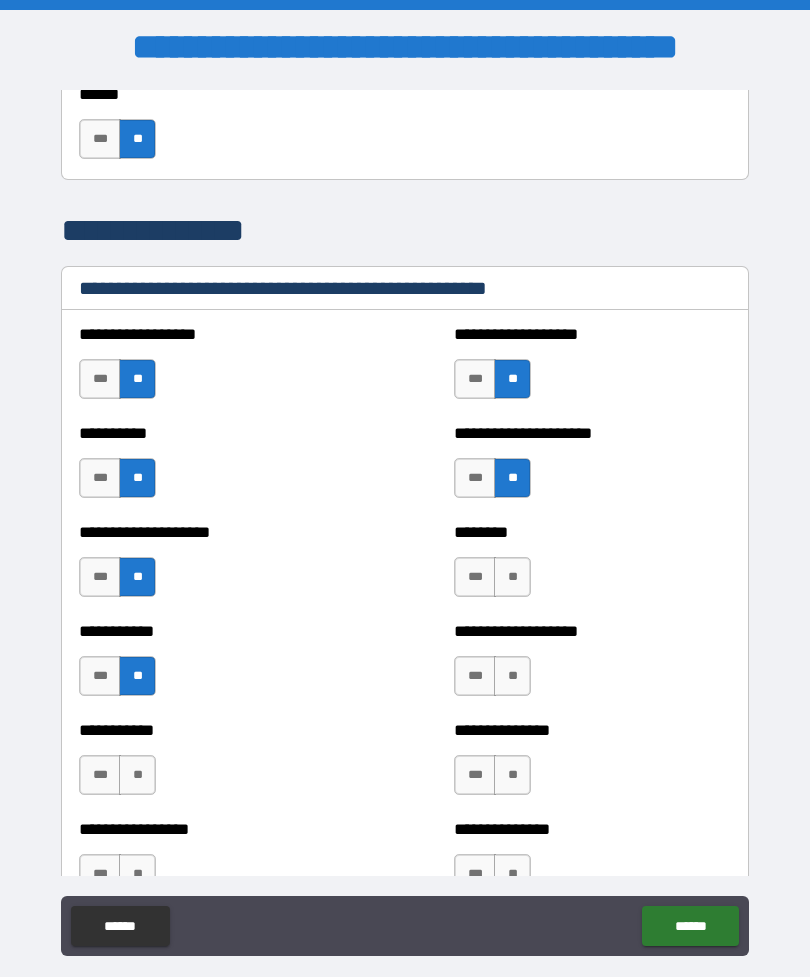 click on "**" at bounding box center (512, 577) 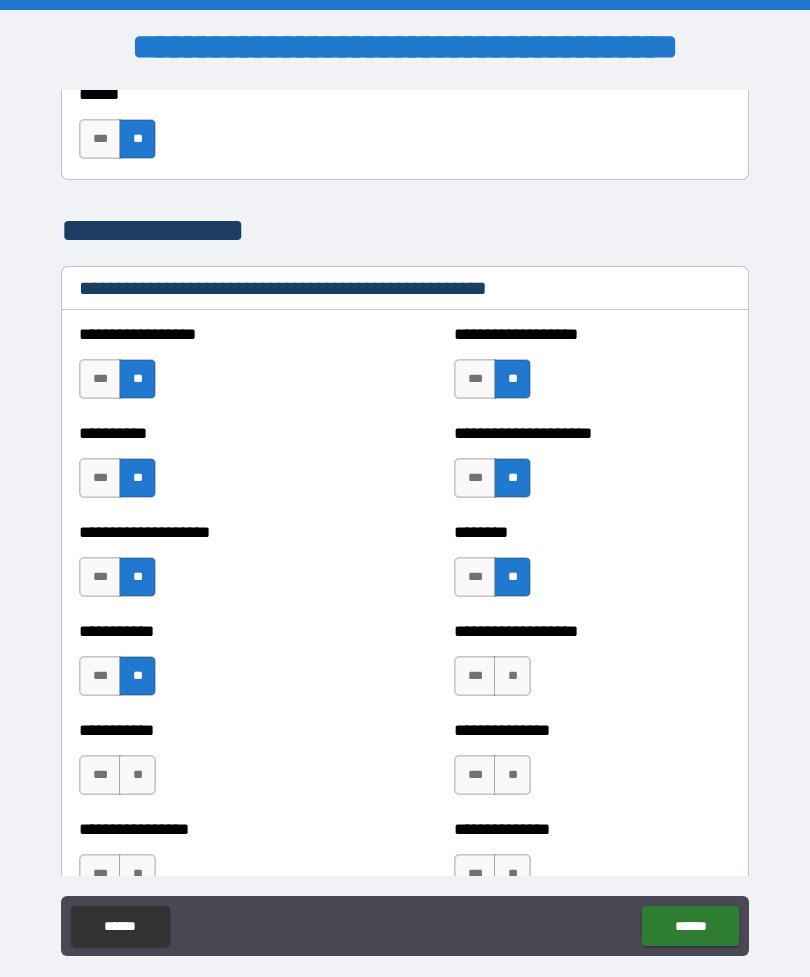 click on "**" at bounding box center [512, 676] 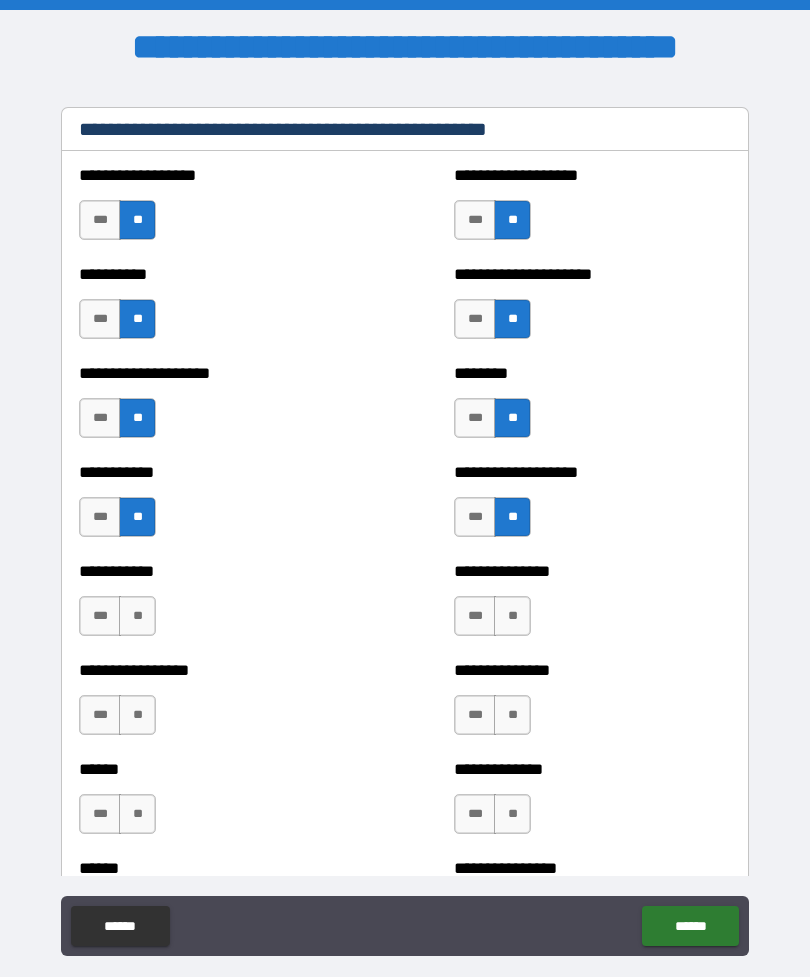 scroll, scrollTop: 2528, scrollLeft: 0, axis: vertical 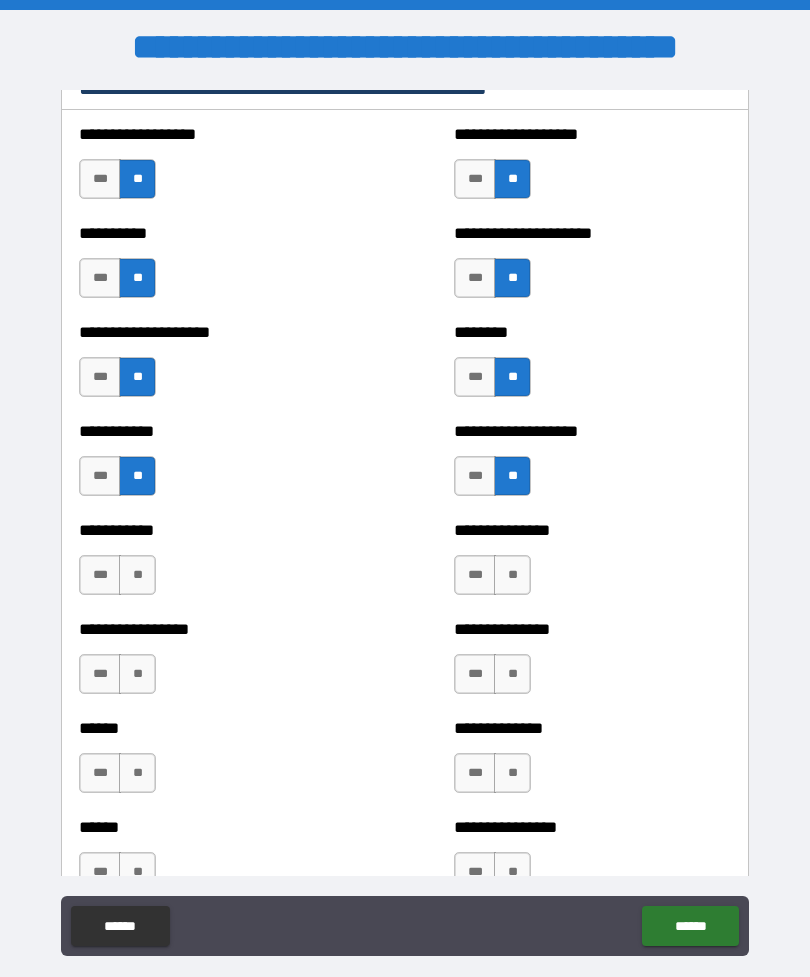 click on "**" at bounding box center [512, 575] 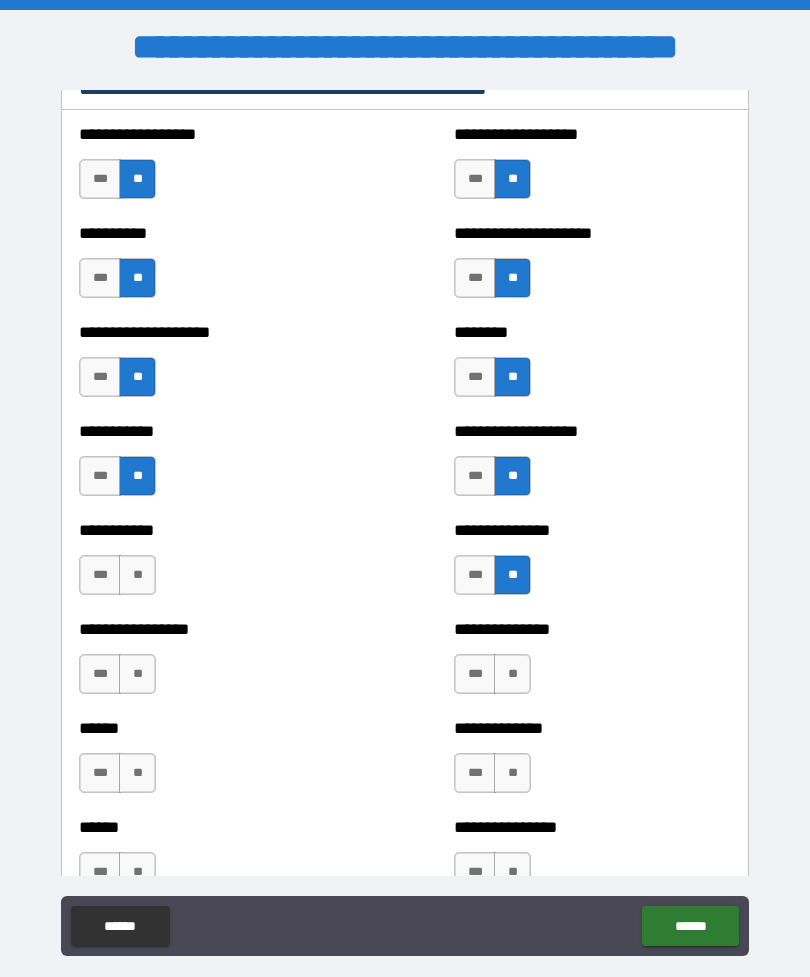 click on "**" at bounding box center [512, 674] 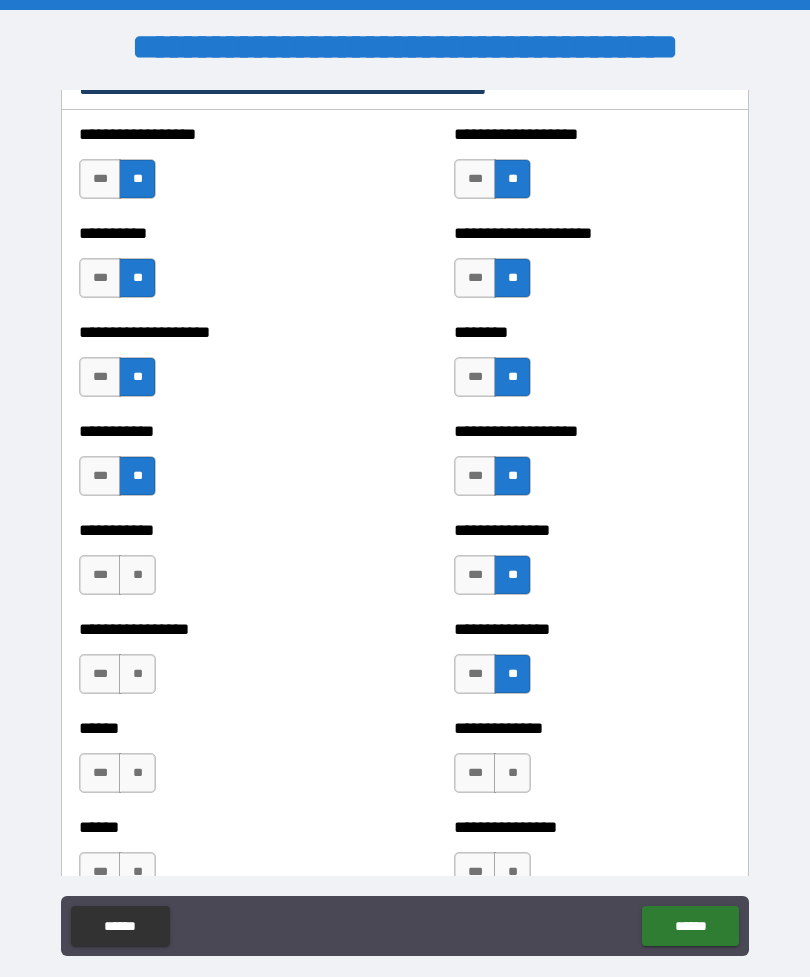 click on "**" at bounding box center (512, 773) 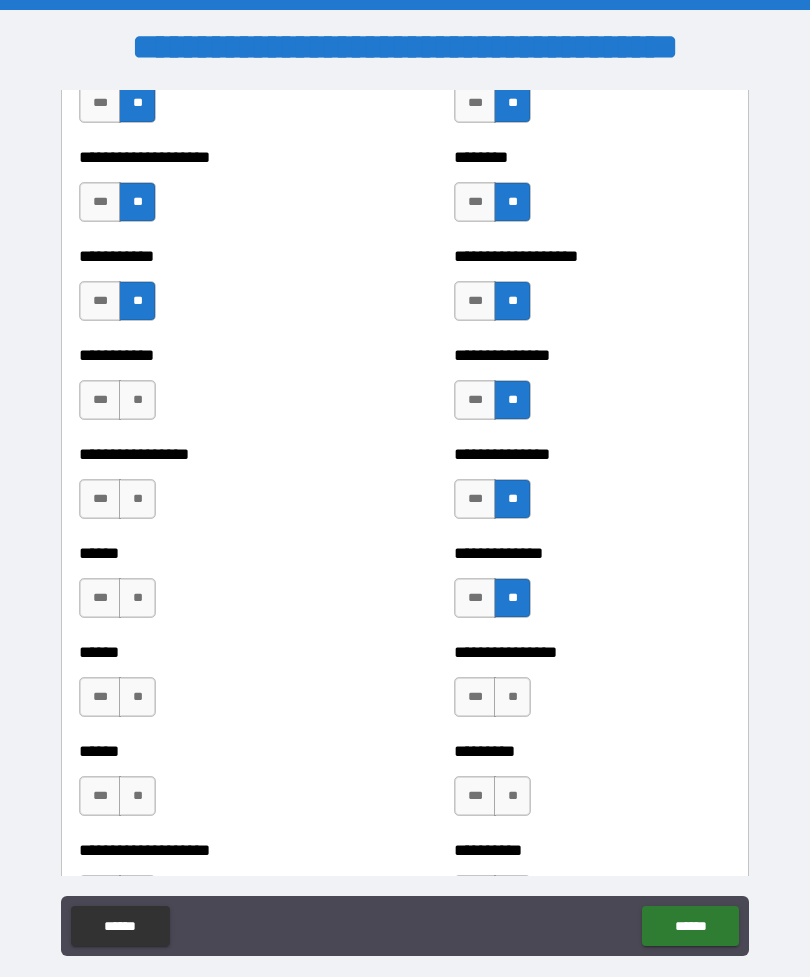 scroll, scrollTop: 2704, scrollLeft: 0, axis: vertical 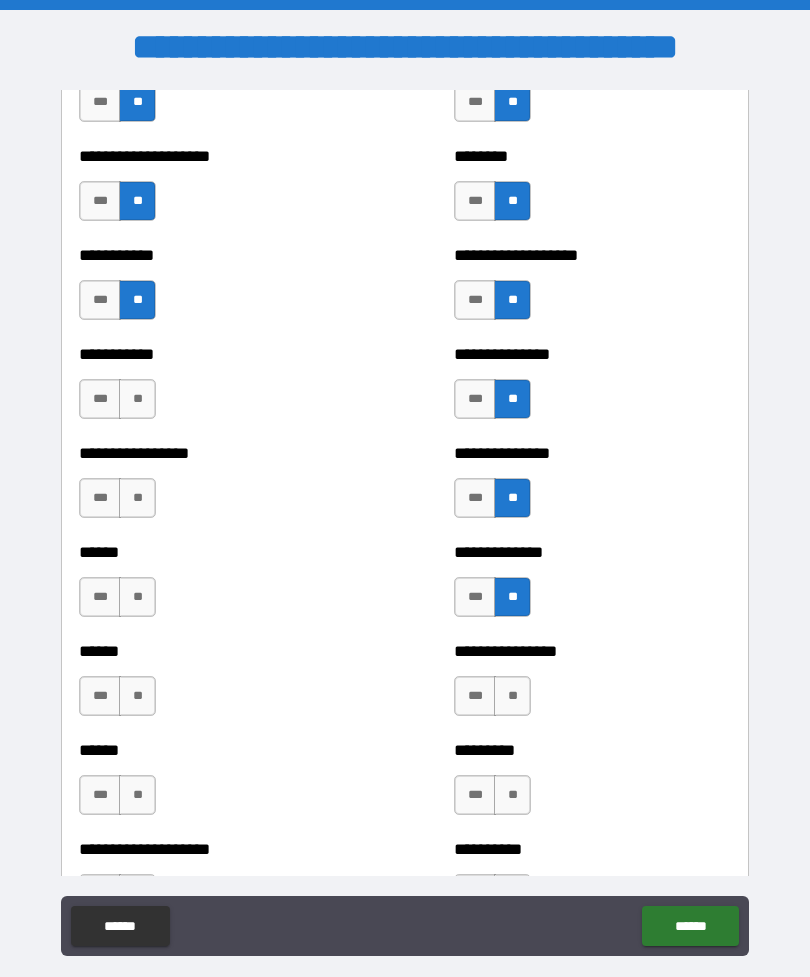 click on "**" at bounding box center [512, 696] 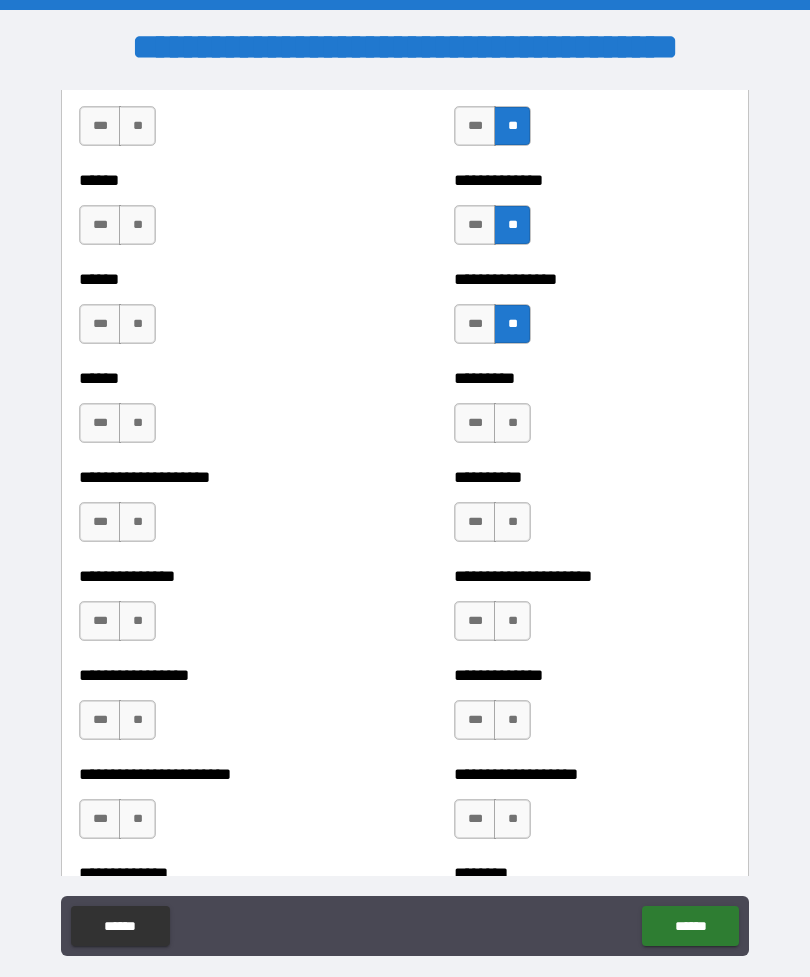 scroll, scrollTop: 3077, scrollLeft: 0, axis: vertical 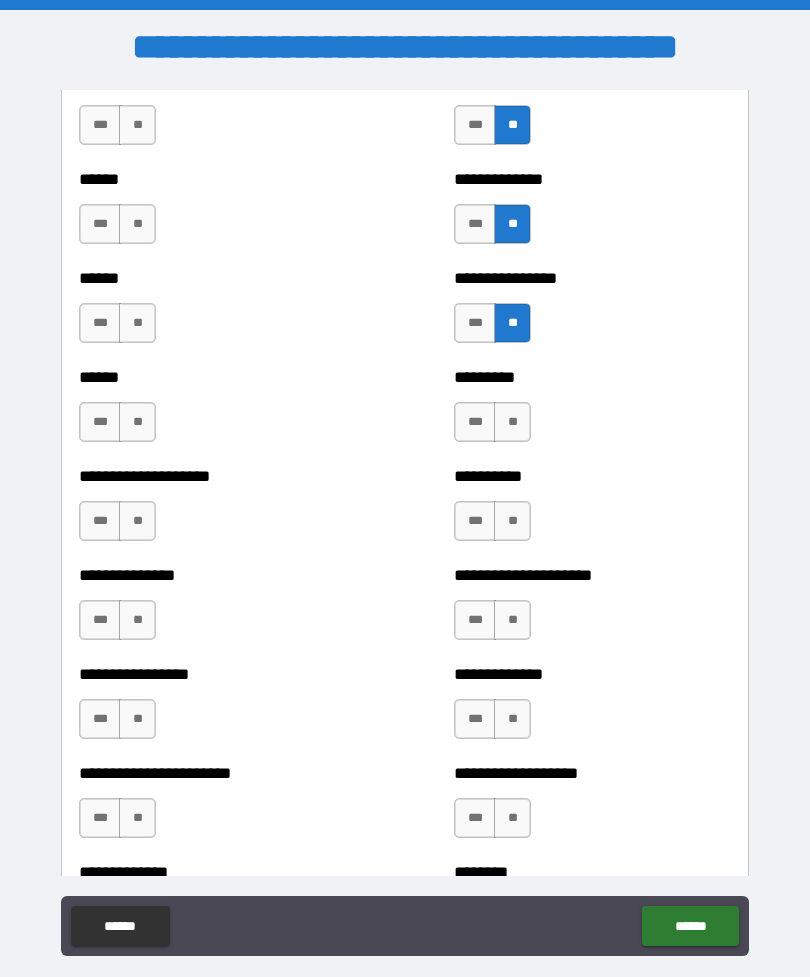 click on "**" at bounding box center (512, 422) 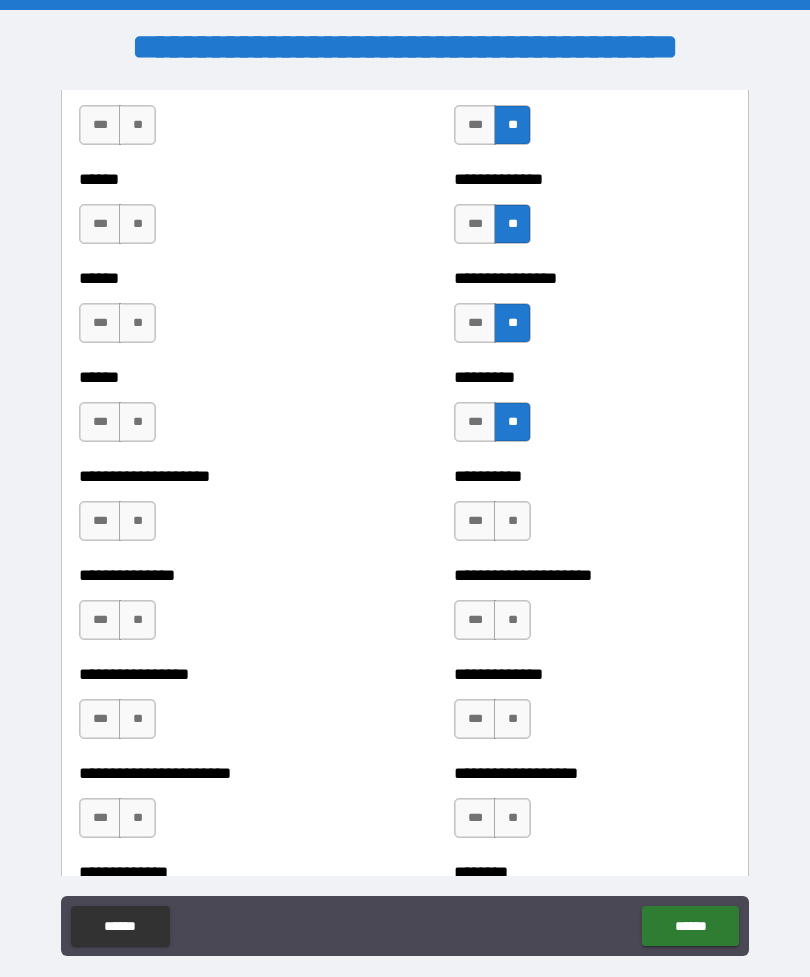 click on "**" at bounding box center [512, 521] 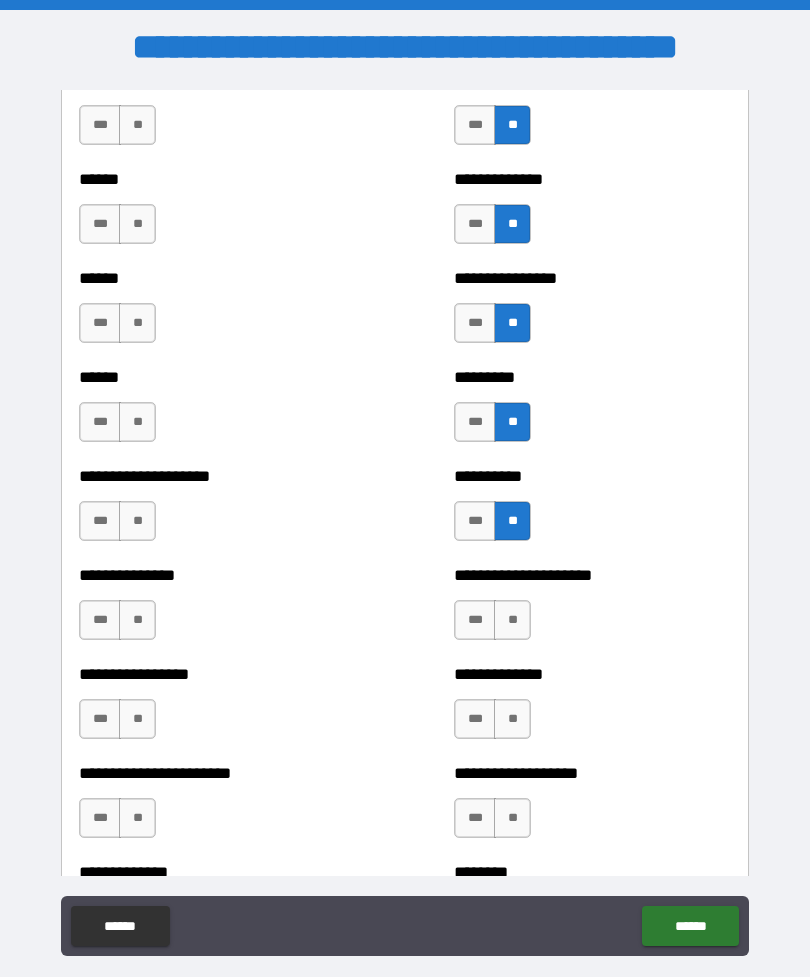 click on "**" at bounding box center [512, 620] 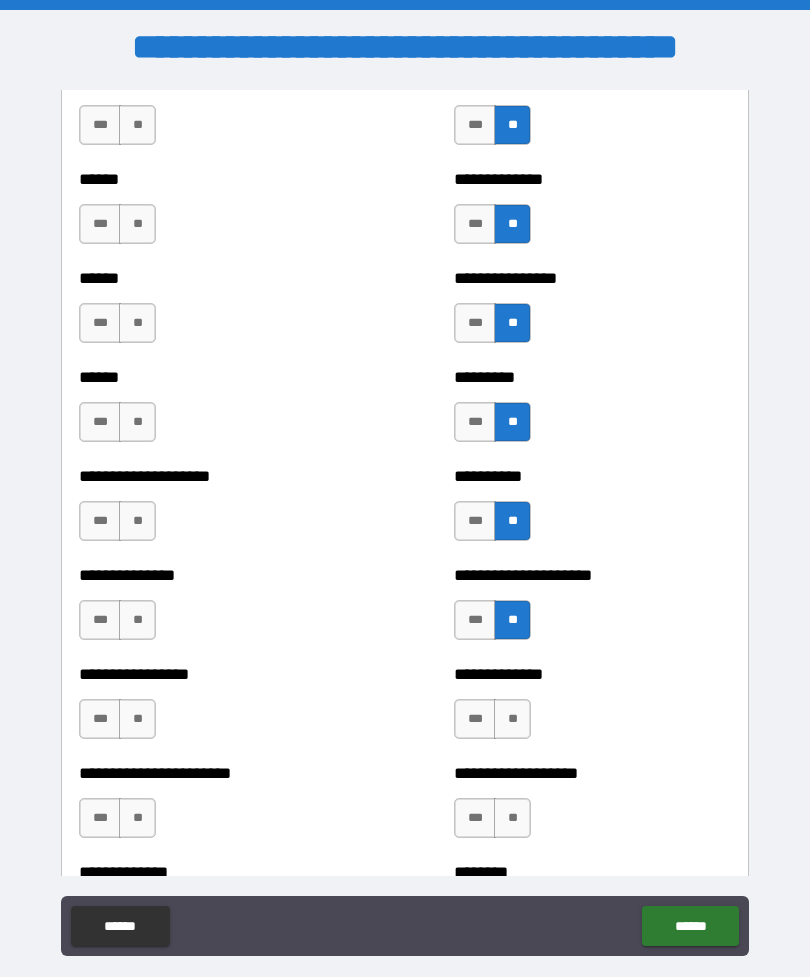 click on "**" at bounding box center [512, 719] 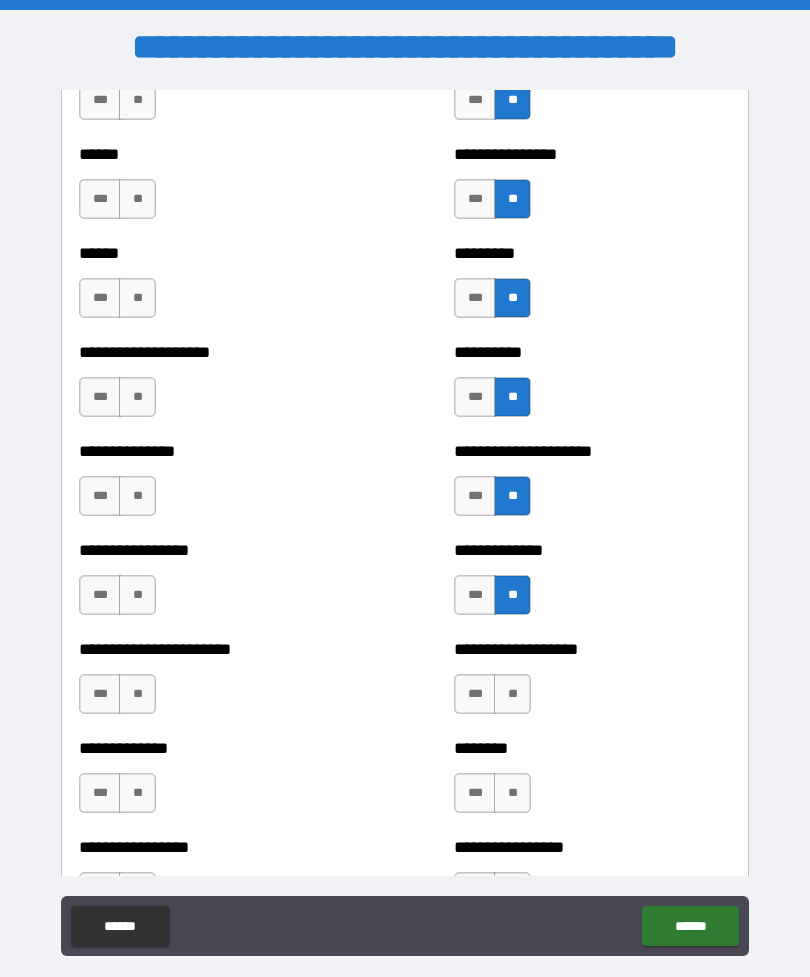 scroll, scrollTop: 3203, scrollLeft: 0, axis: vertical 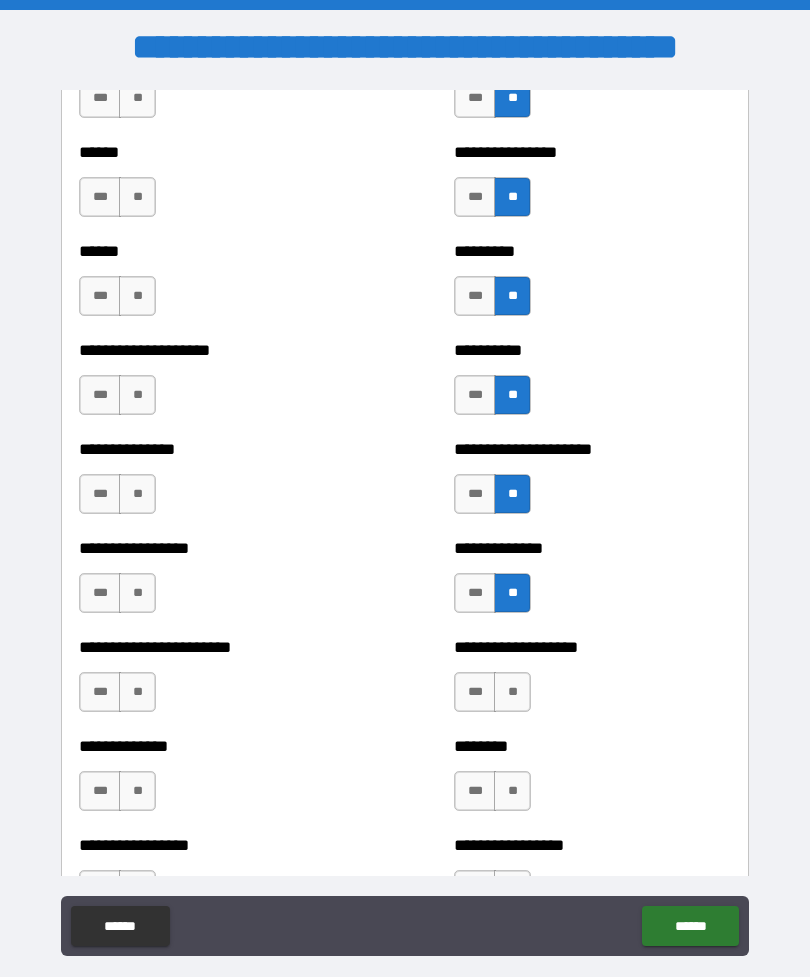 click on "**" at bounding box center (512, 692) 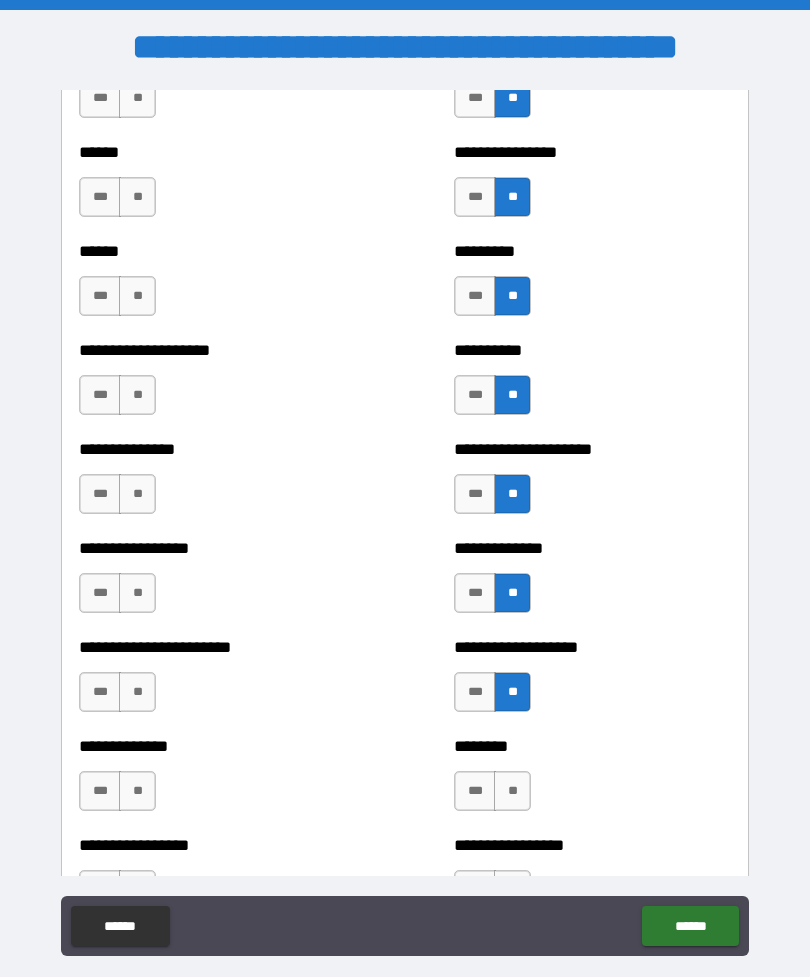 click on "**" at bounding box center (512, 791) 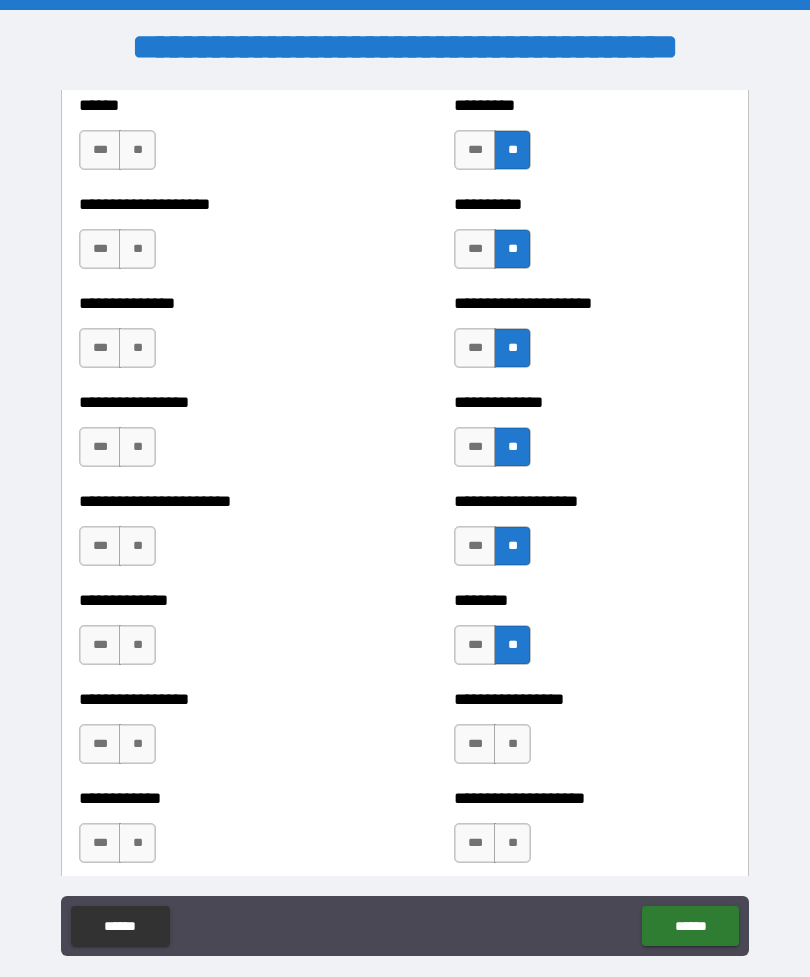 scroll, scrollTop: 3366, scrollLeft: 0, axis: vertical 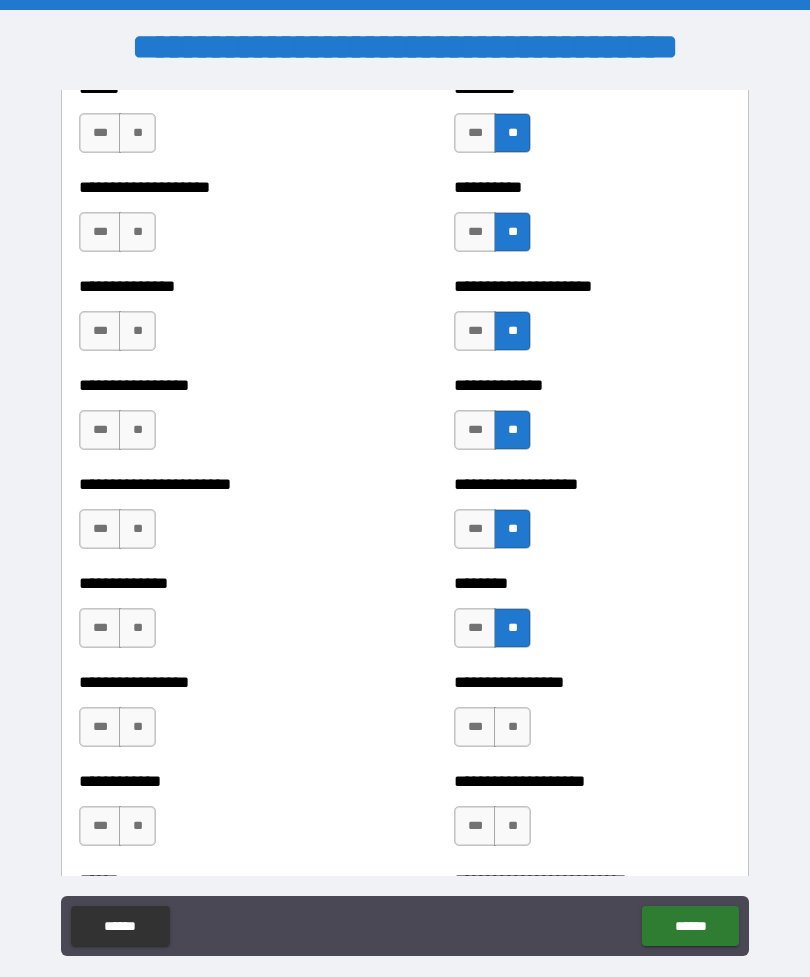 click on "**" at bounding box center [512, 727] 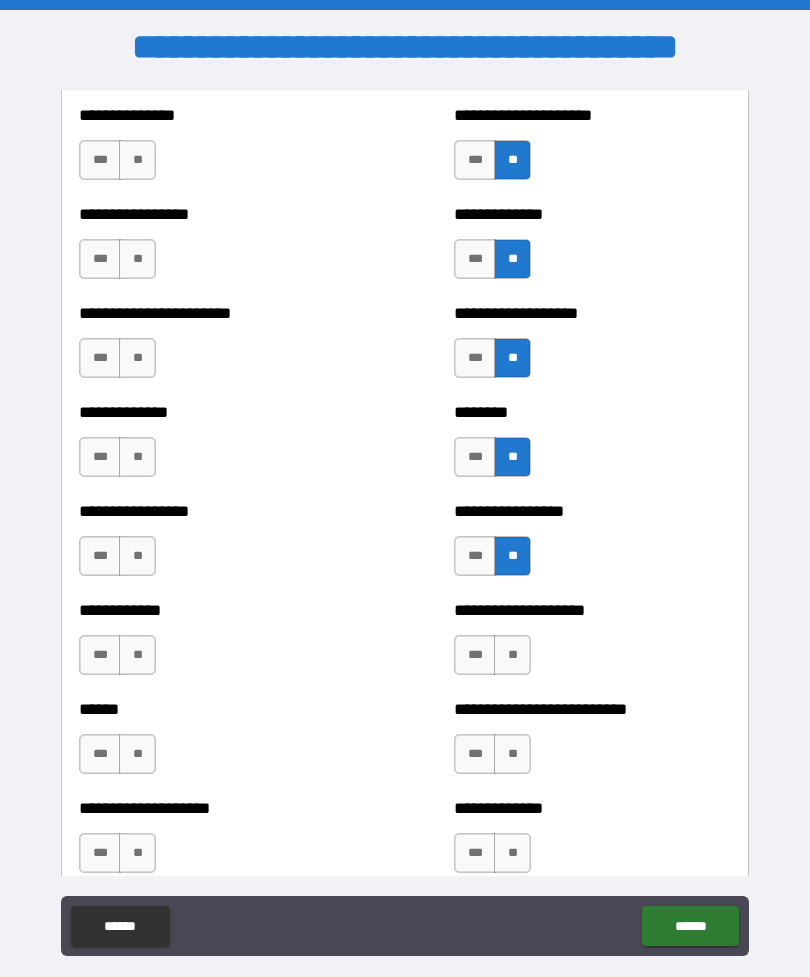 scroll, scrollTop: 3540, scrollLeft: 0, axis: vertical 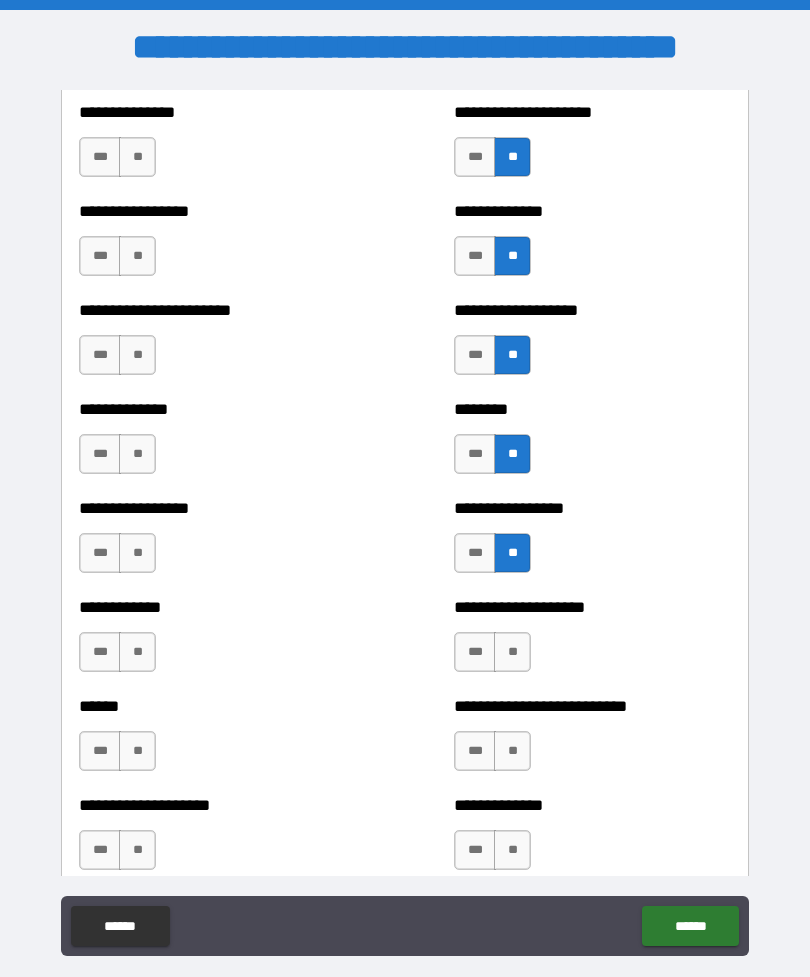 click on "**" at bounding box center (512, 652) 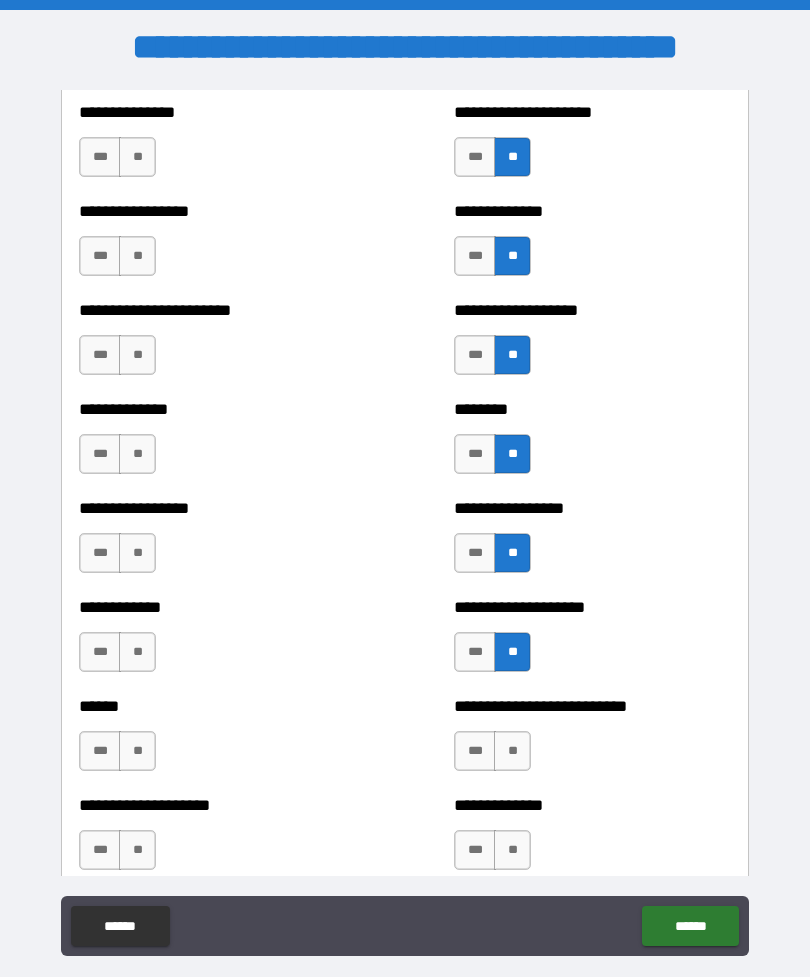 click on "**" at bounding box center (512, 751) 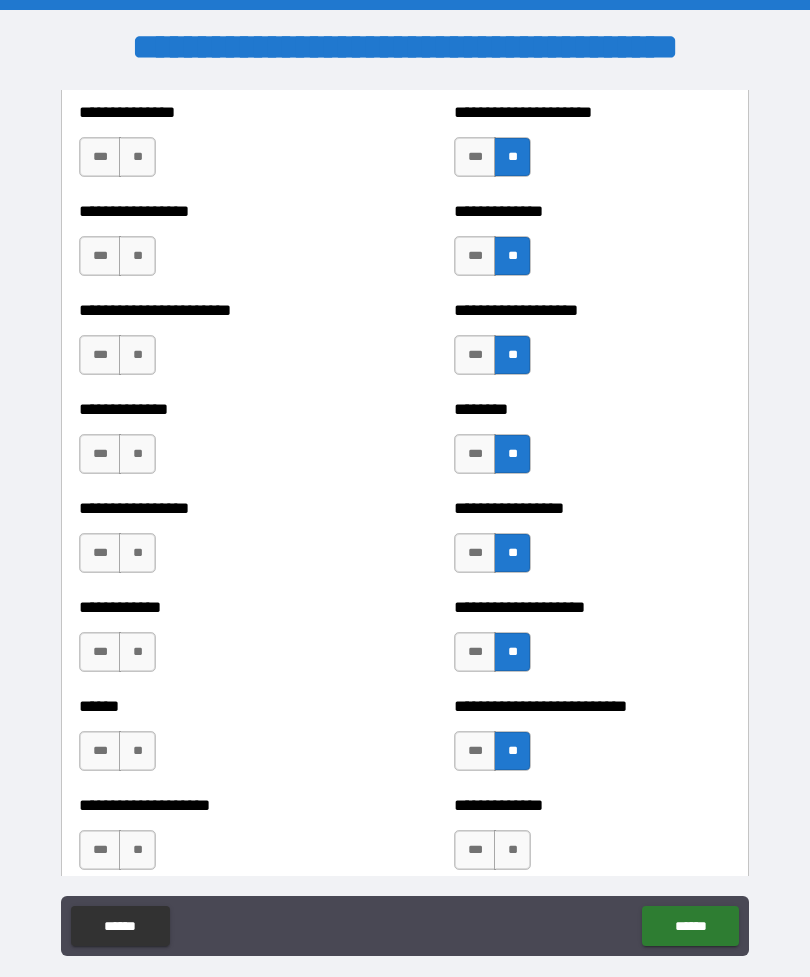 click on "**" at bounding box center (512, 850) 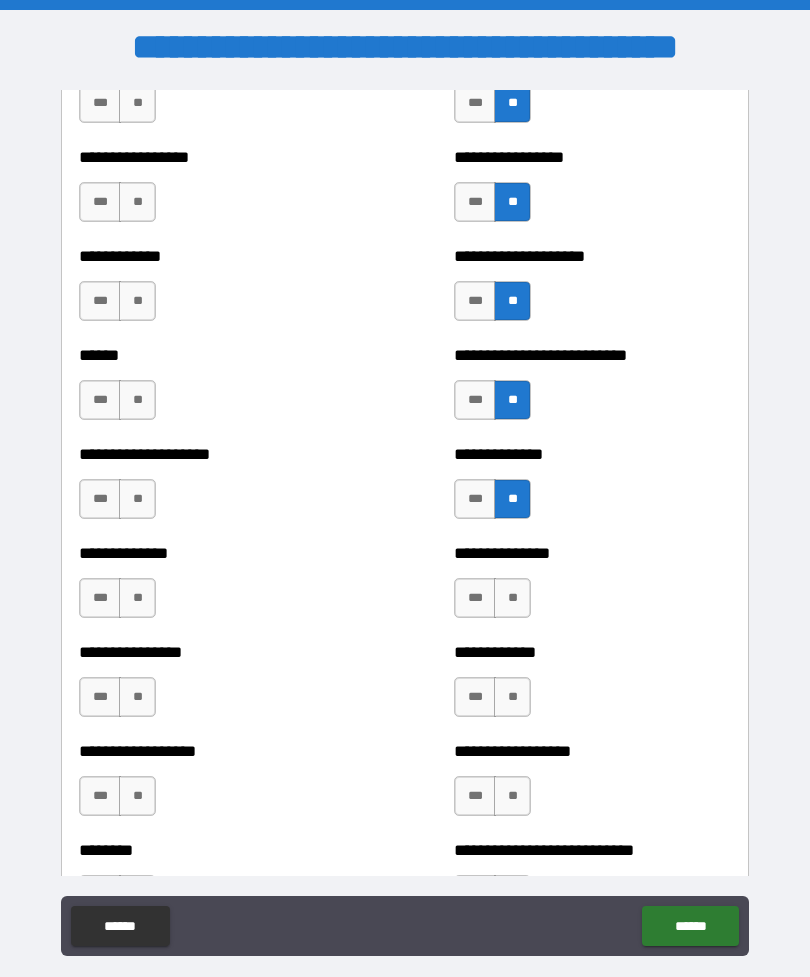 scroll, scrollTop: 3899, scrollLeft: 0, axis: vertical 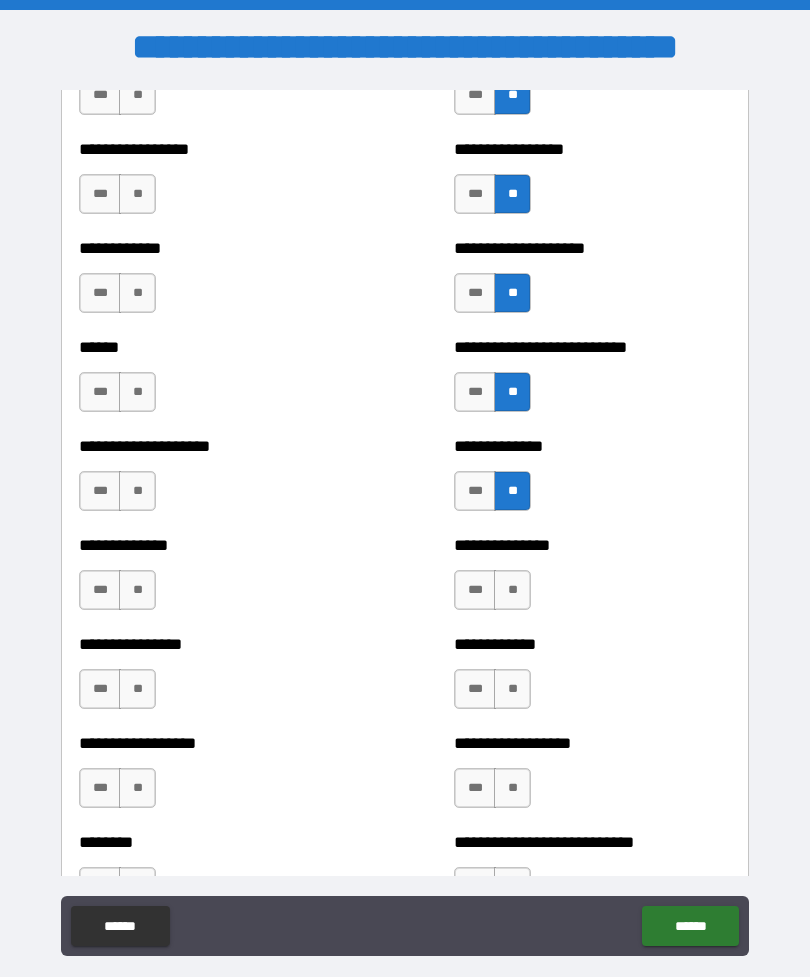 click on "**" at bounding box center (512, 590) 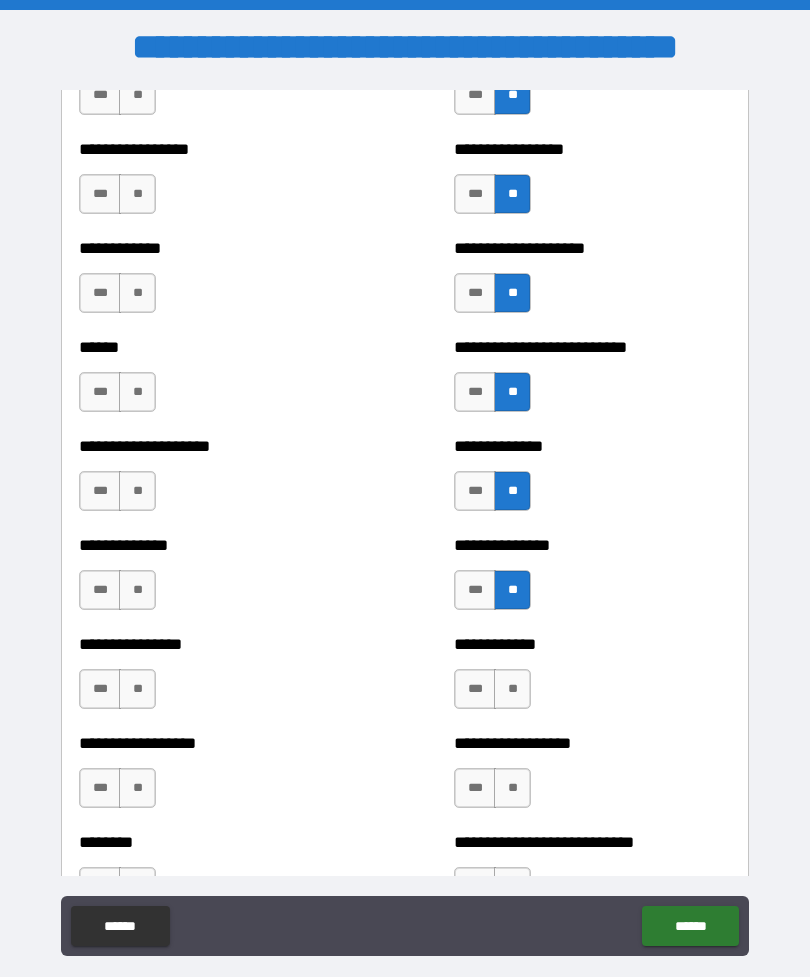 click on "**" at bounding box center [512, 689] 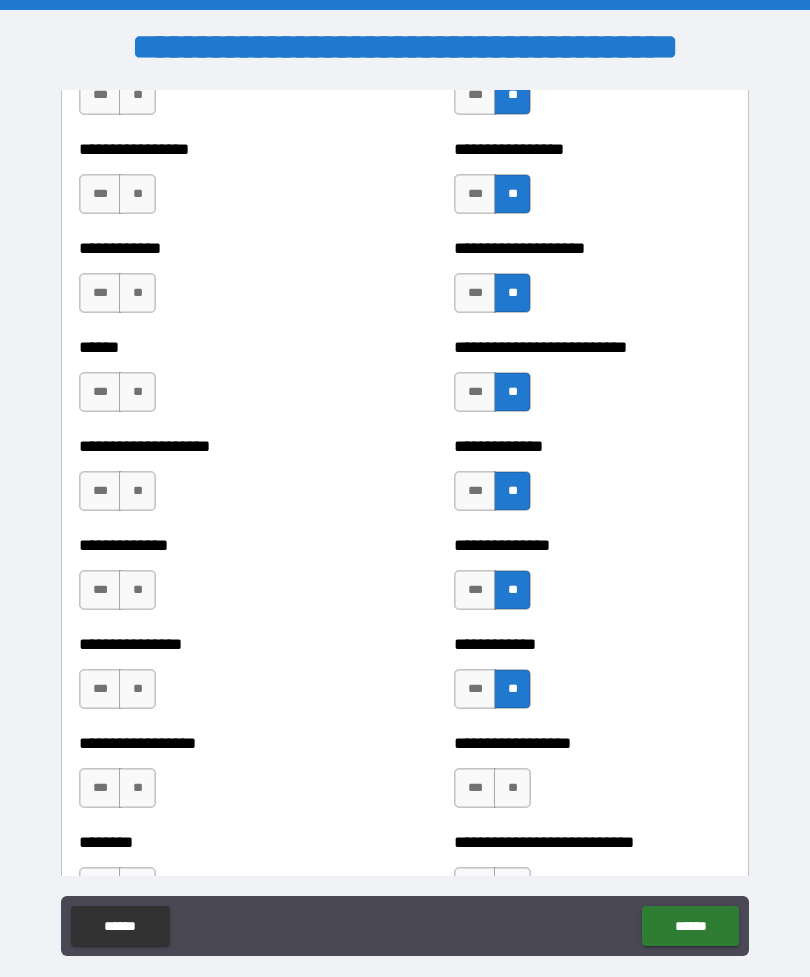 click on "**" at bounding box center [512, 788] 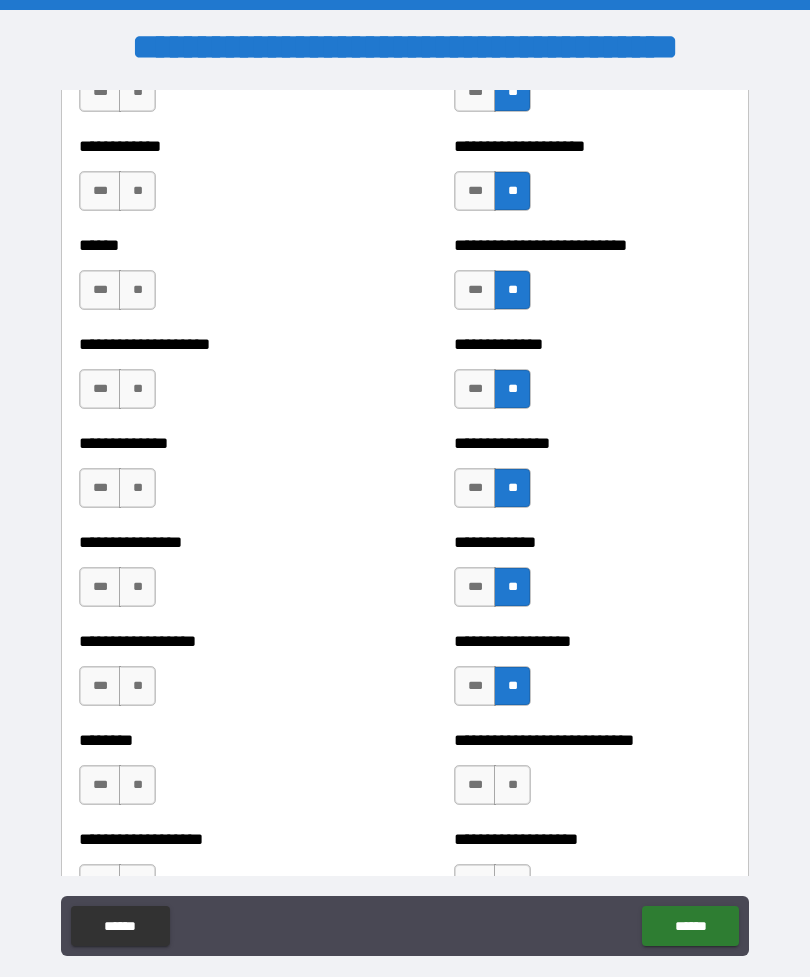 scroll, scrollTop: 4056, scrollLeft: 0, axis: vertical 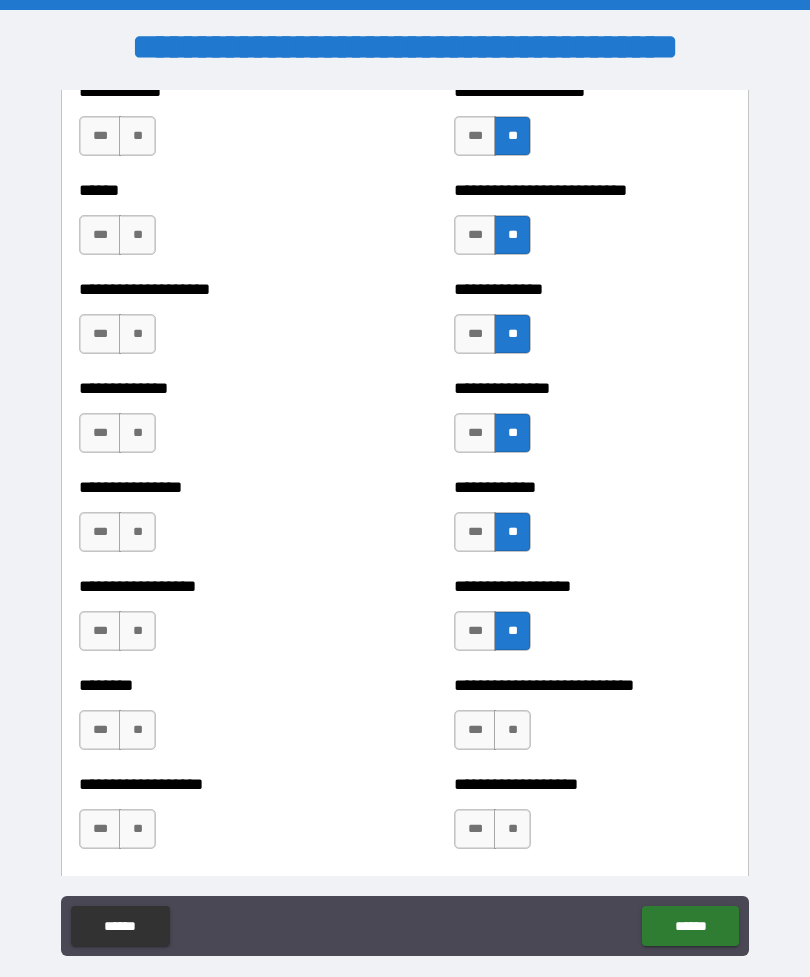 click on "**" at bounding box center [512, 730] 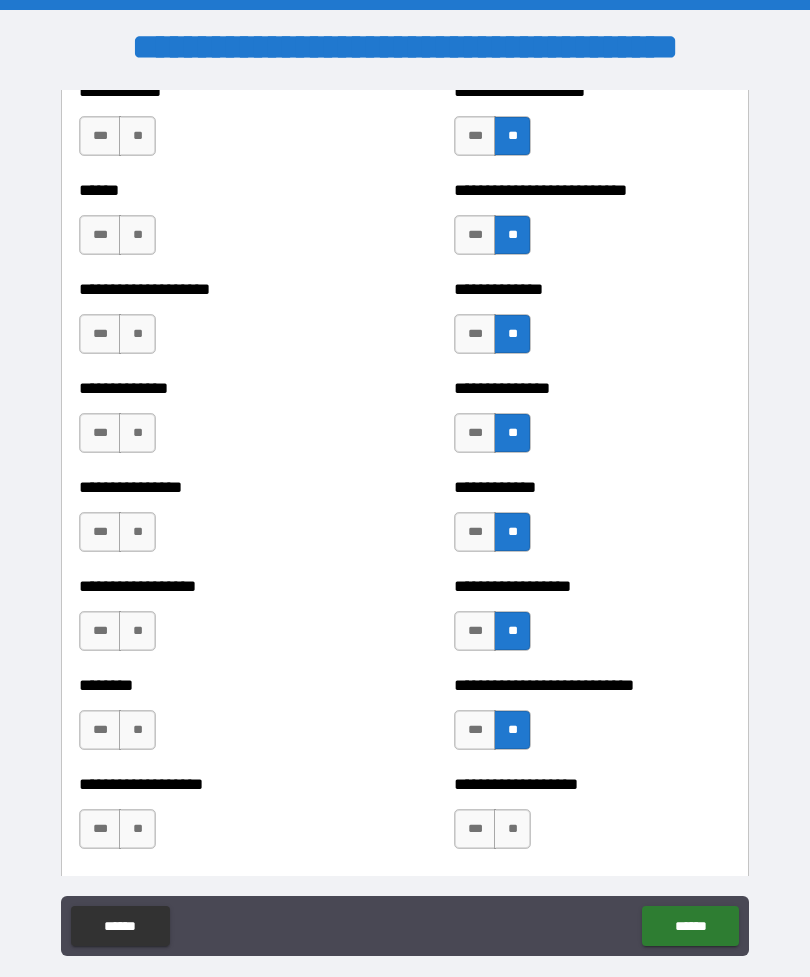 click on "**" at bounding box center (512, 829) 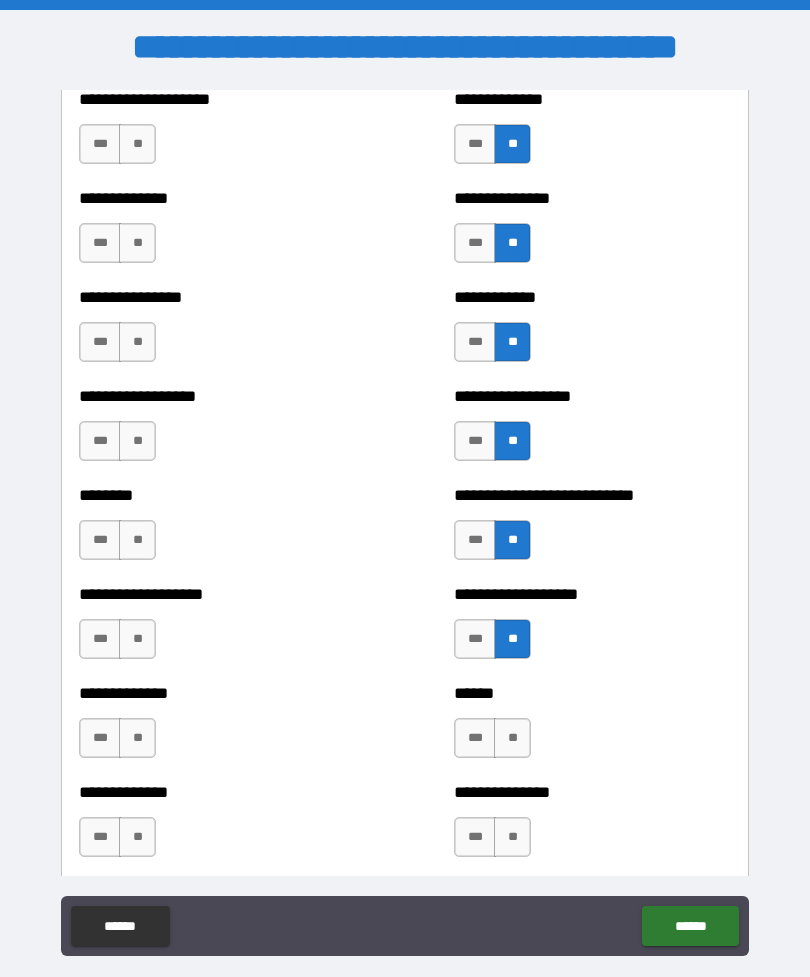 scroll, scrollTop: 4248, scrollLeft: 0, axis: vertical 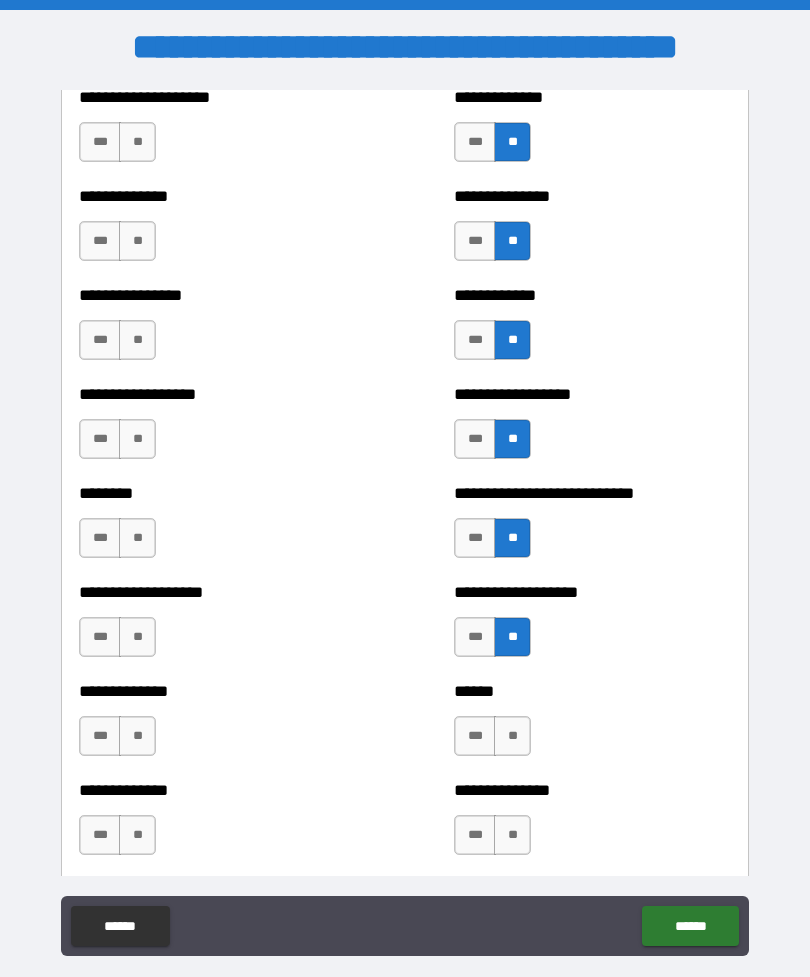 click on "**" at bounding box center (512, 736) 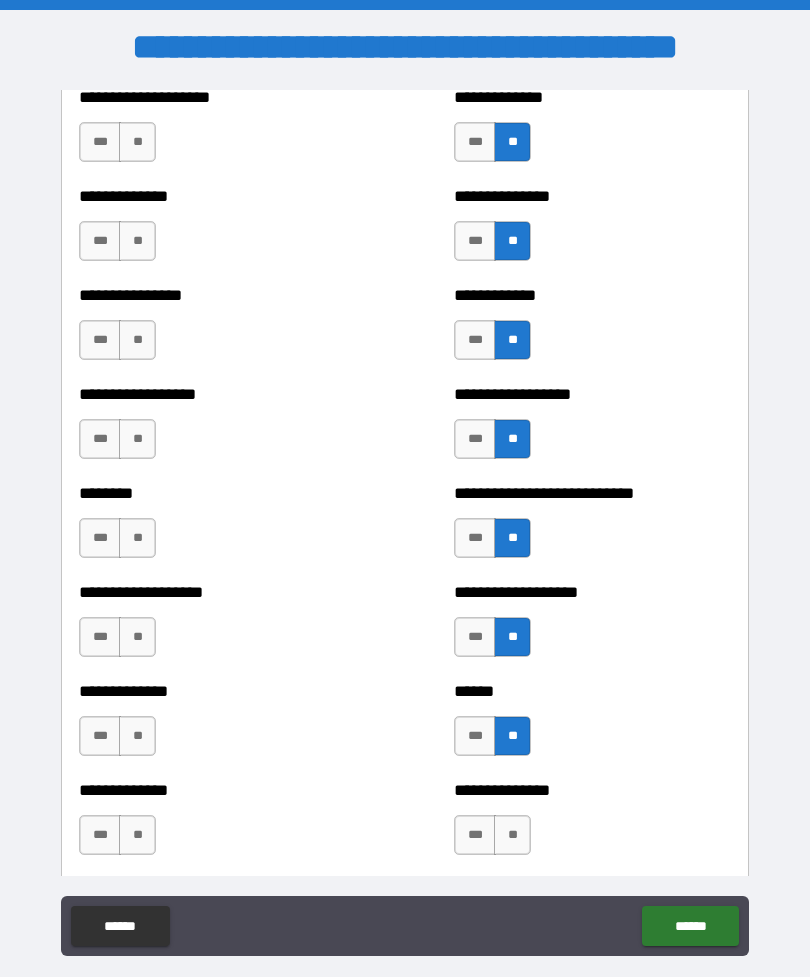 click on "**" at bounding box center [512, 835] 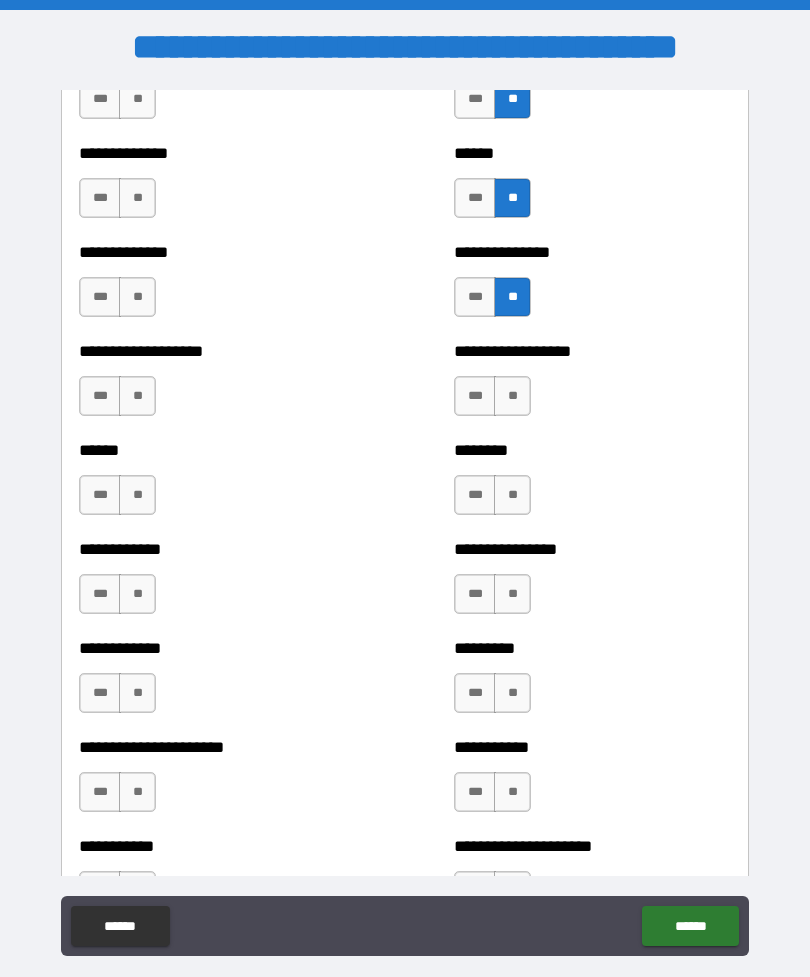 scroll, scrollTop: 4743, scrollLeft: 0, axis: vertical 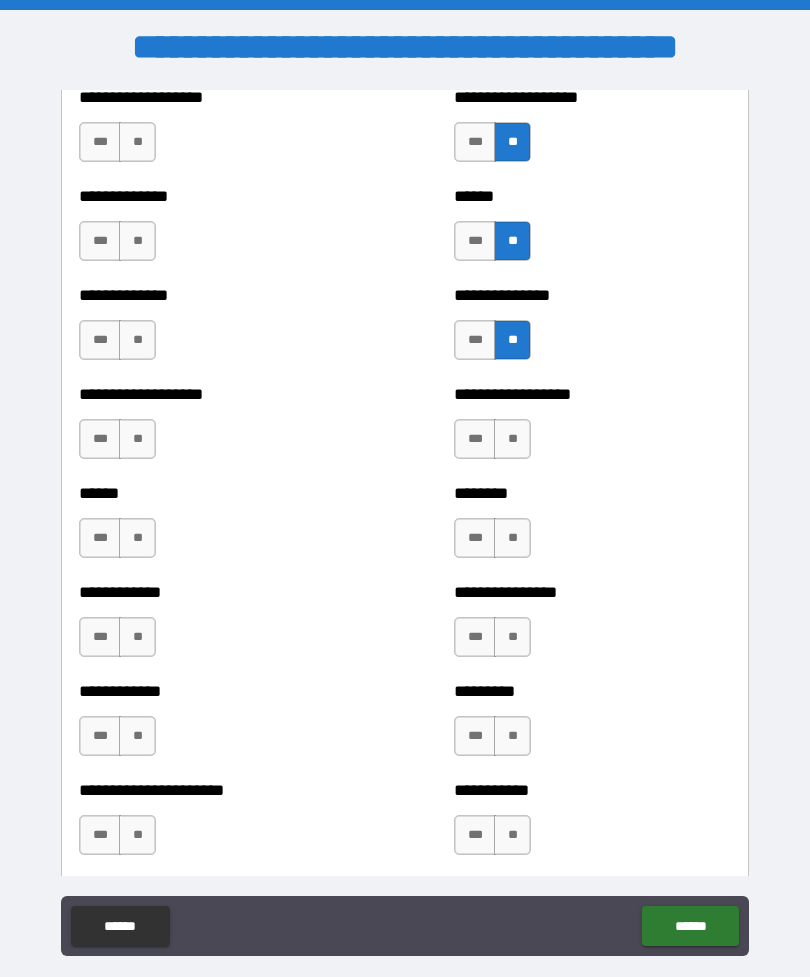 click on "**" at bounding box center (512, 439) 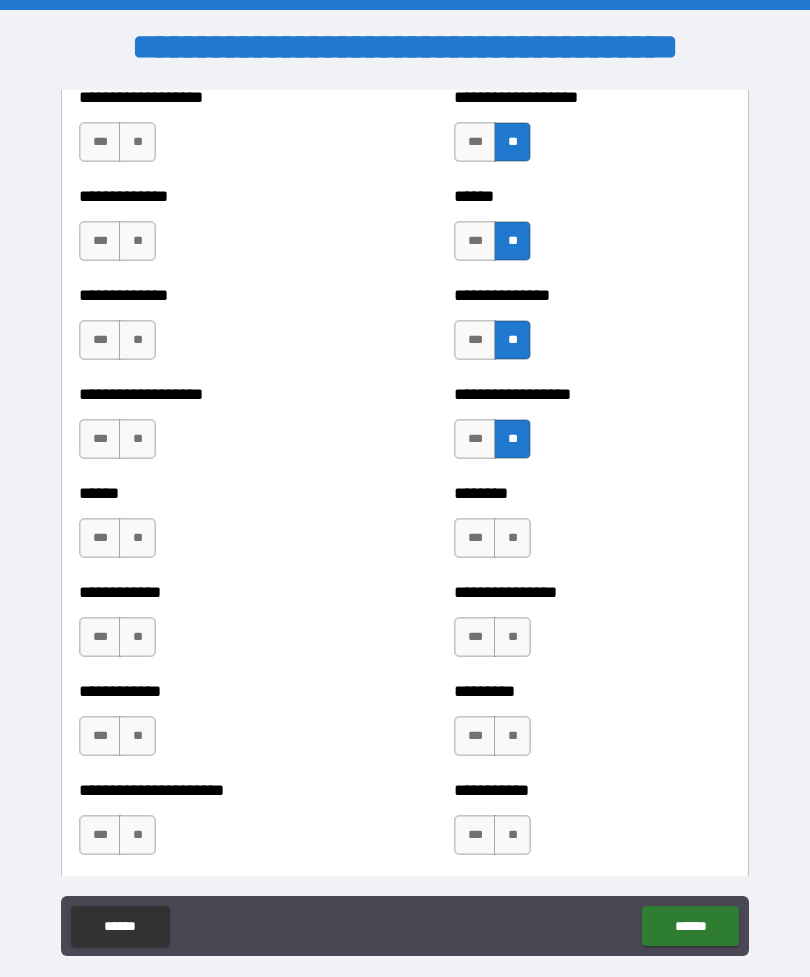click on "**" at bounding box center [512, 538] 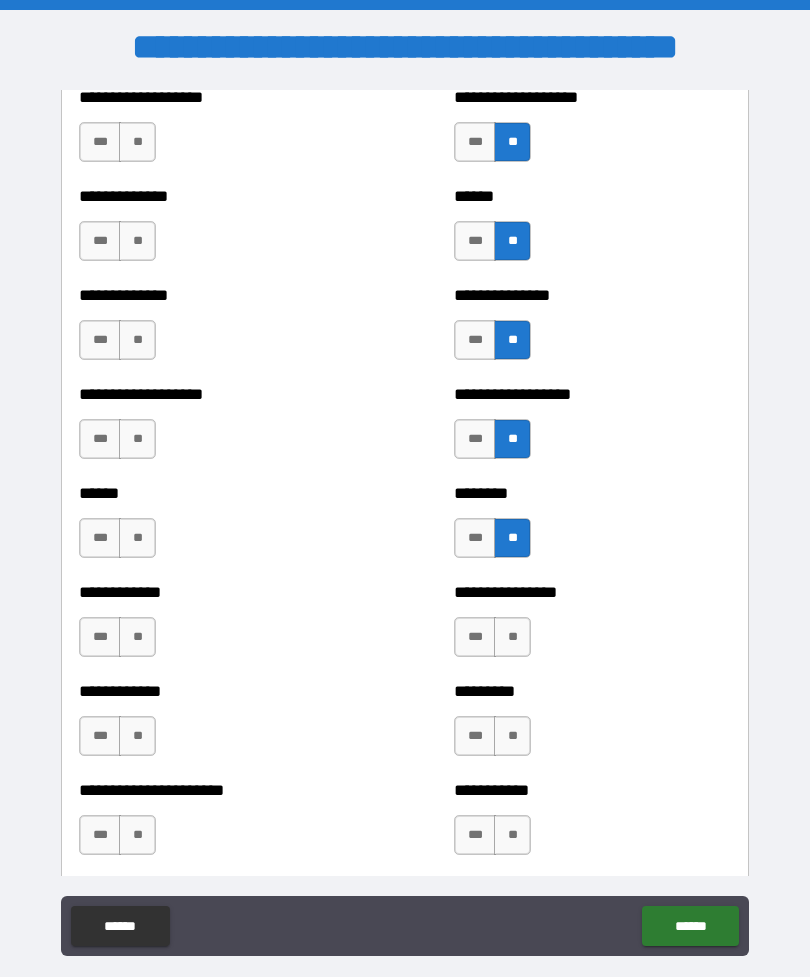 click on "**" at bounding box center [512, 637] 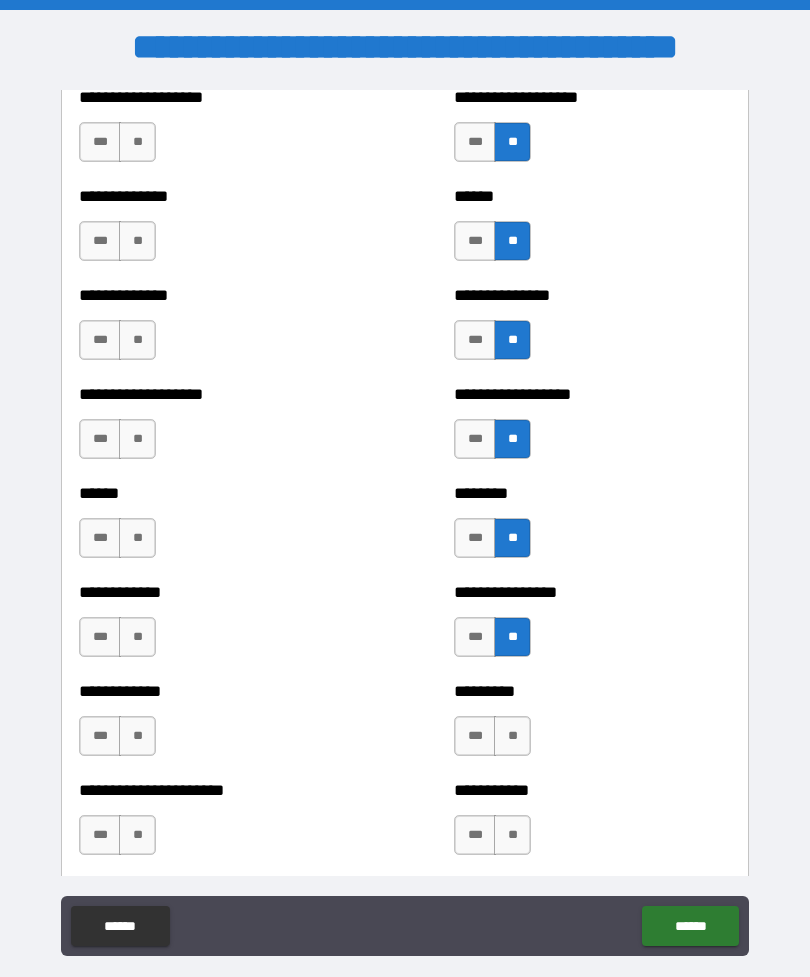 click on "**" at bounding box center [512, 736] 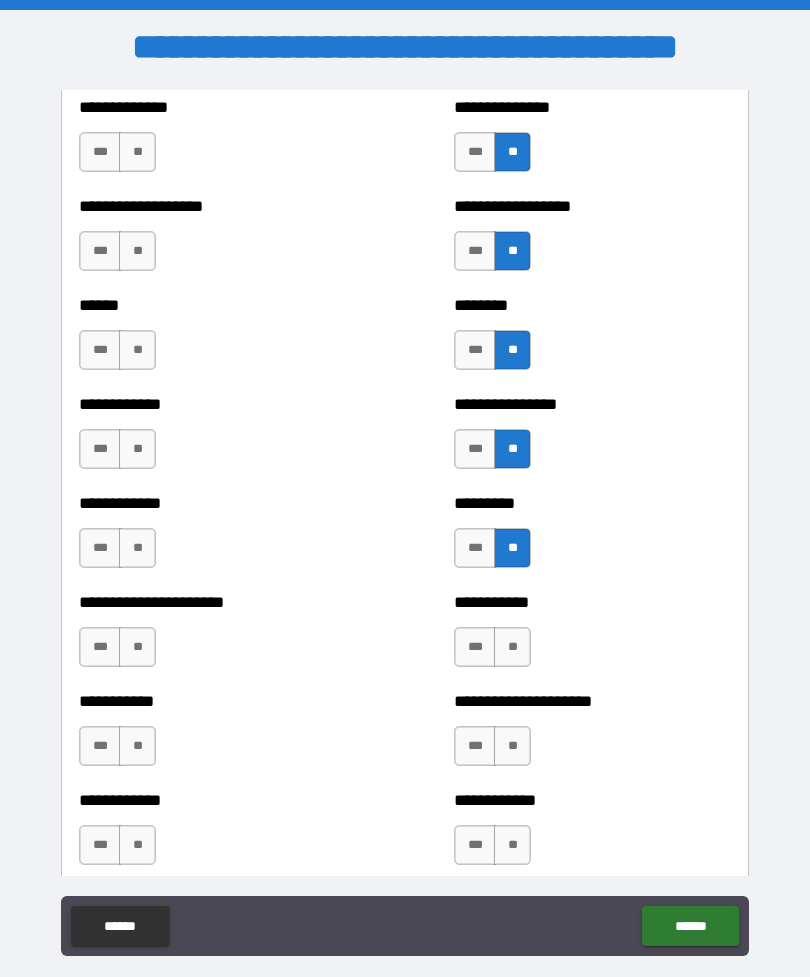 scroll, scrollTop: 4943, scrollLeft: 0, axis: vertical 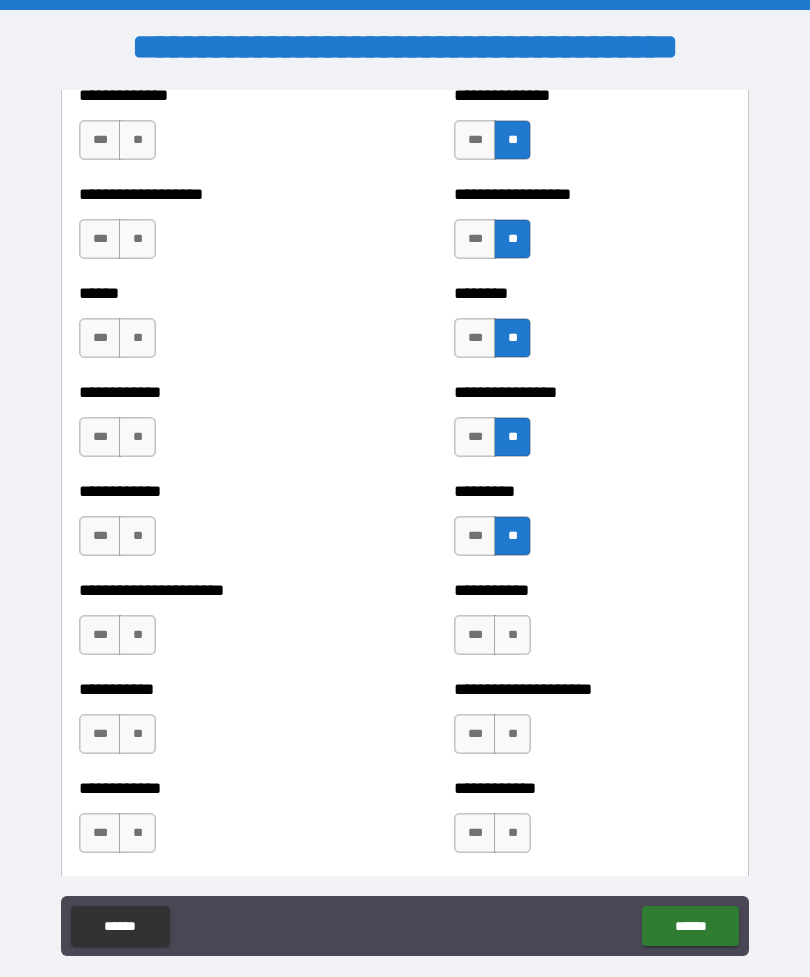 click on "**" at bounding box center [512, 635] 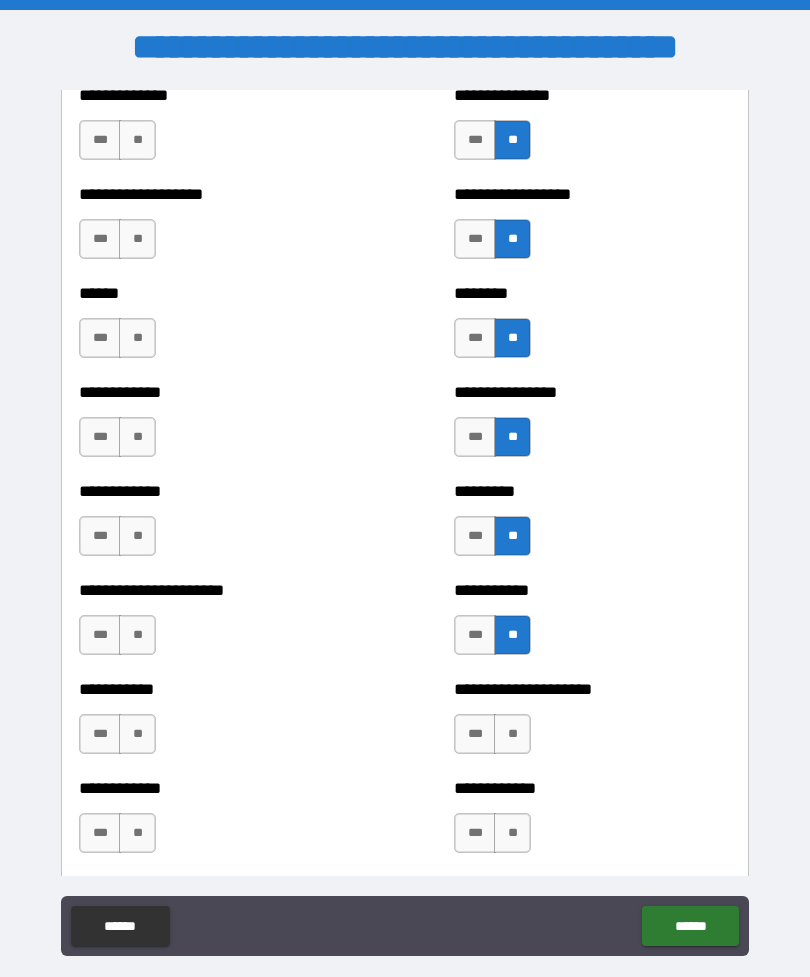 click on "**" at bounding box center (512, 734) 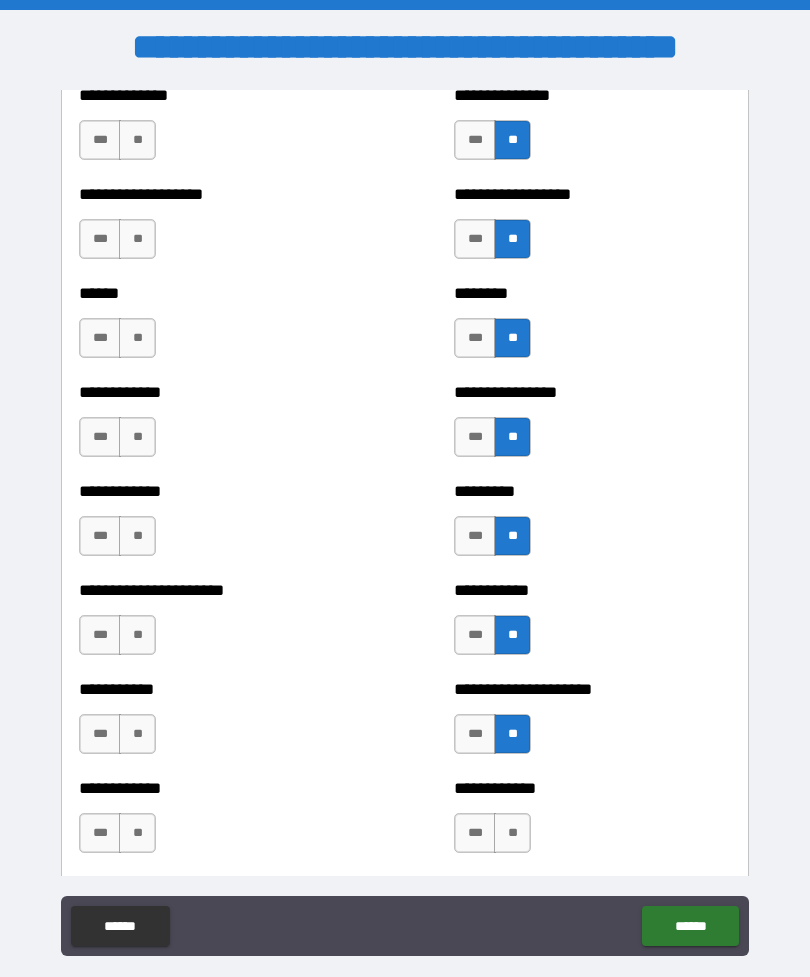click on "**" at bounding box center [512, 833] 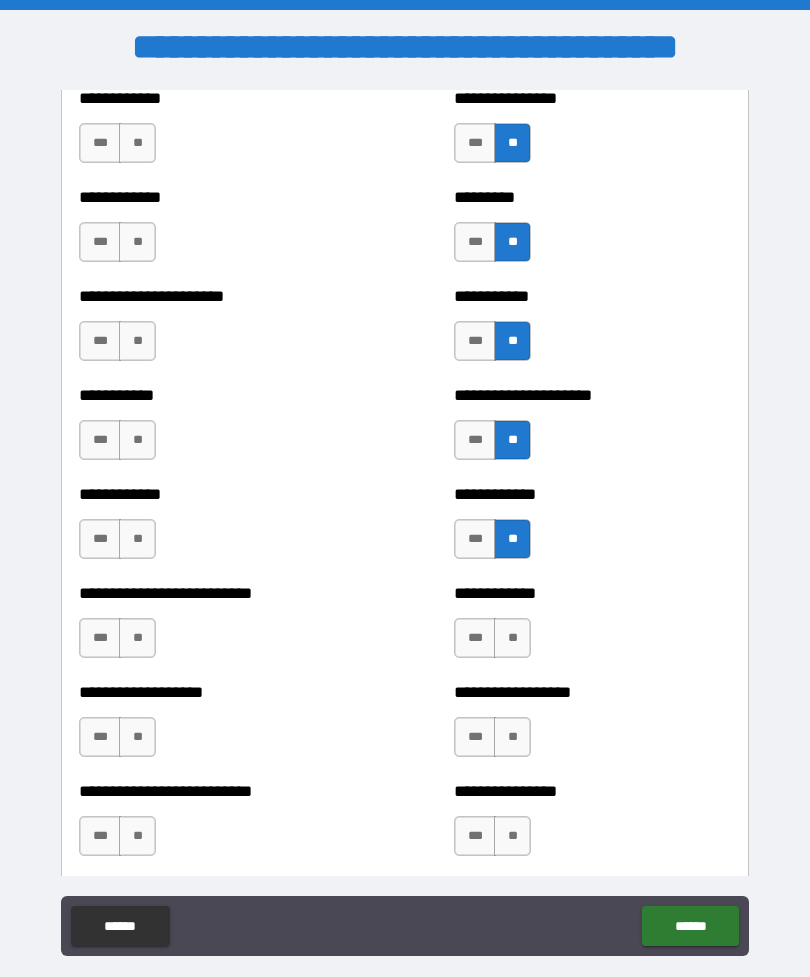 scroll, scrollTop: 5285, scrollLeft: 0, axis: vertical 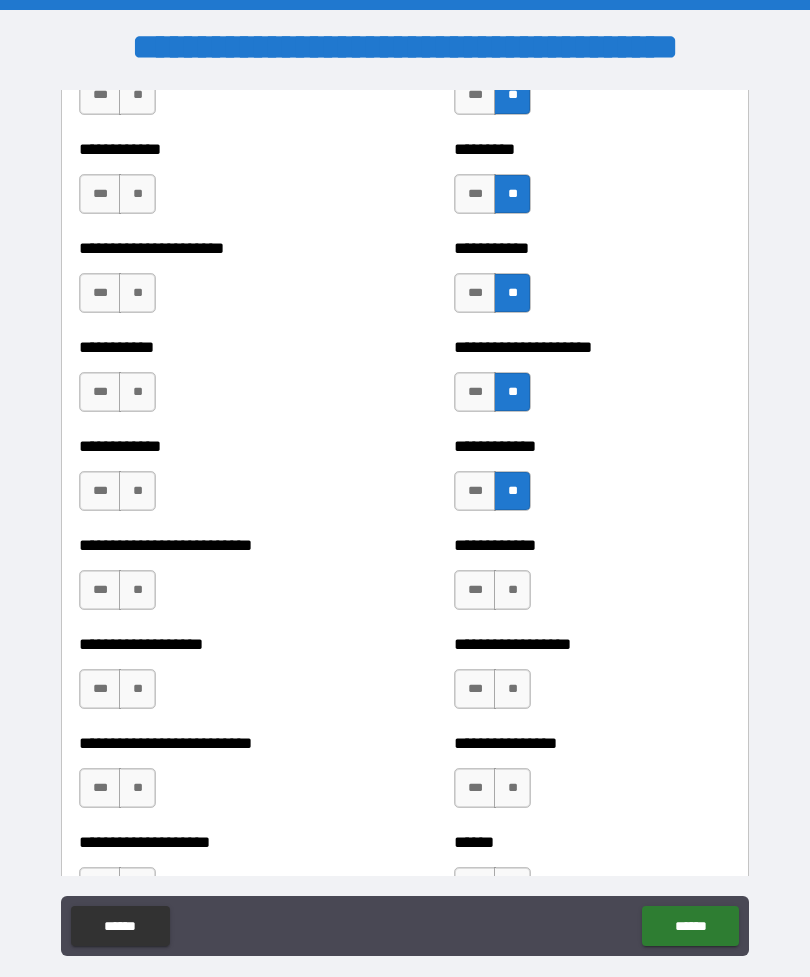 click on "**" at bounding box center (512, 590) 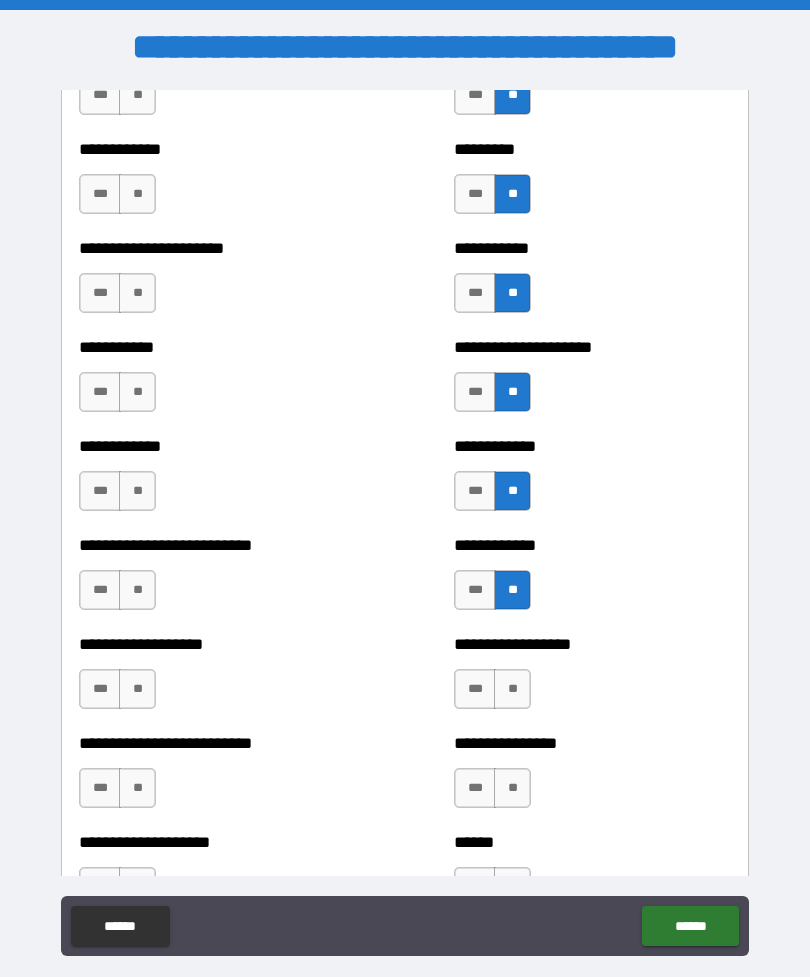 click on "**" at bounding box center (512, 689) 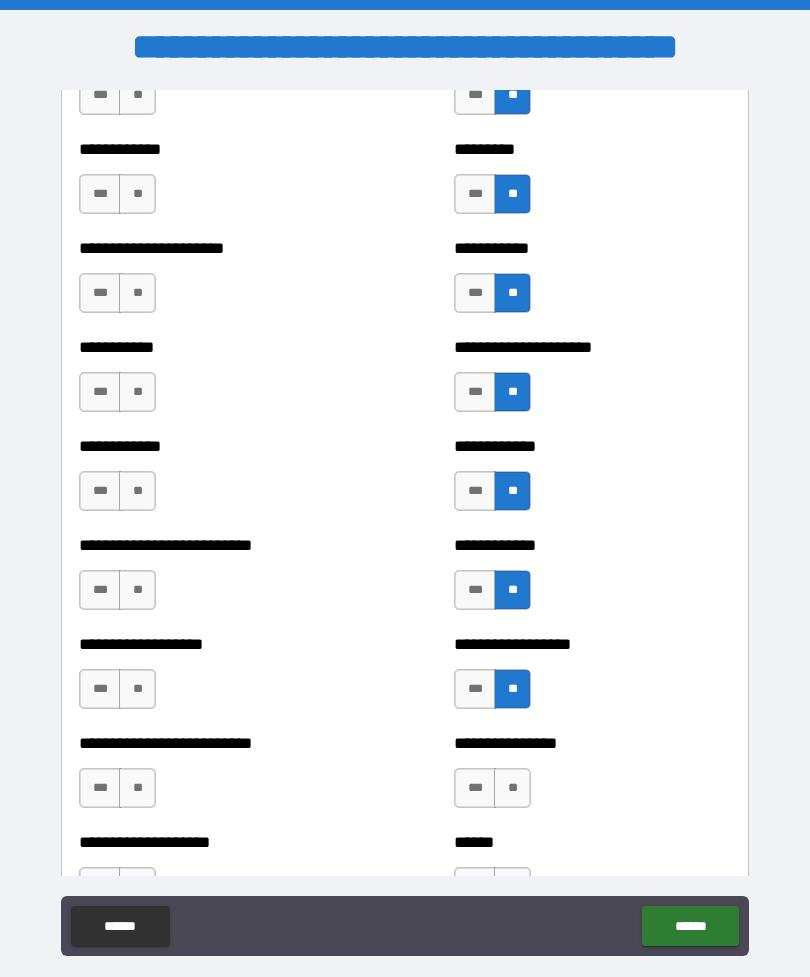 click on "**" at bounding box center [512, 788] 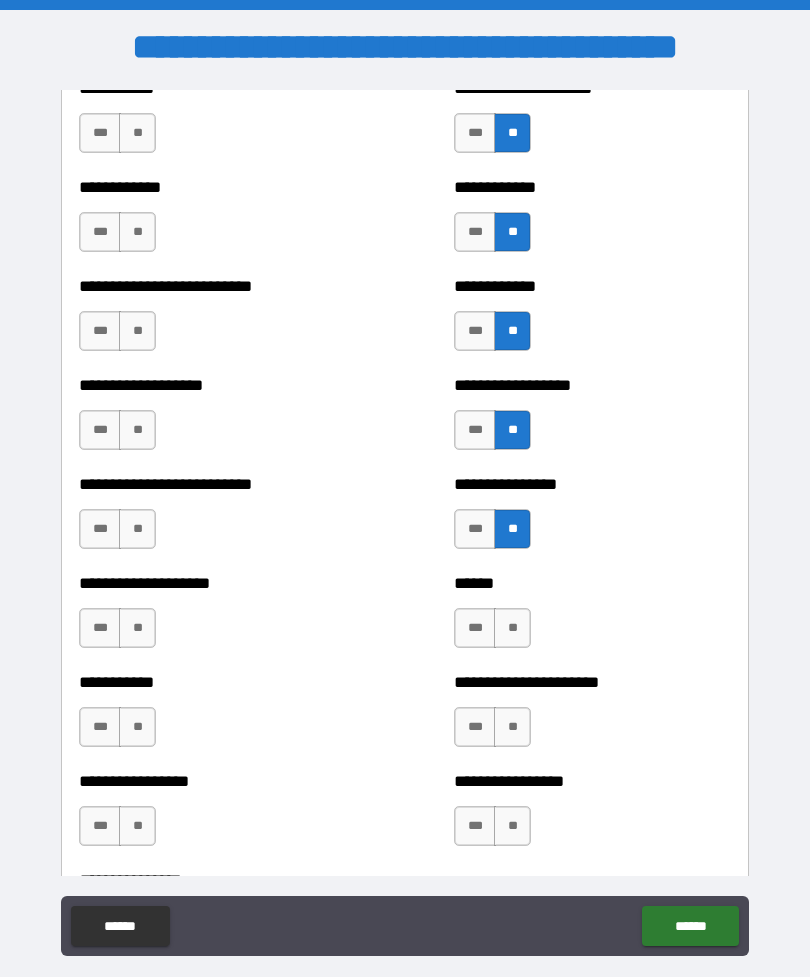 scroll, scrollTop: 5543, scrollLeft: 0, axis: vertical 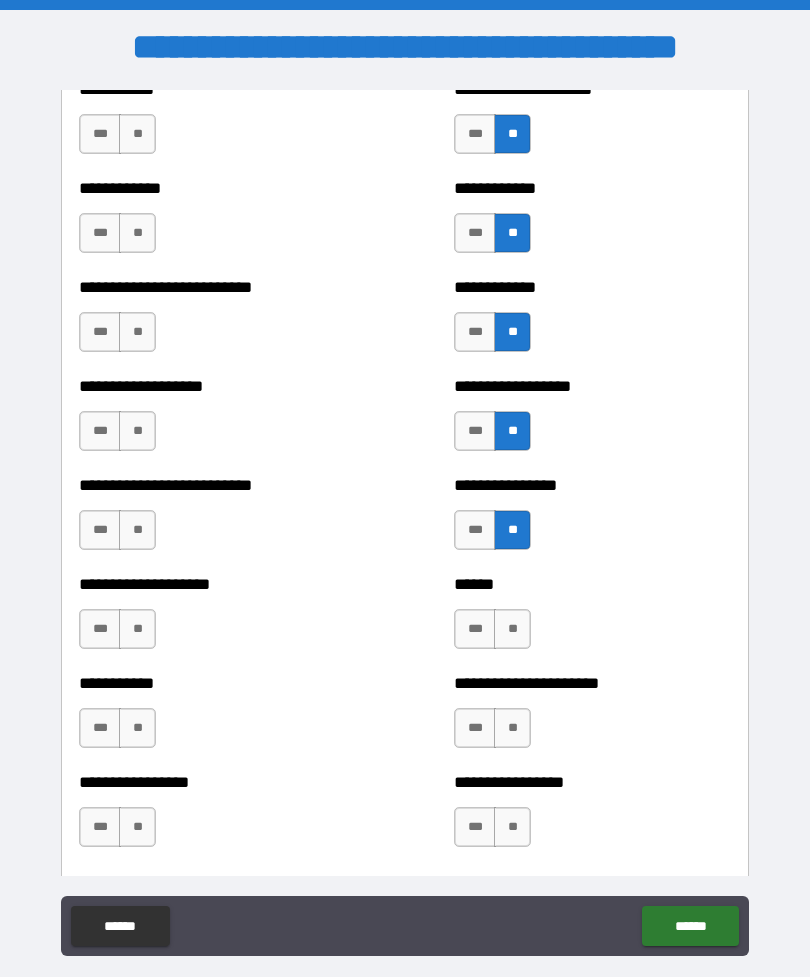 click on "**" at bounding box center (512, 629) 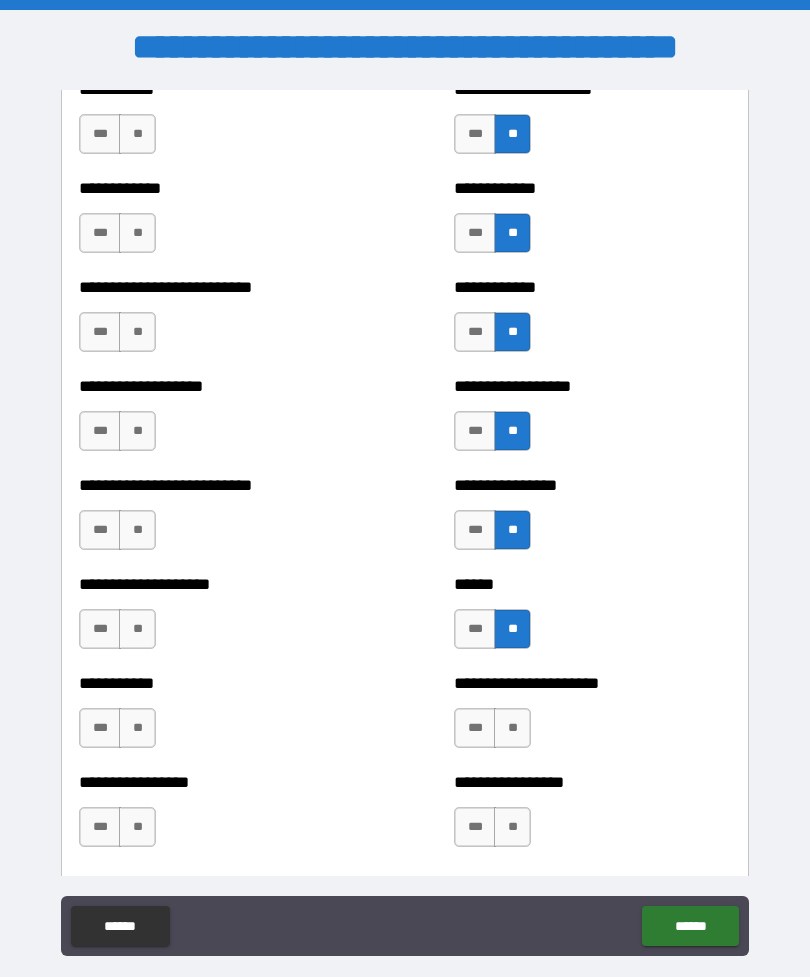 click on "**" at bounding box center (512, 728) 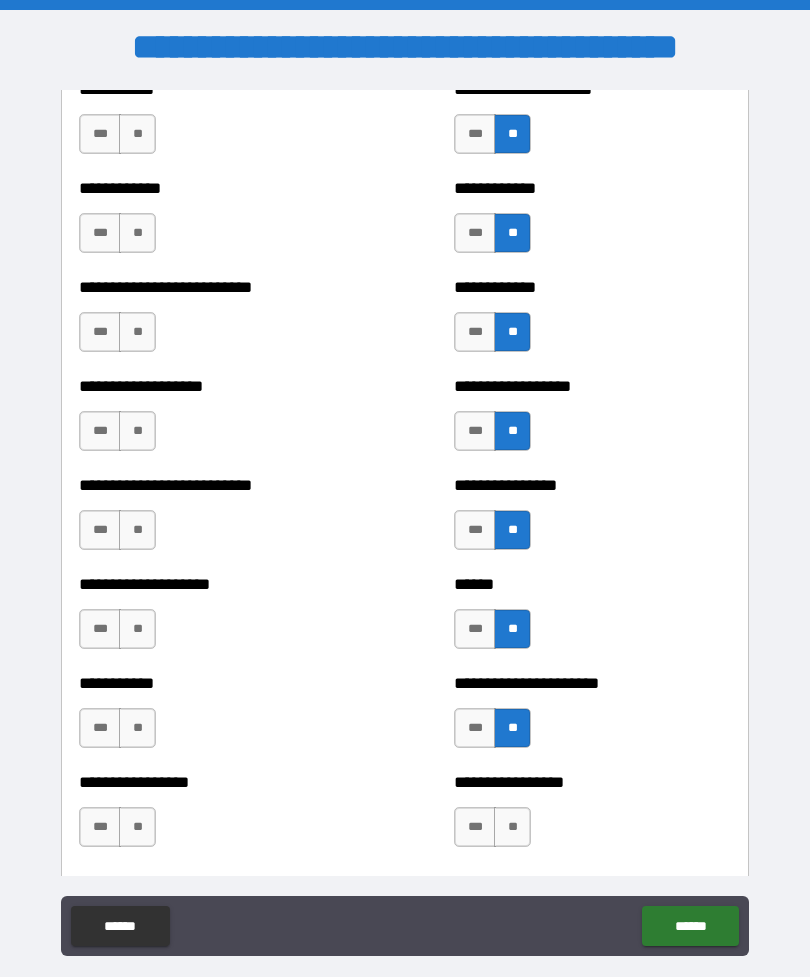 click on "**" at bounding box center [512, 827] 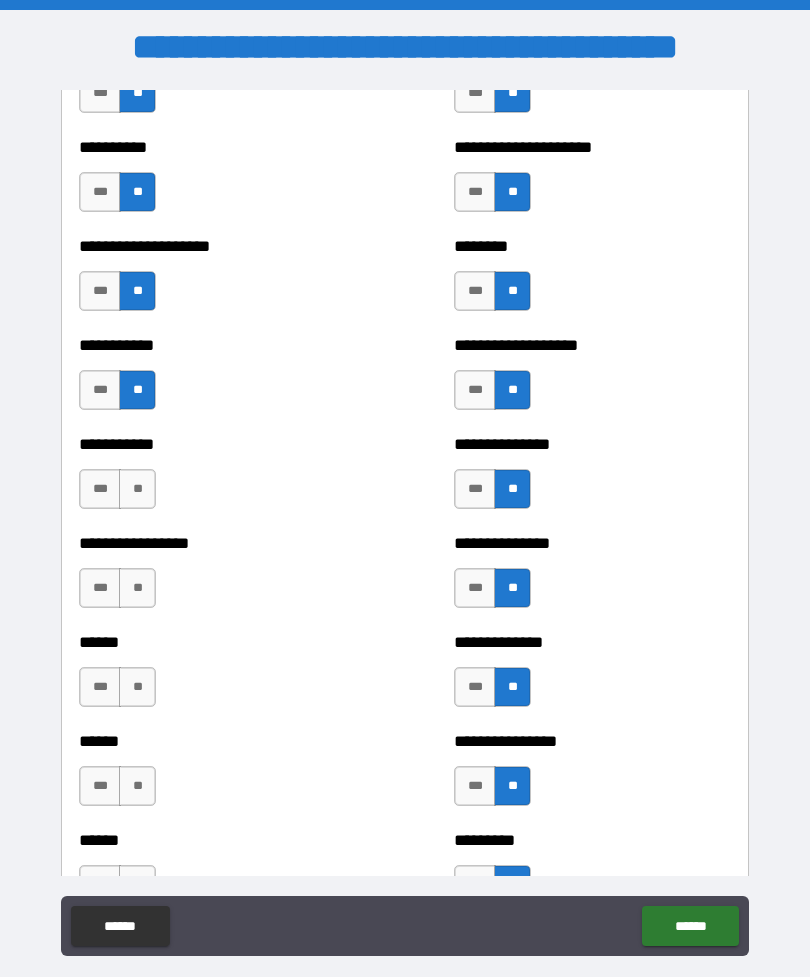 scroll, scrollTop: 2615, scrollLeft: 0, axis: vertical 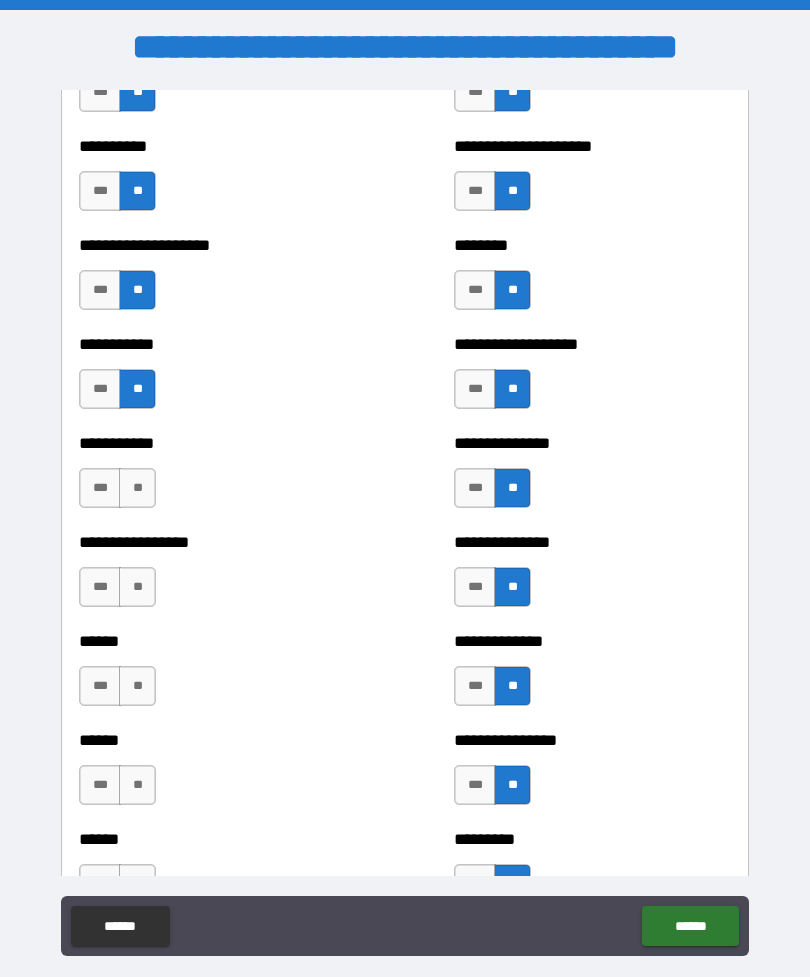 click on "**" at bounding box center (137, 488) 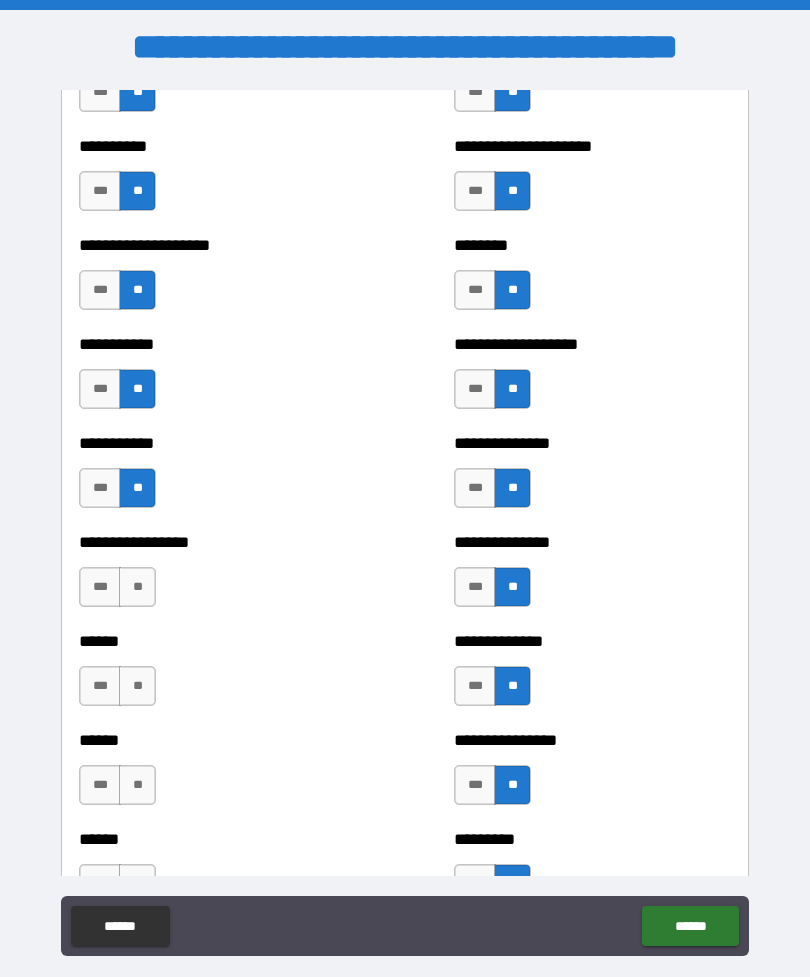 click on "**" at bounding box center (137, 587) 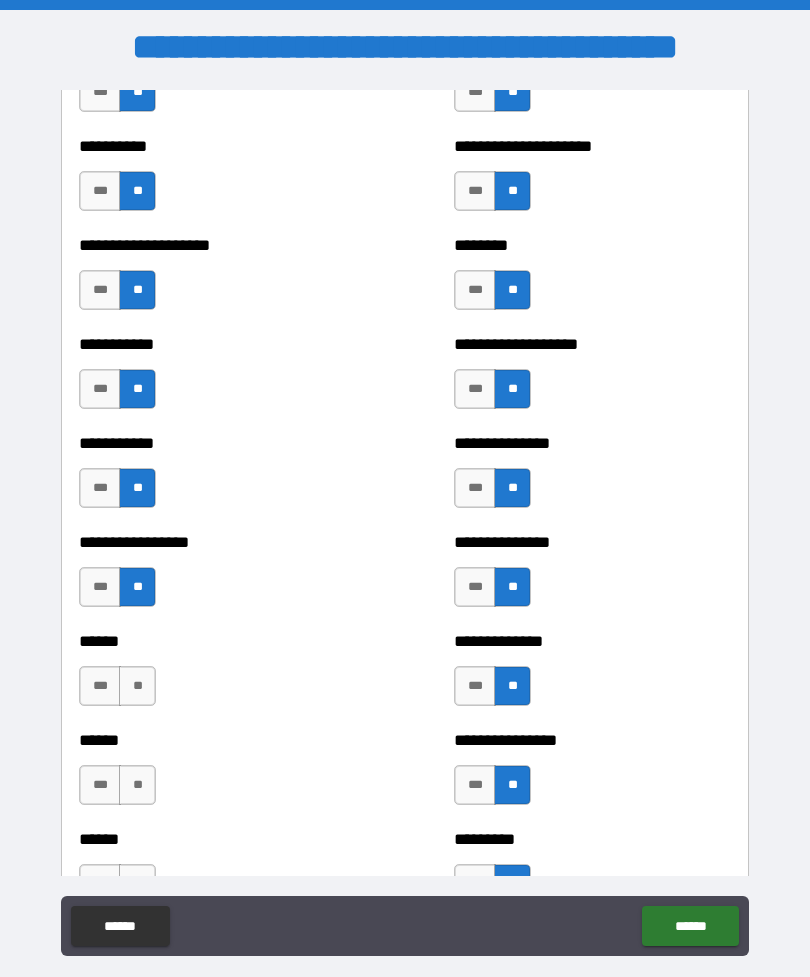 click on "**" at bounding box center (137, 686) 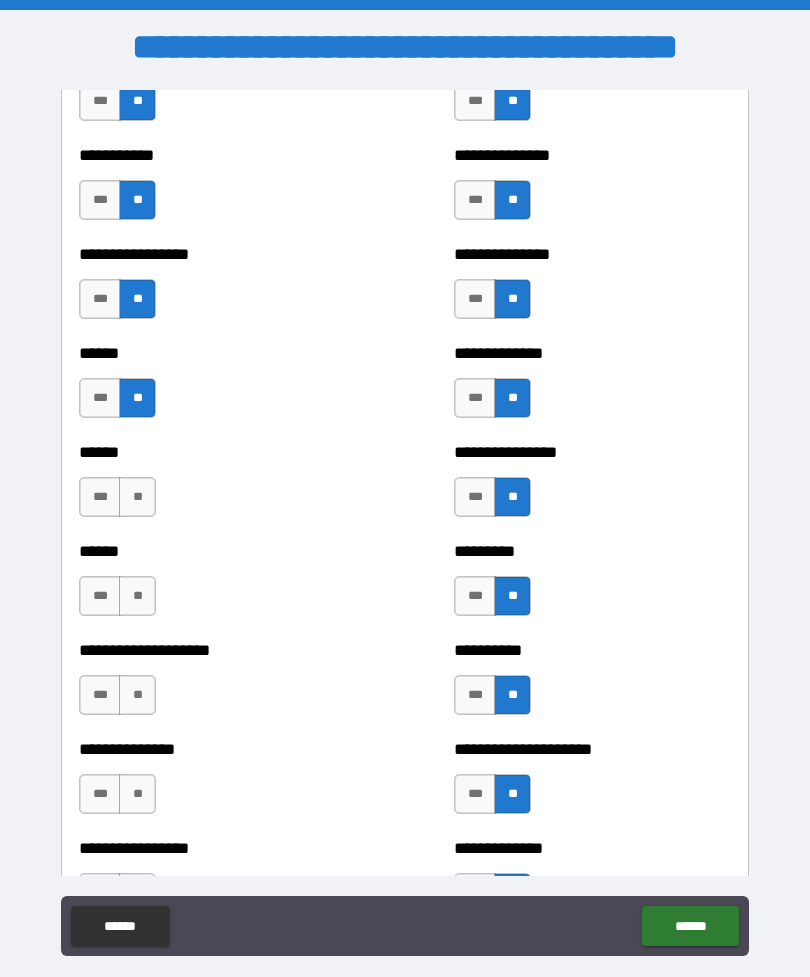 scroll, scrollTop: 2950, scrollLeft: 0, axis: vertical 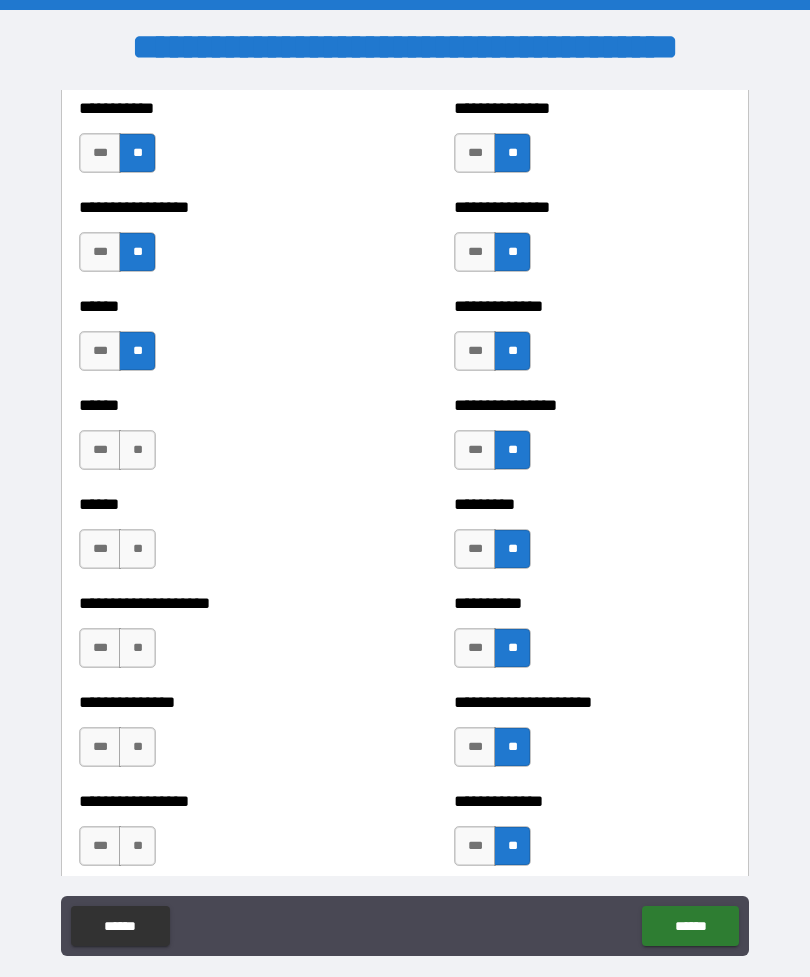 click on "**" at bounding box center (137, 450) 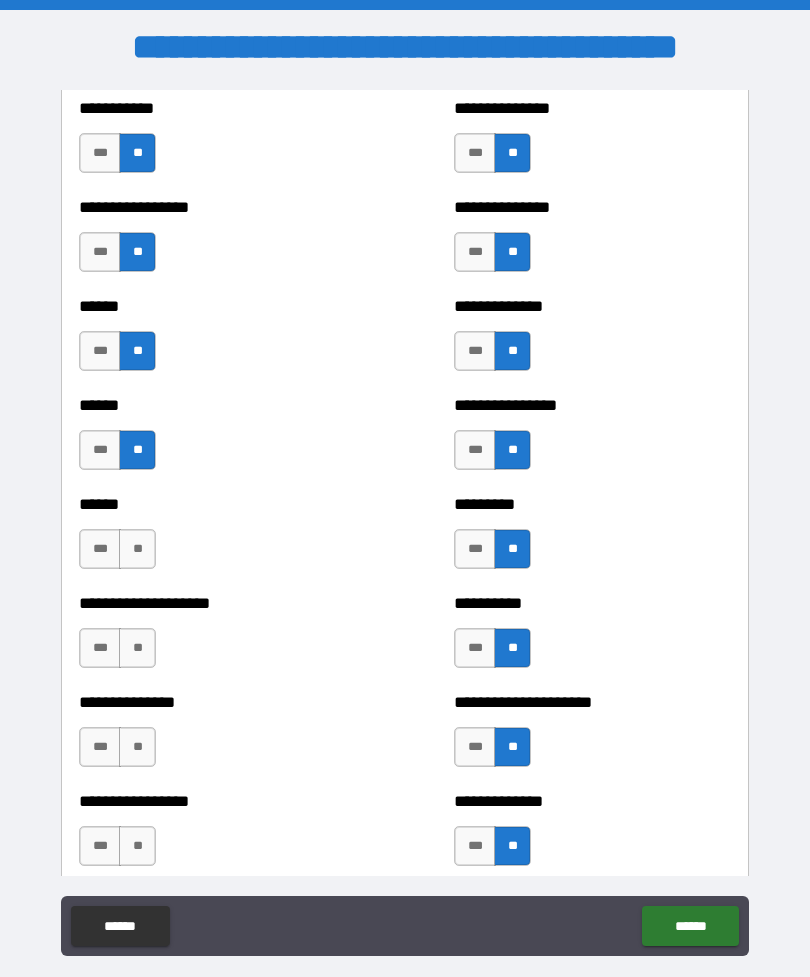click on "**" at bounding box center [137, 549] 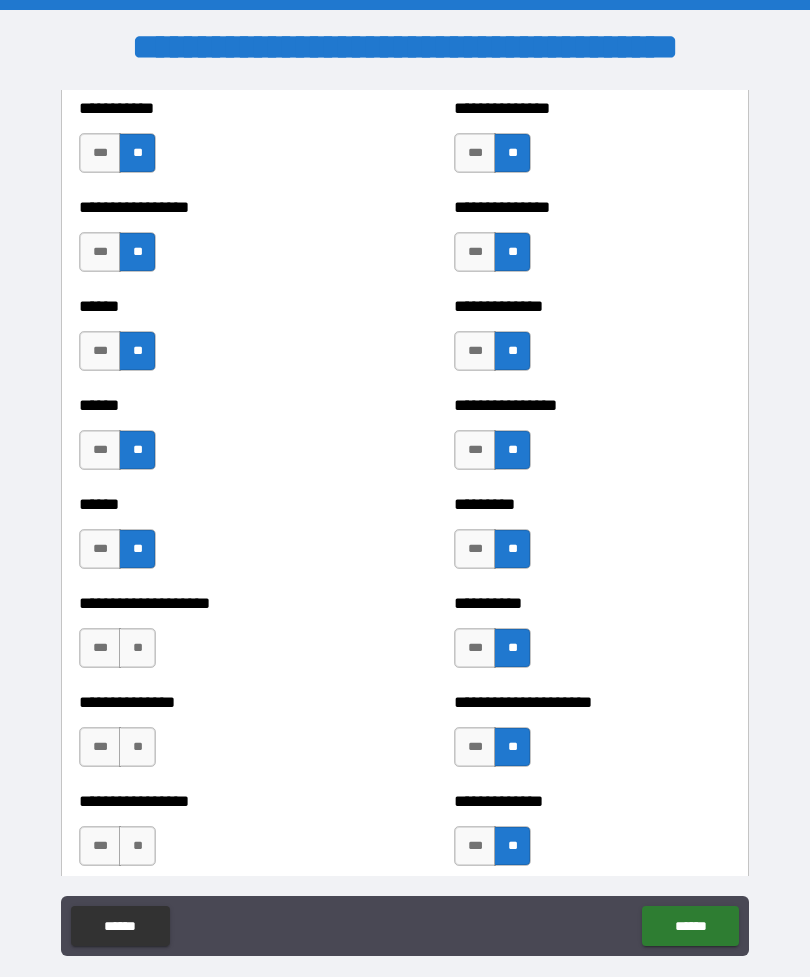 click on "**" at bounding box center (137, 648) 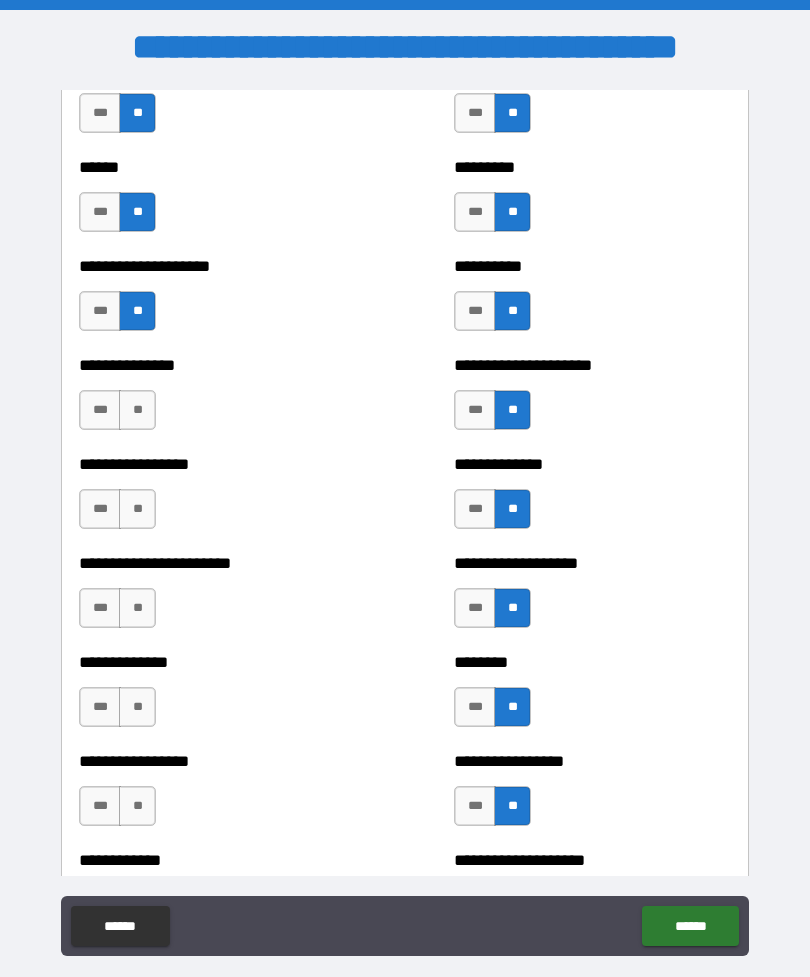 scroll, scrollTop: 3288, scrollLeft: 0, axis: vertical 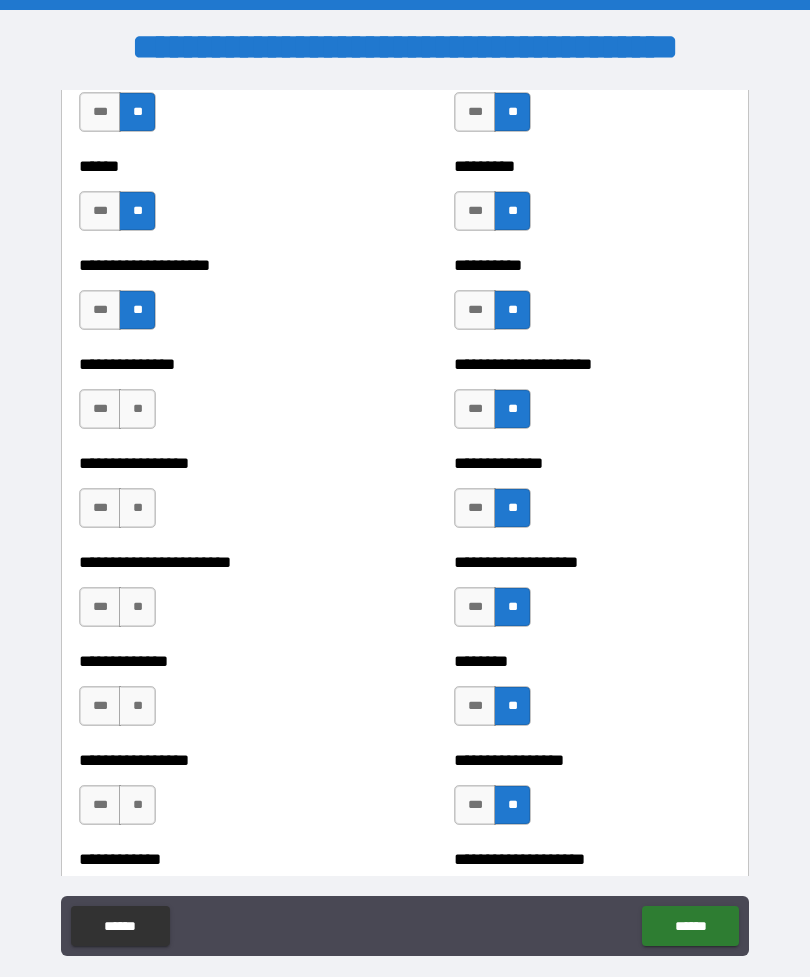 click on "**" at bounding box center (137, 508) 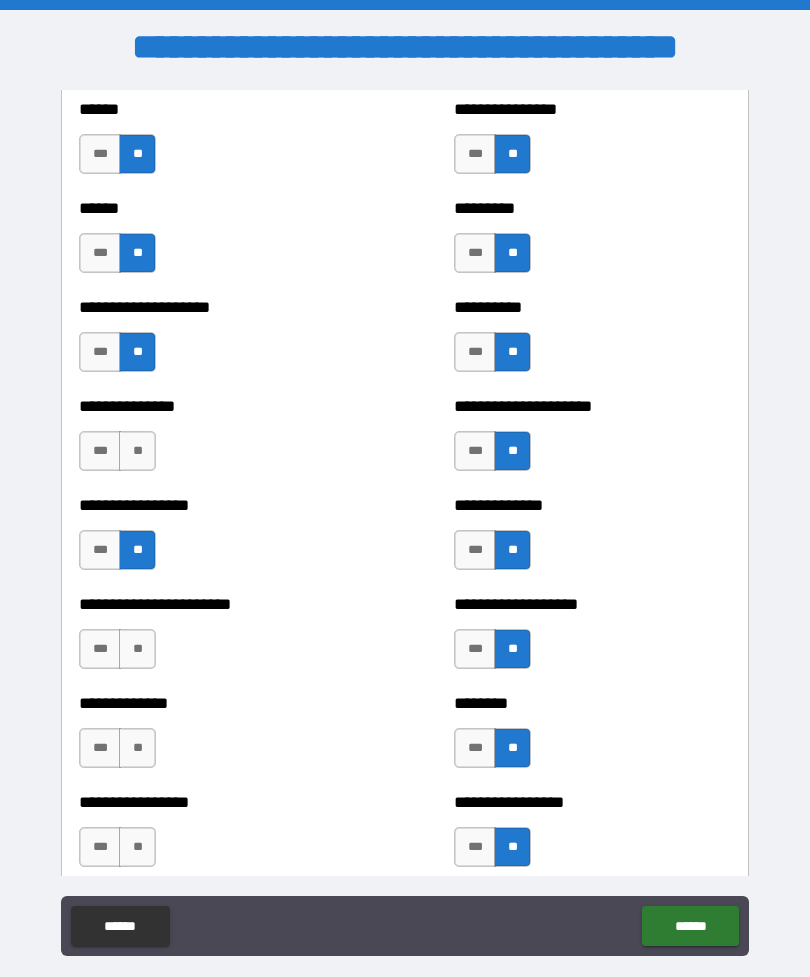 scroll, scrollTop: 3272, scrollLeft: 0, axis: vertical 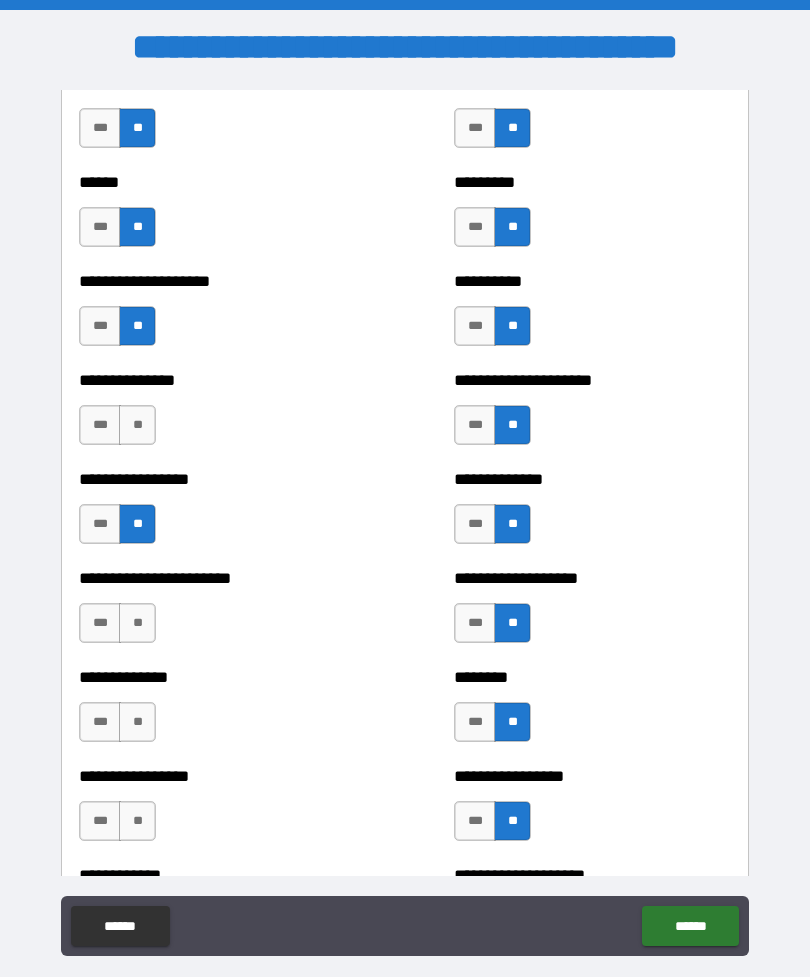 click on "**" at bounding box center [137, 425] 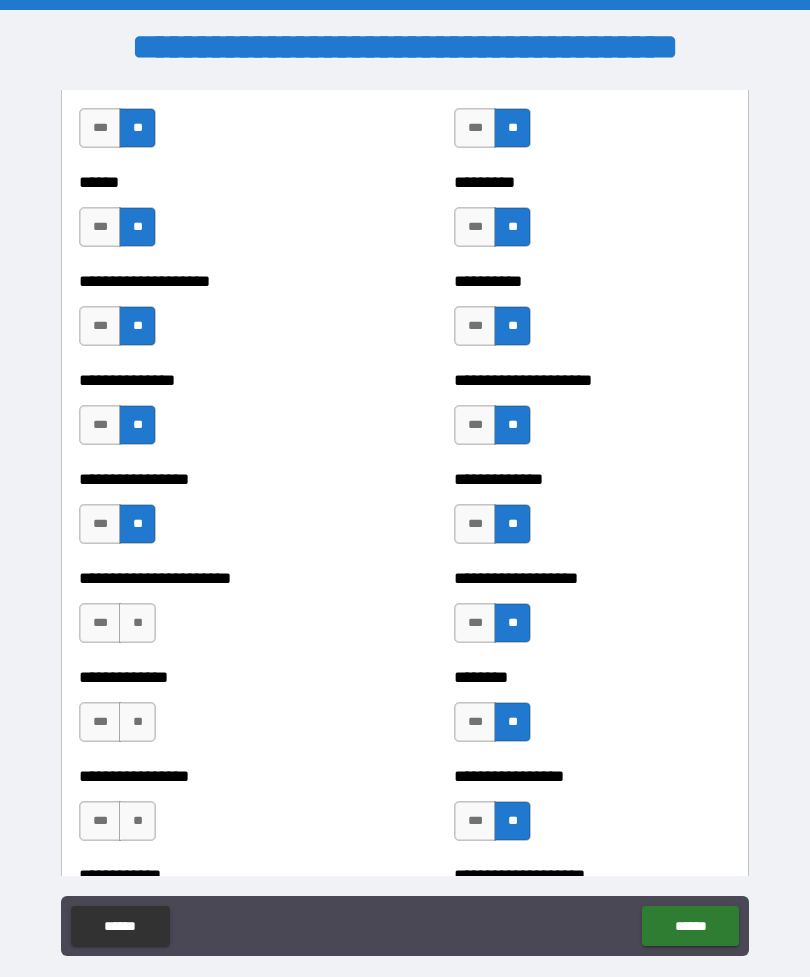 click on "**" at bounding box center (137, 623) 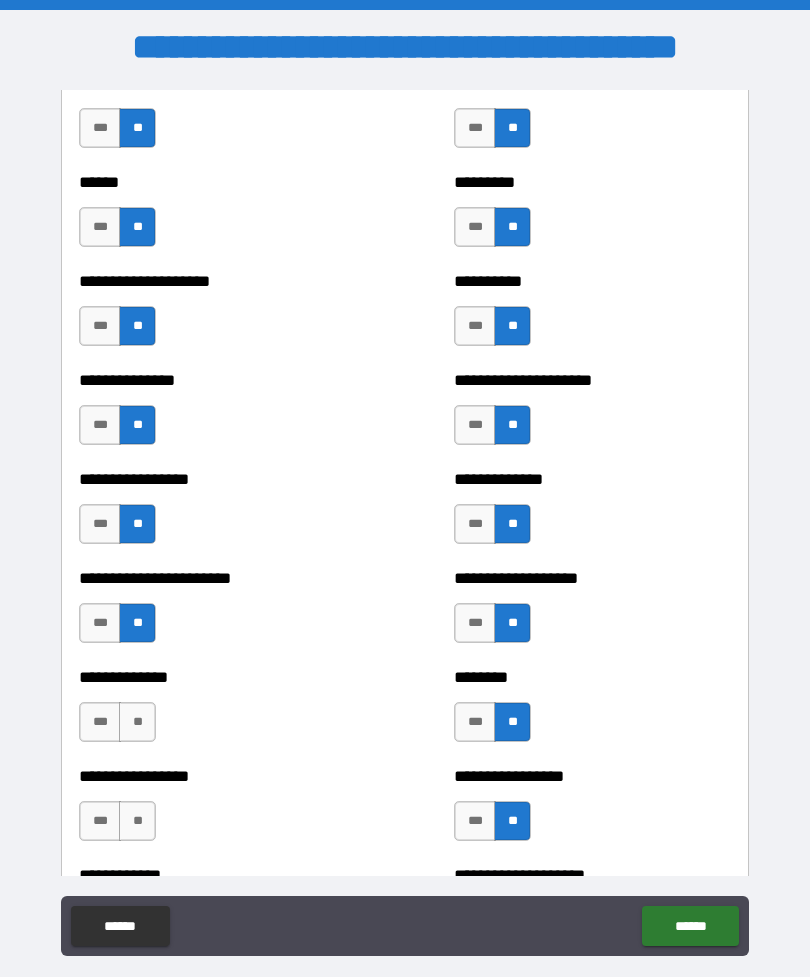 click on "**" at bounding box center (137, 722) 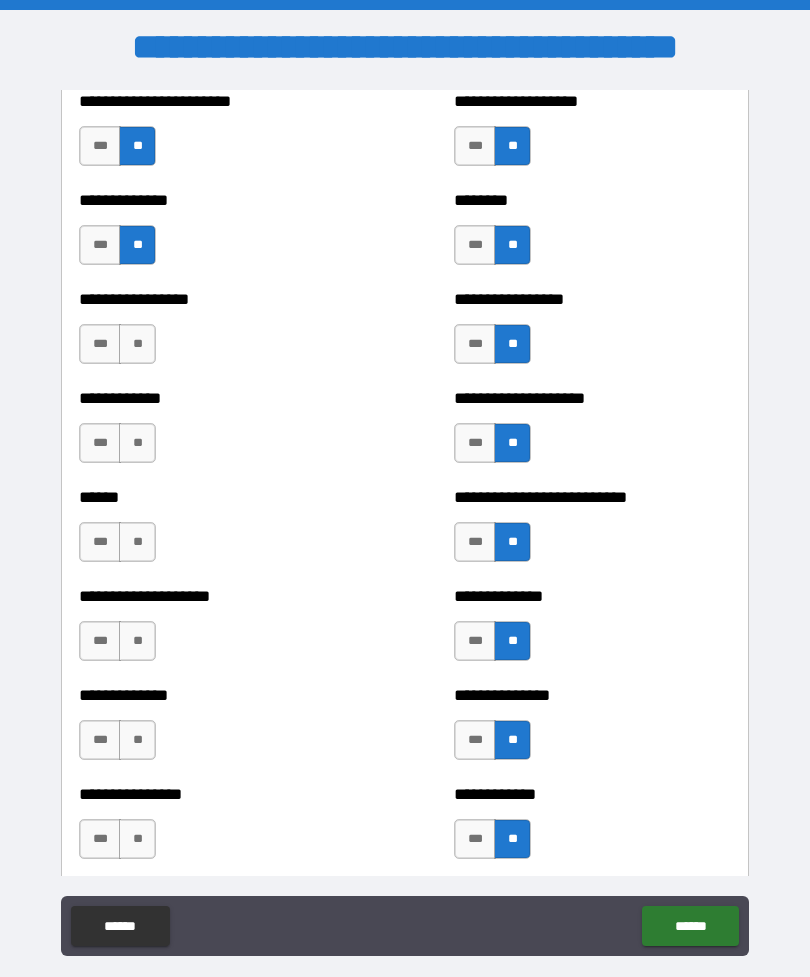 scroll, scrollTop: 3747, scrollLeft: 0, axis: vertical 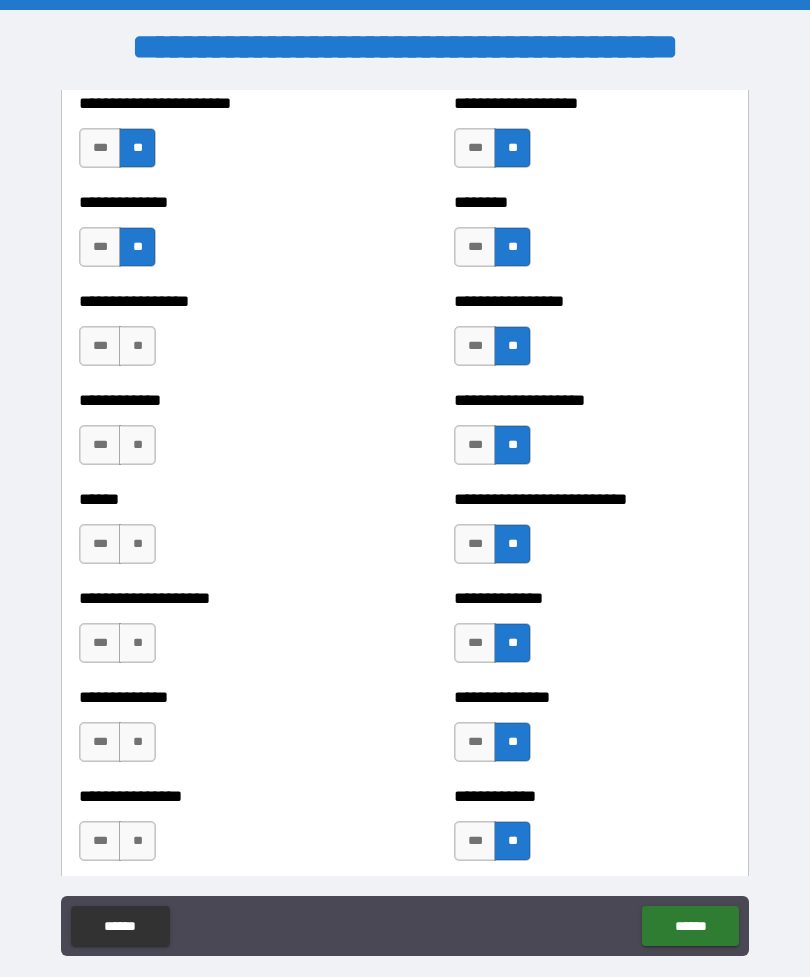 click on "**" at bounding box center (137, 346) 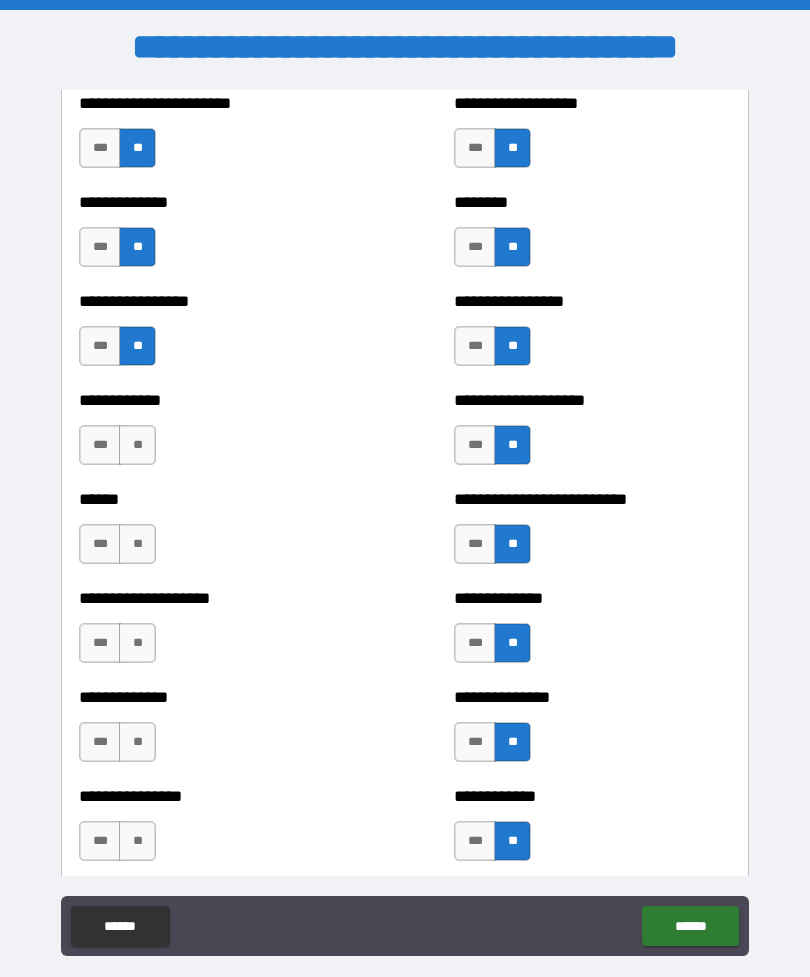 click on "**" at bounding box center (137, 445) 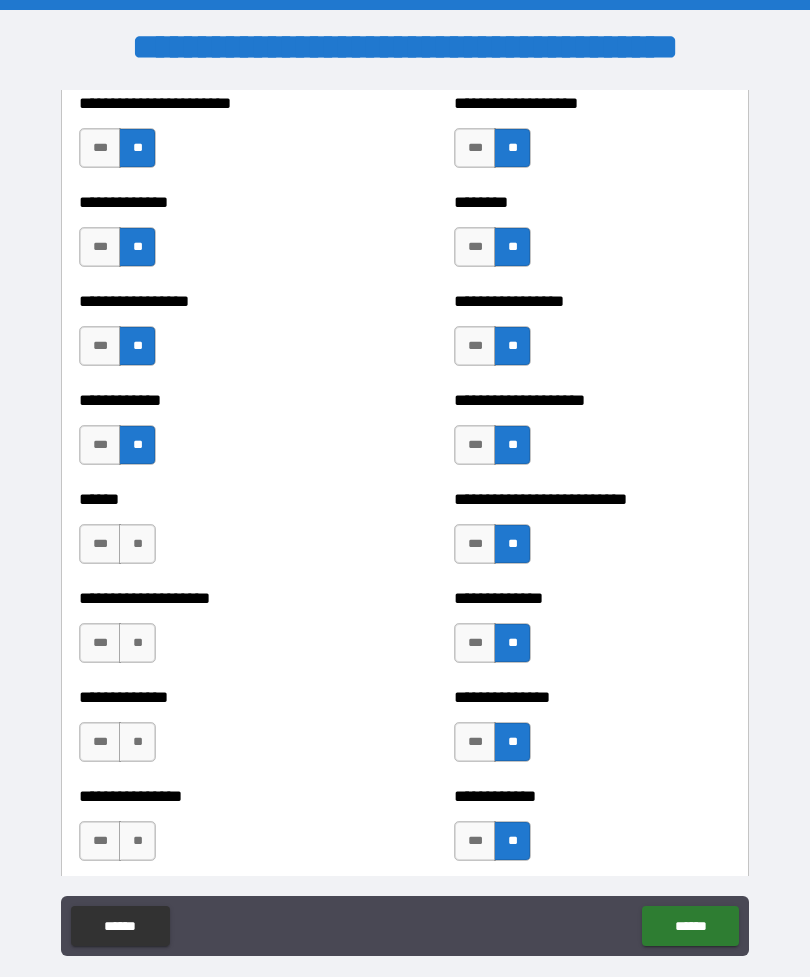 click on "**" at bounding box center (137, 544) 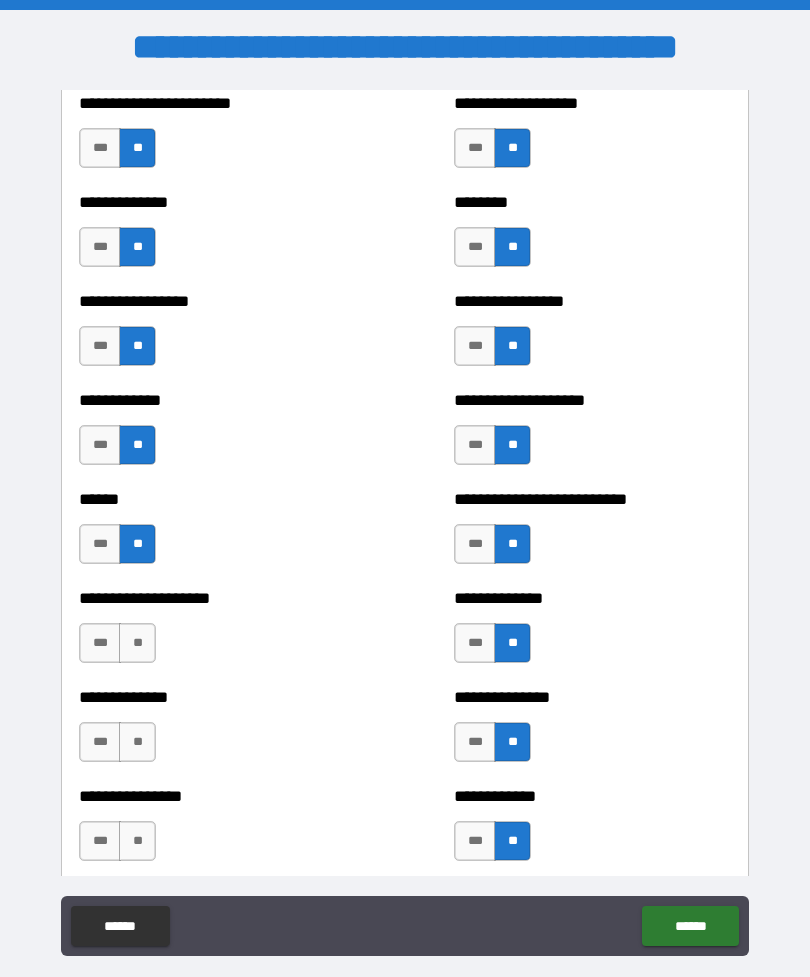 click on "**" at bounding box center (137, 643) 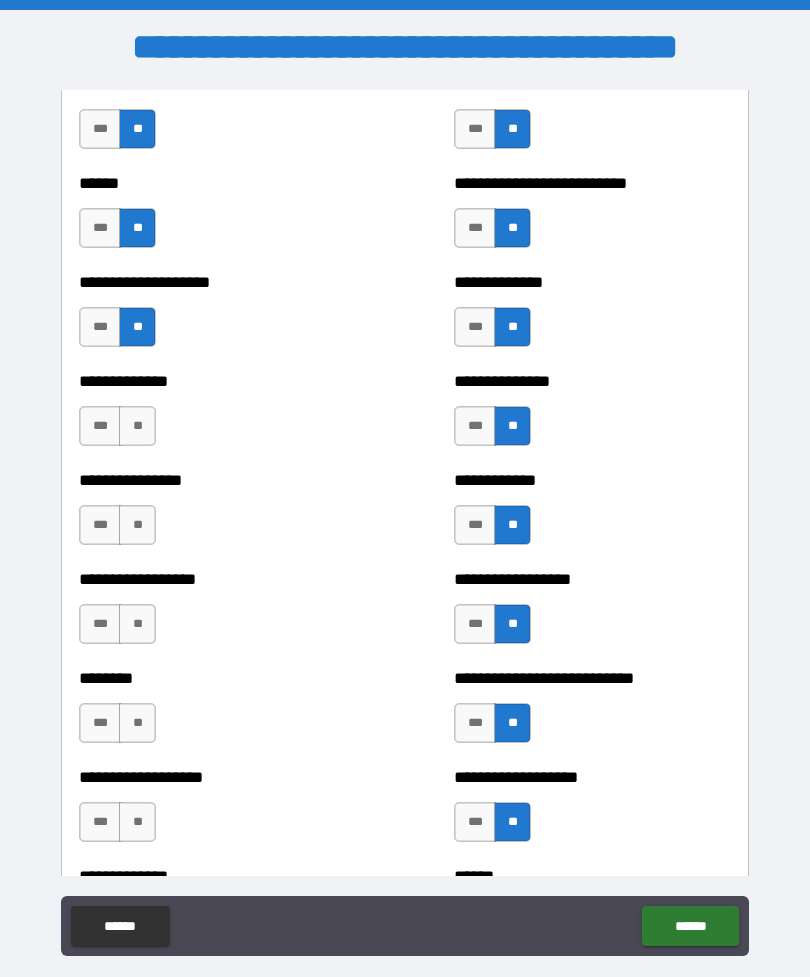 scroll, scrollTop: 4067, scrollLeft: 0, axis: vertical 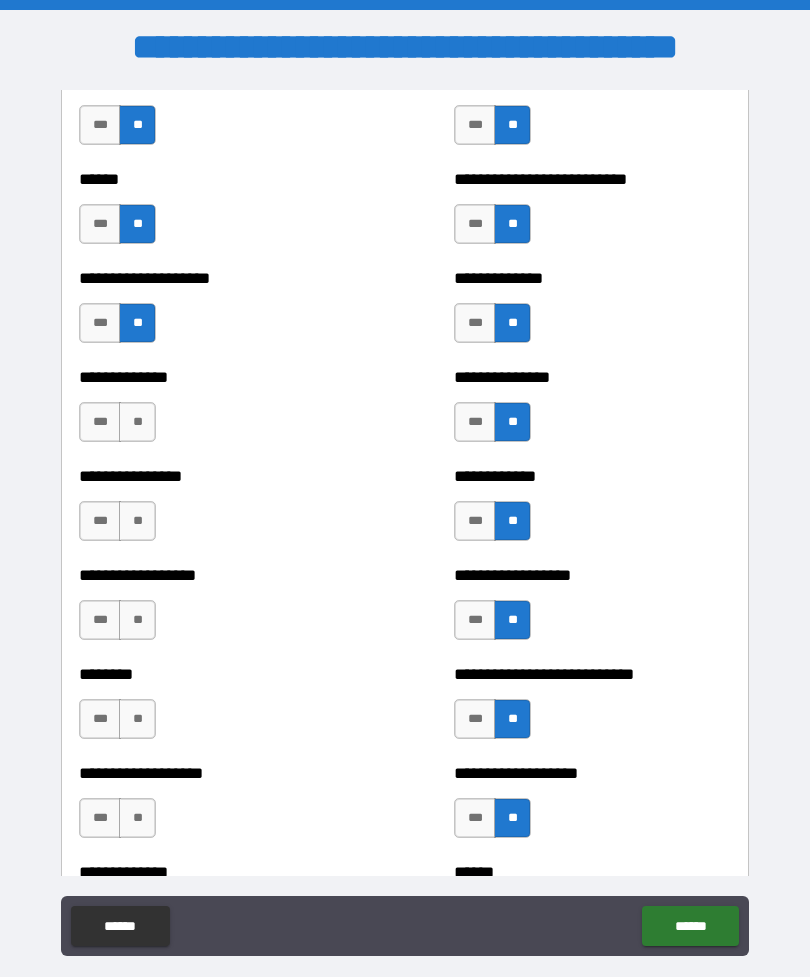 click on "**" at bounding box center (137, 422) 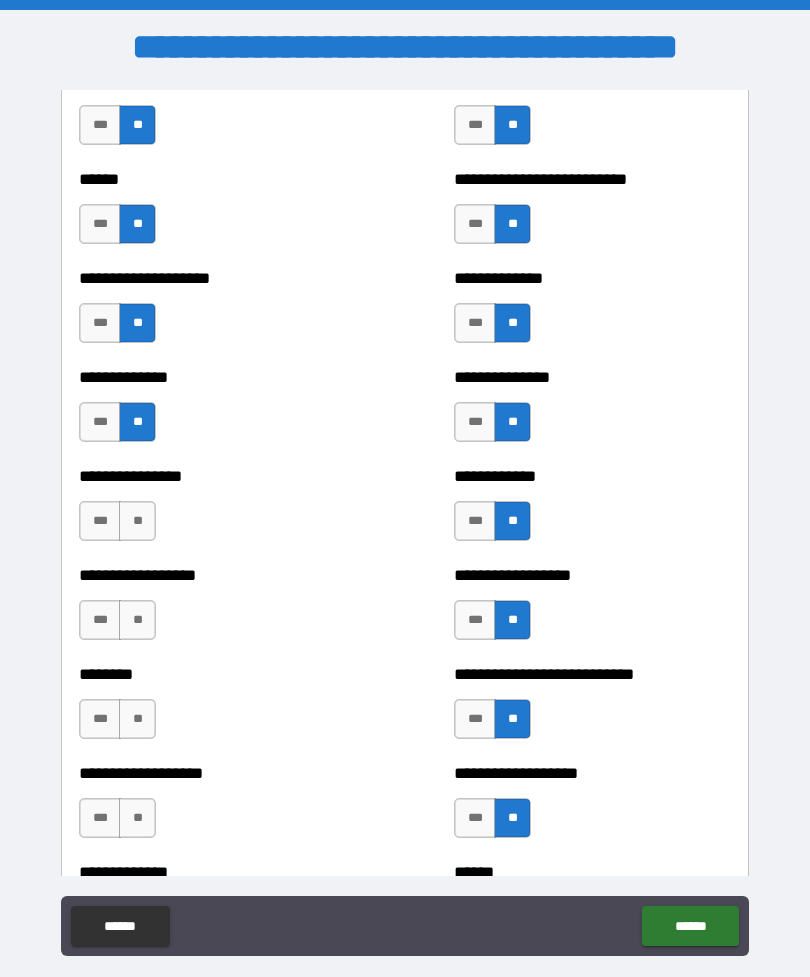 click on "**" at bounding box center [137, 521] 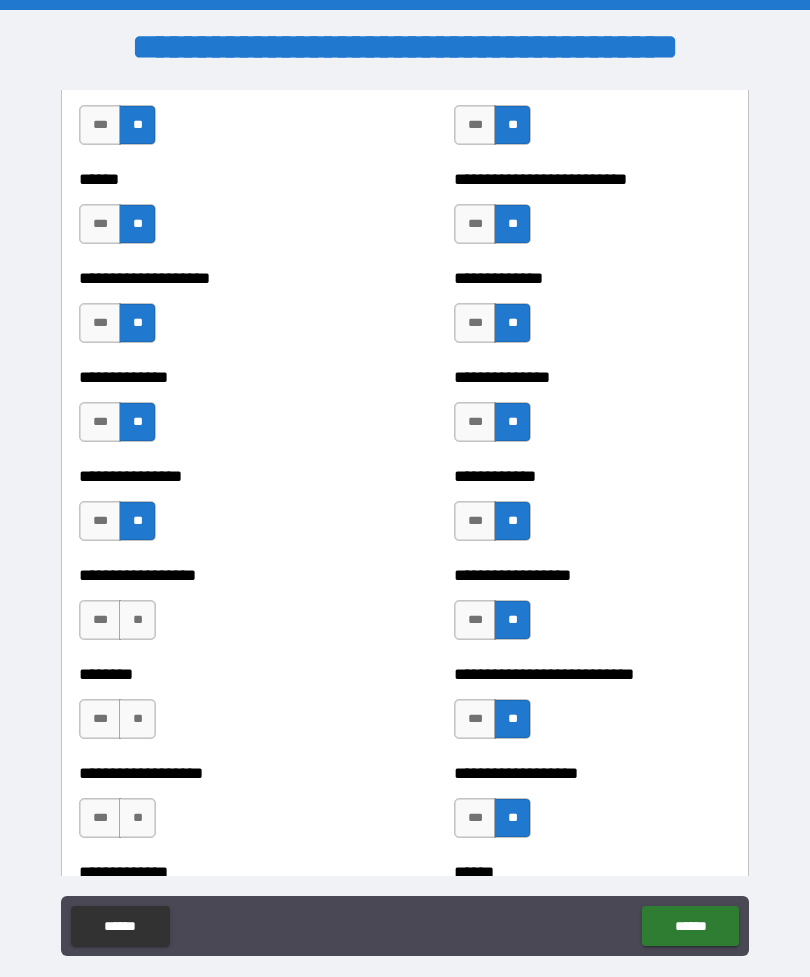 click on "**" at bounding box center (137, 620) 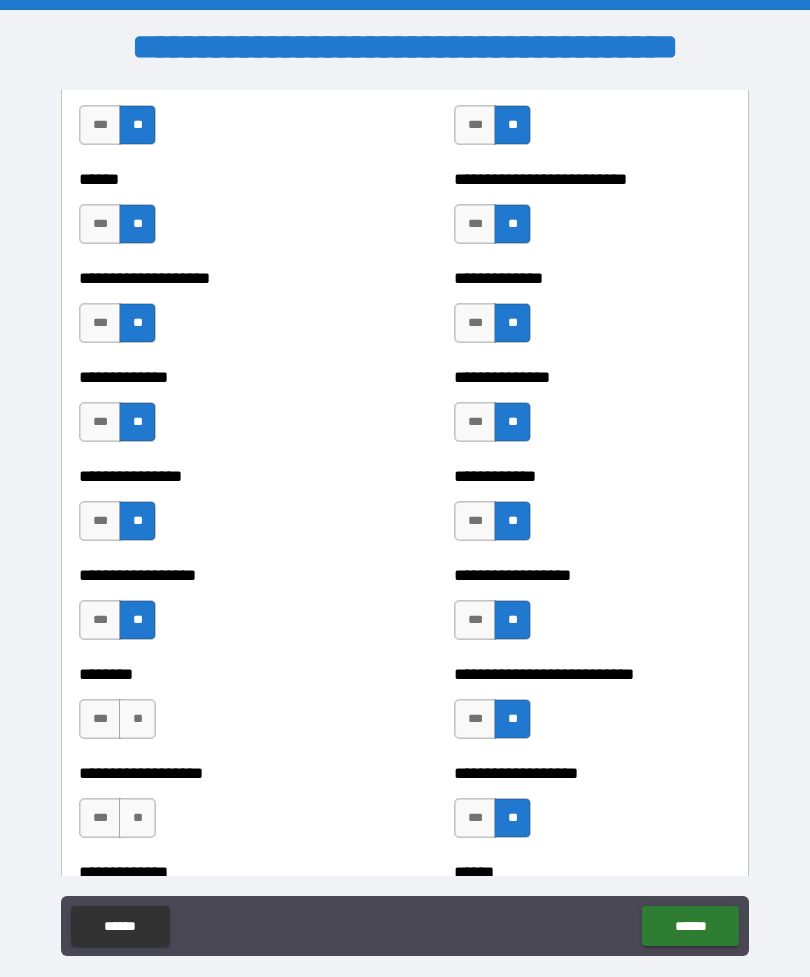 click on "**" at bounding box center (137, 719) 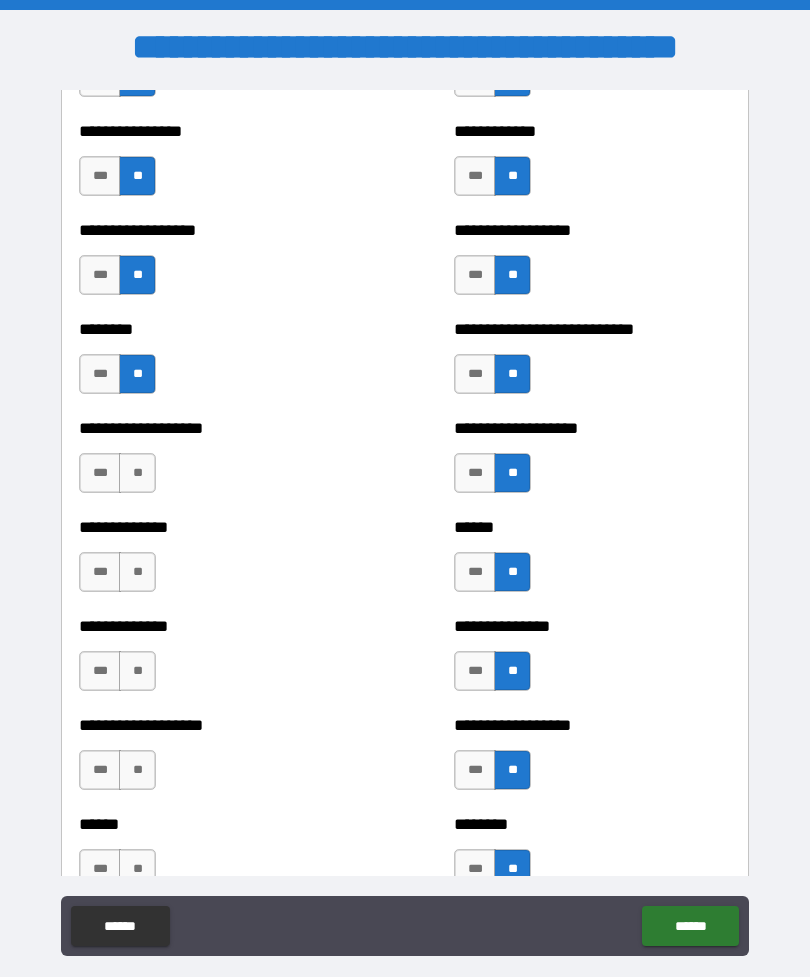 scroll, scrollTop: 4408, scrollLeft: 0, axis: vertical 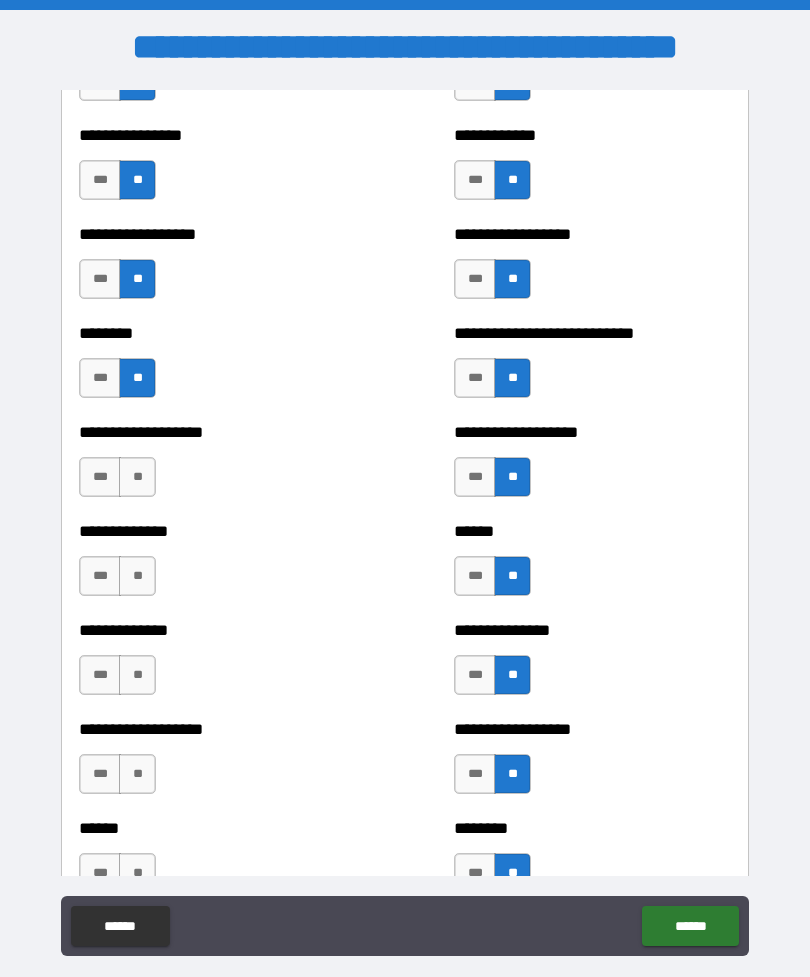 click on "**" at bounding box center [137, 477] 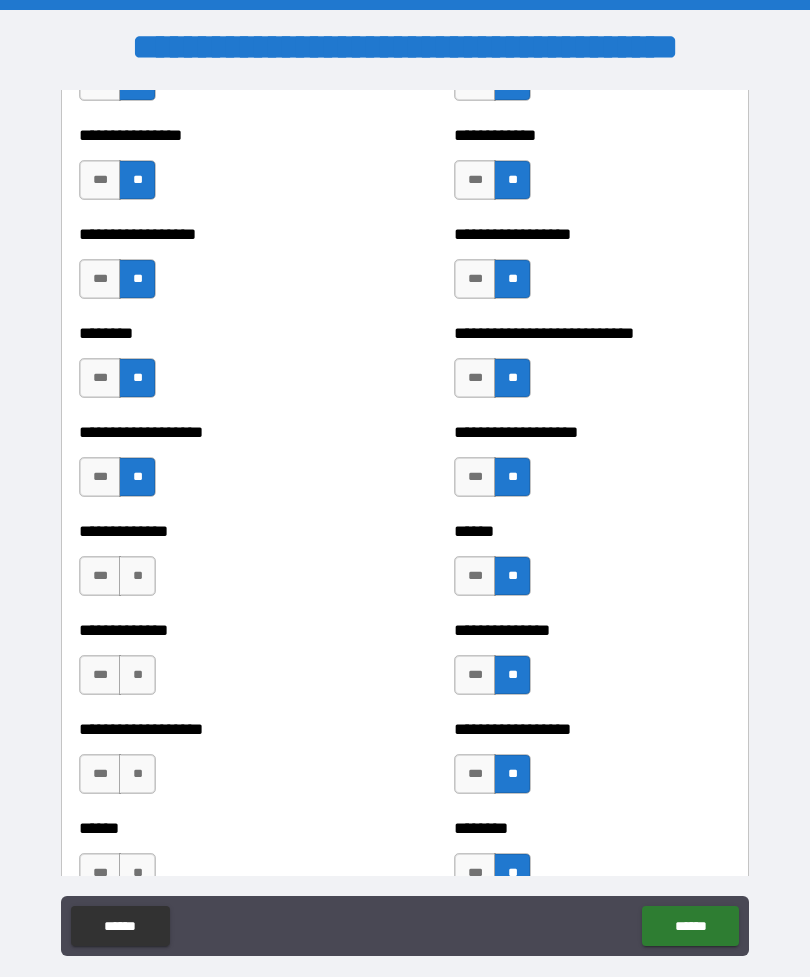 click on "**" at bounding box center [137, 576] 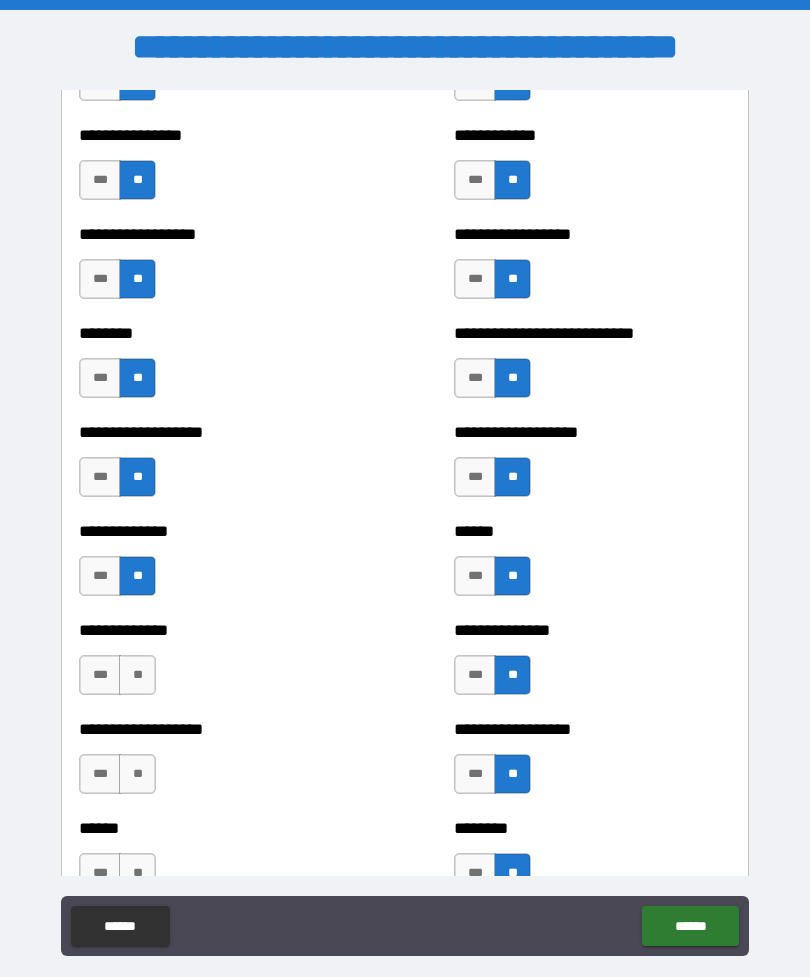 click on "**" at bounding box center [137, 675] 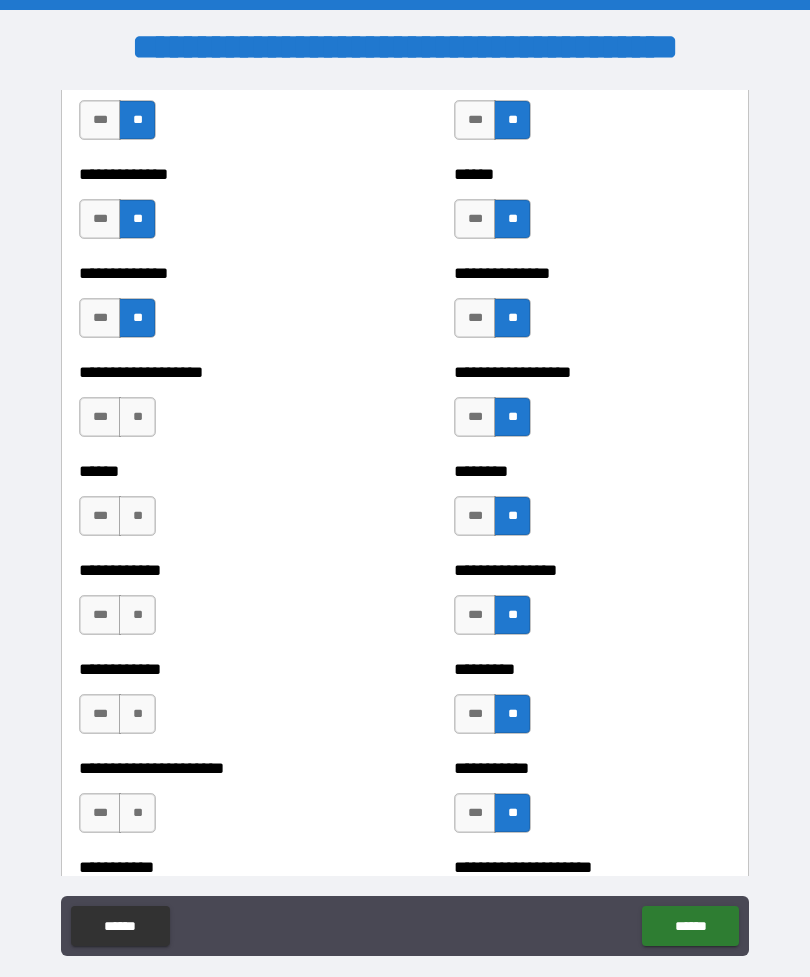 scroll, scrollTop: 4766, scrollLeft: 0, axis: vertical 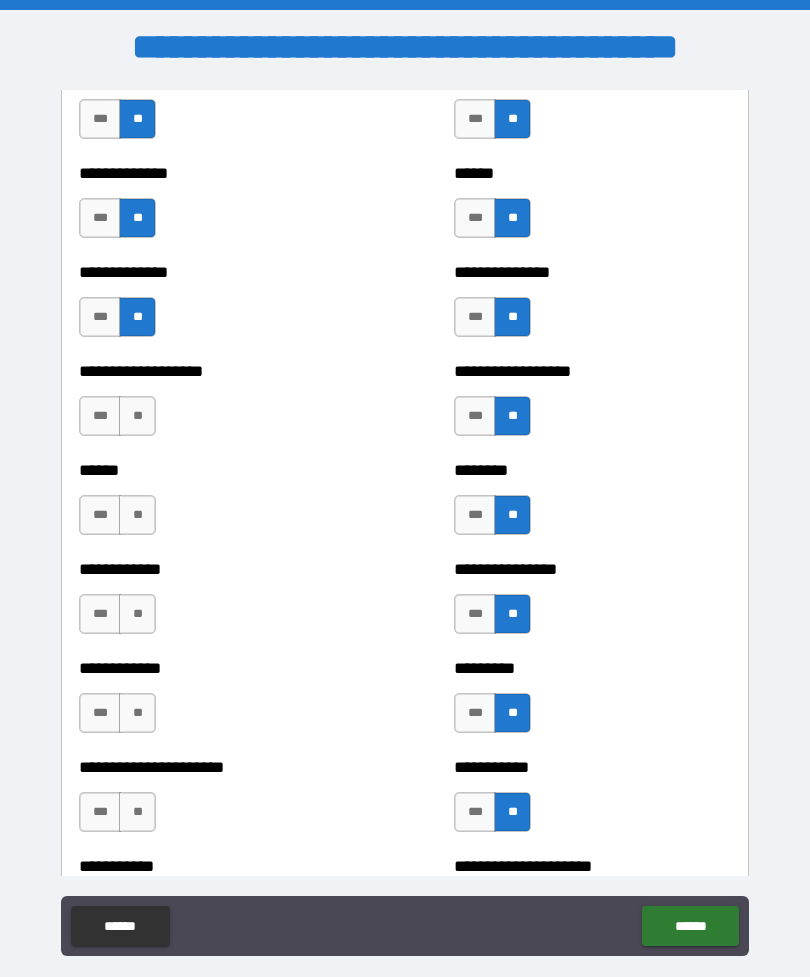 click on "**" at bounding box center (137, 416) 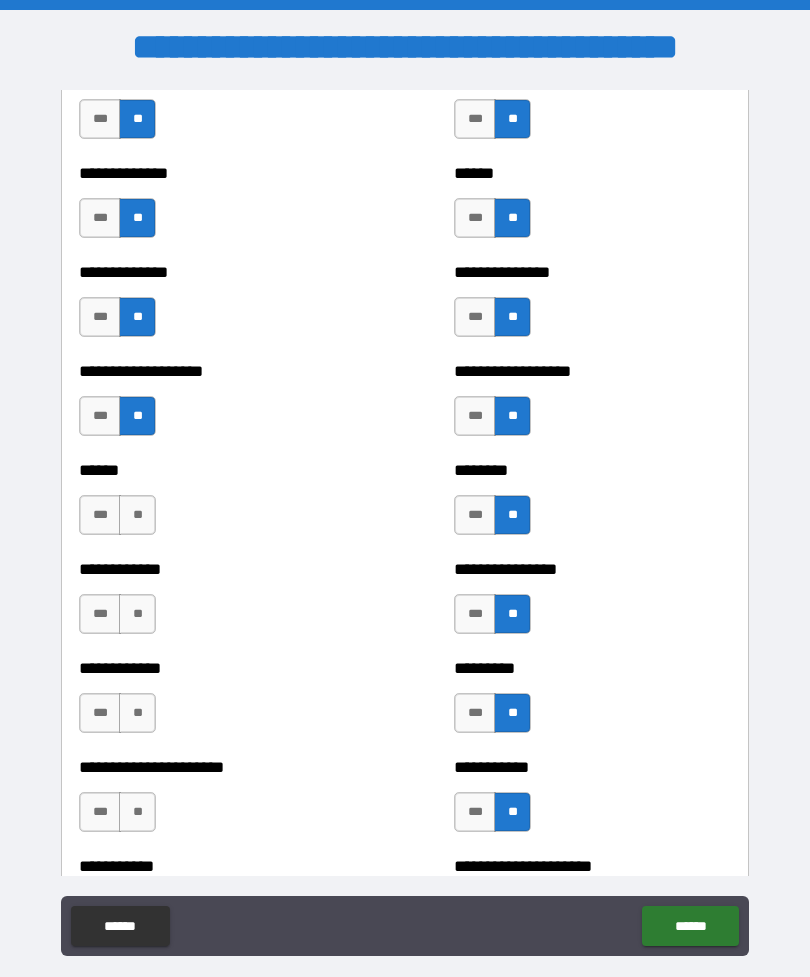 click on "**" at bounding box center [137, 515] 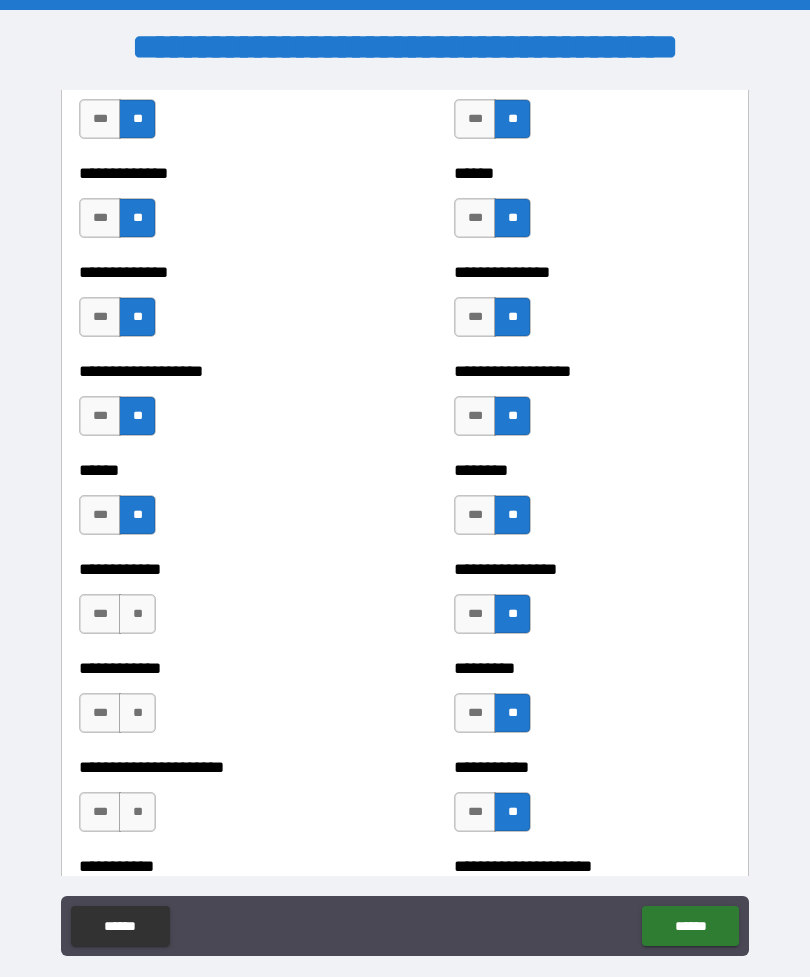 click on "**" at bounding box center (137, 614) 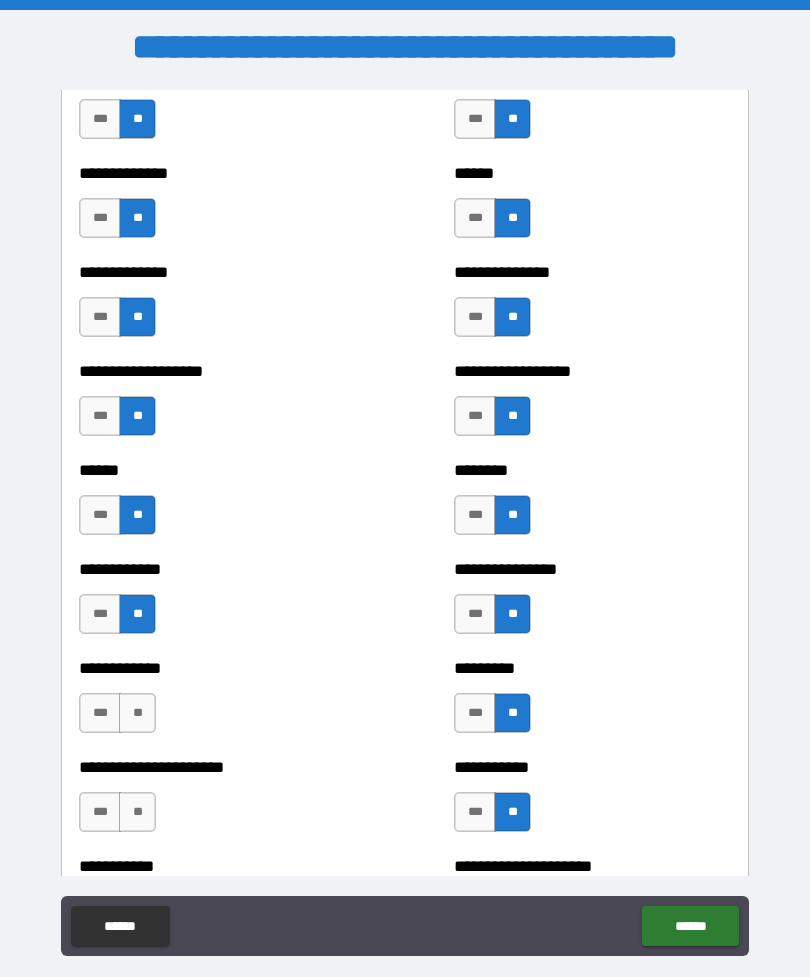 click on "**" at bounding box center (137, 713) 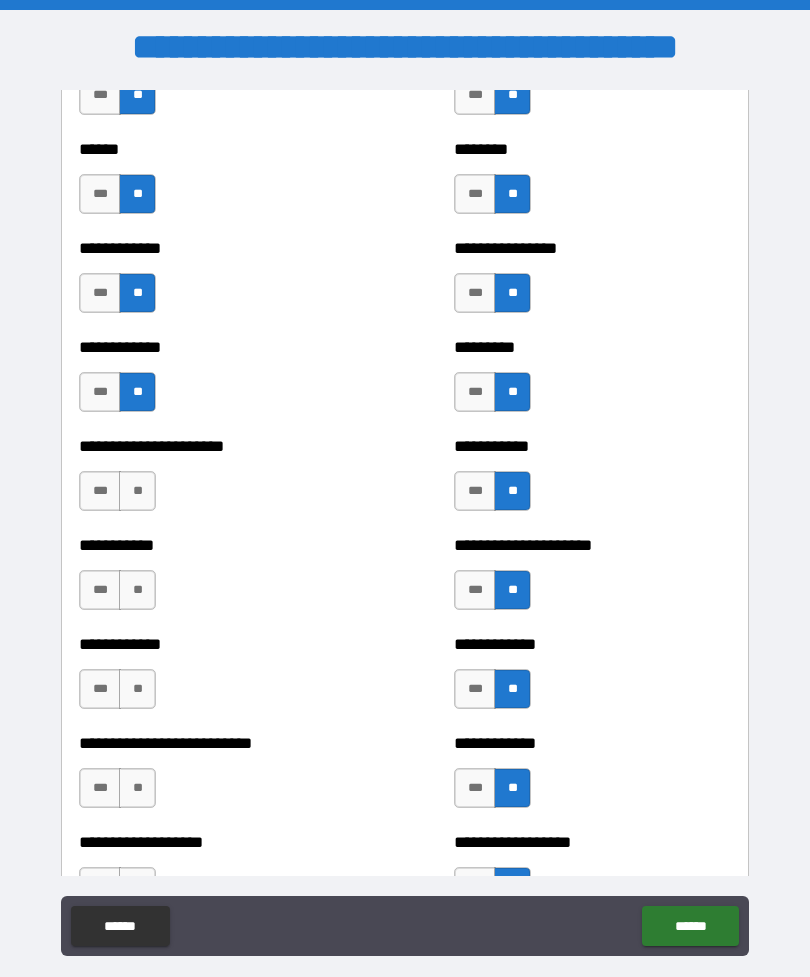 scroll, scrollTop: 5098, scrollLeft: 0, axis: vertical 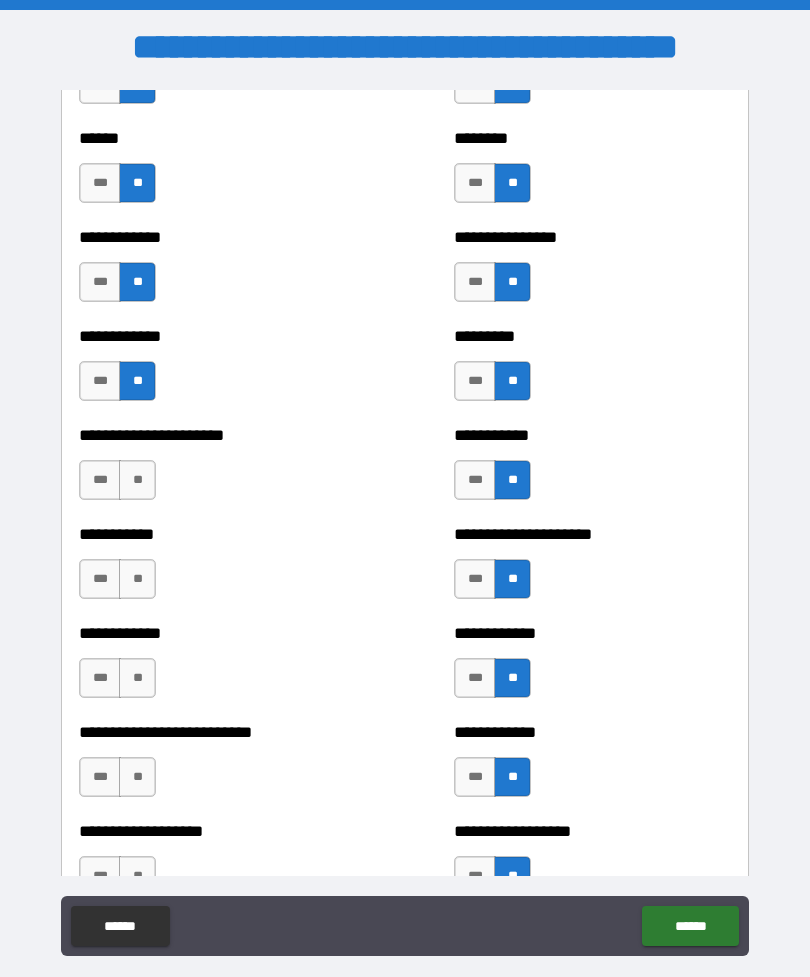 click on "**" at bounding box center [137, 480] 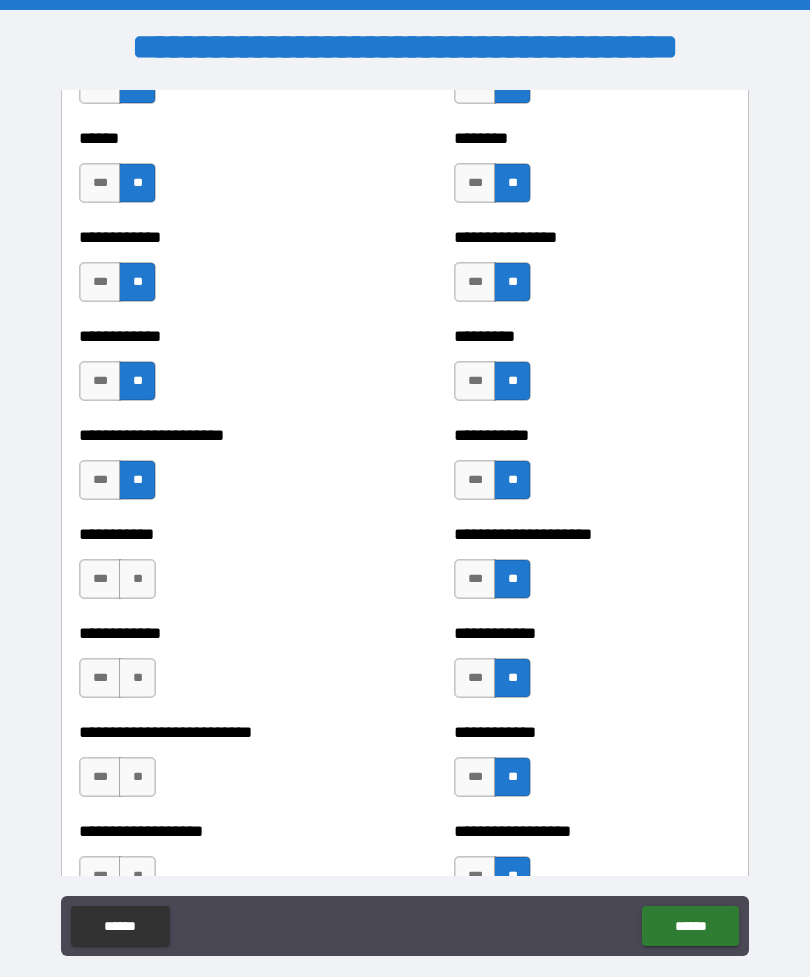click on "**" at bounding box center (137, 579) 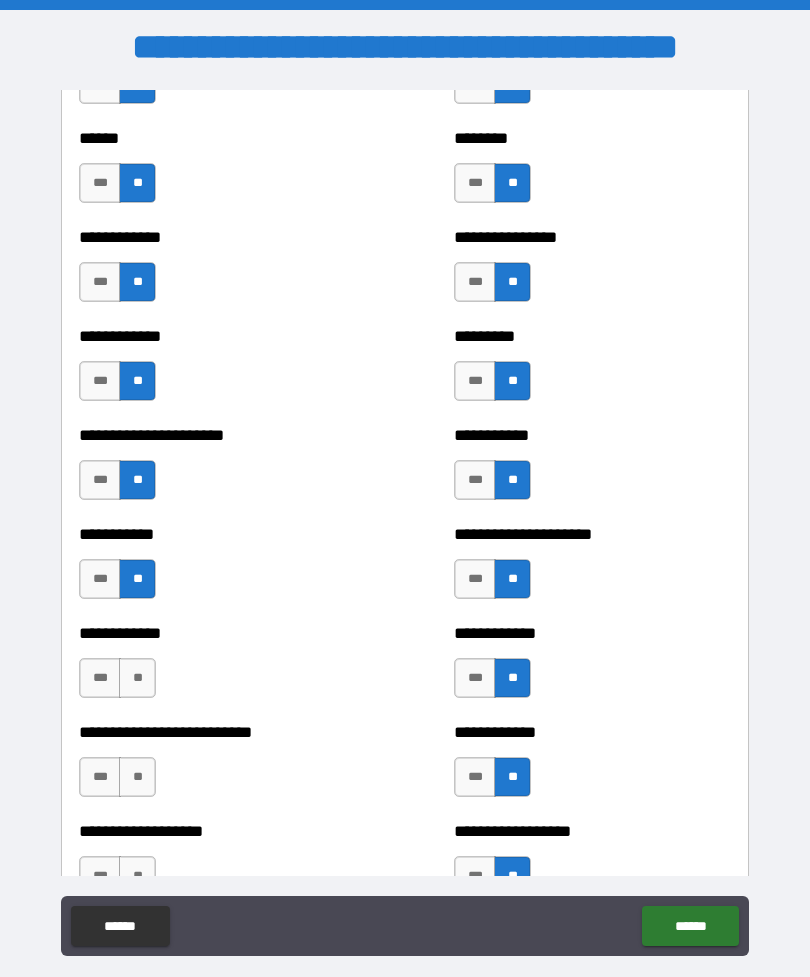 click on "**" at bounding box center (137, 678) 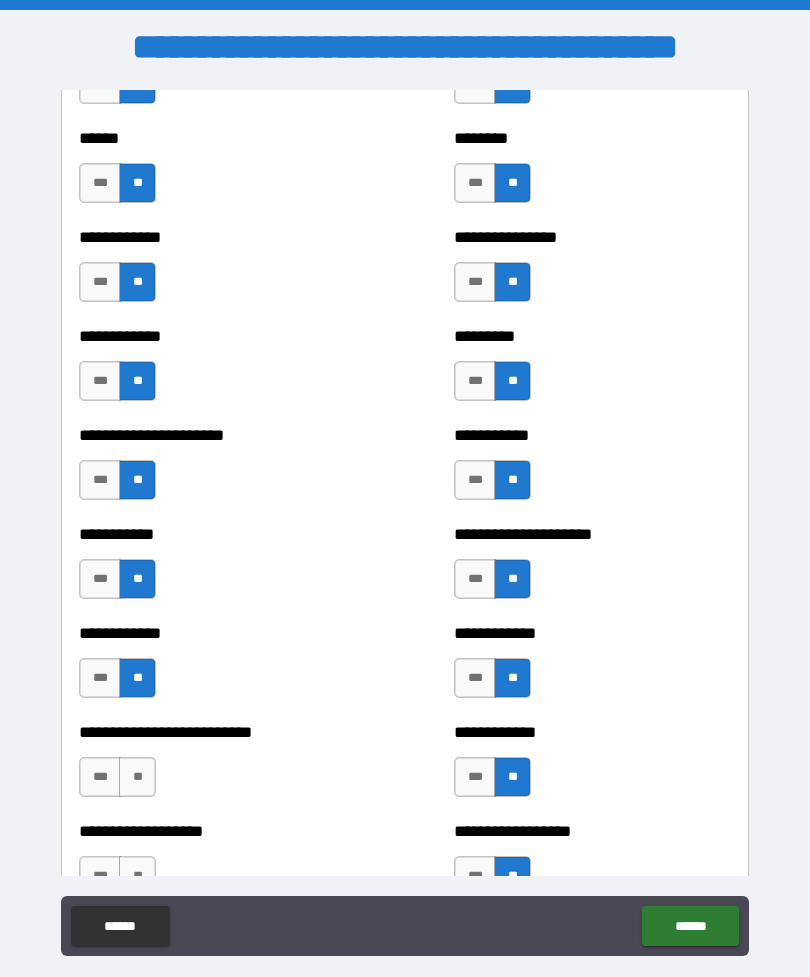 click on "**" at bounding box center (137, 777) 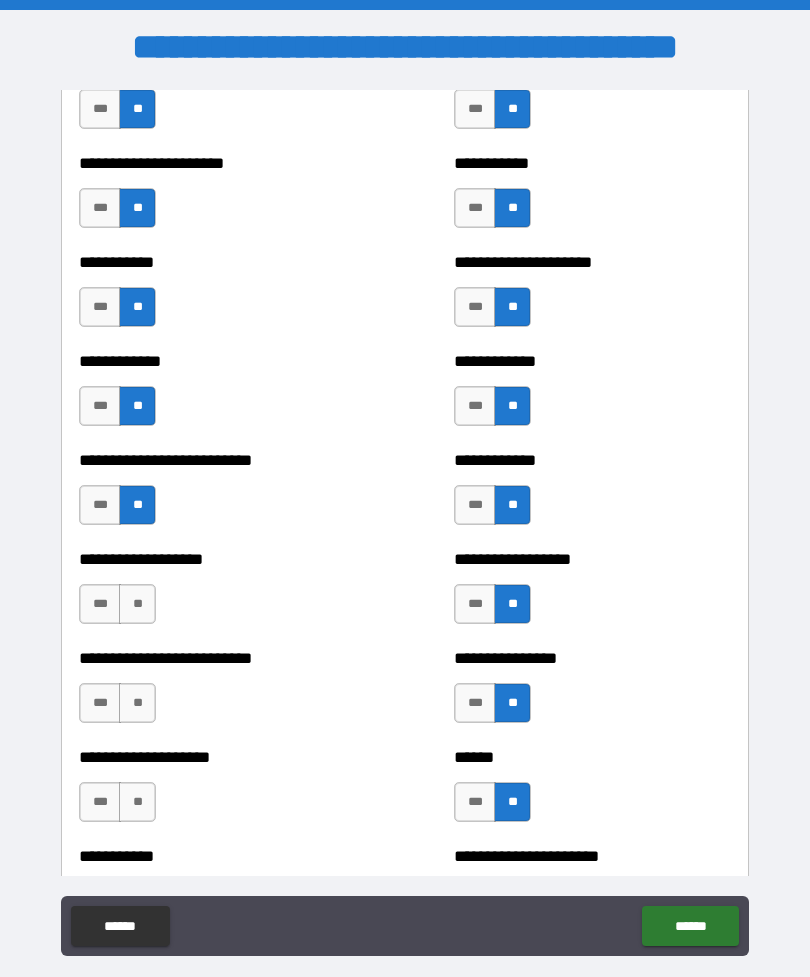 scroll, scrollTop: 5457, scrollLeft: 0, axis: vertical 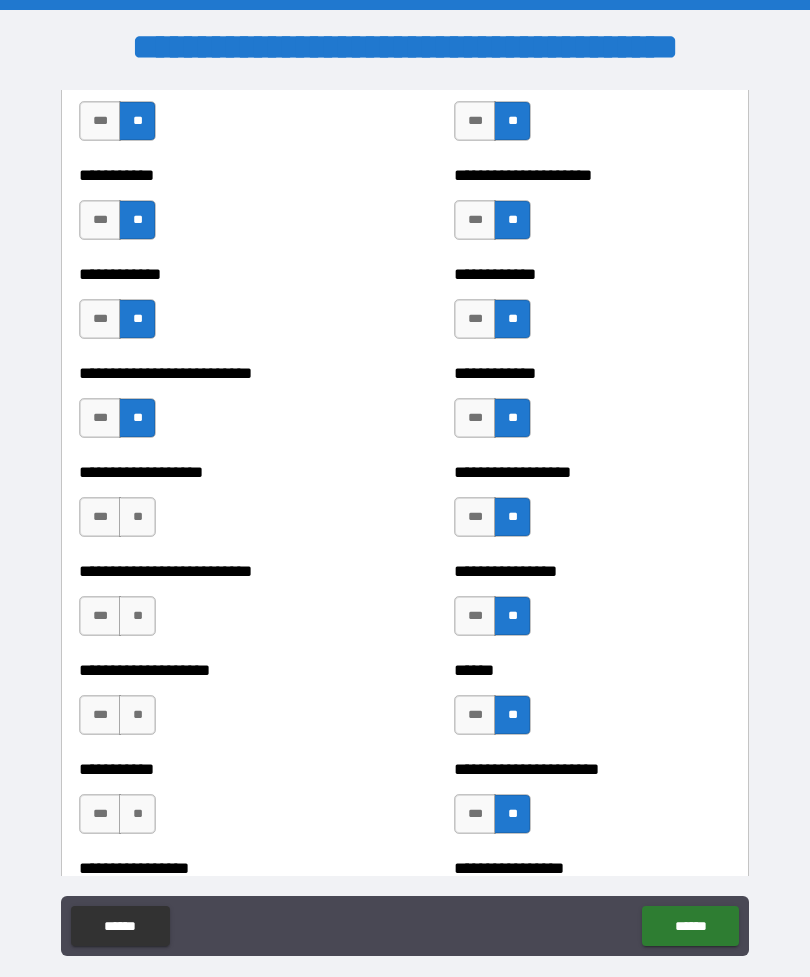 click on "**" at bounding box center [137, 517] 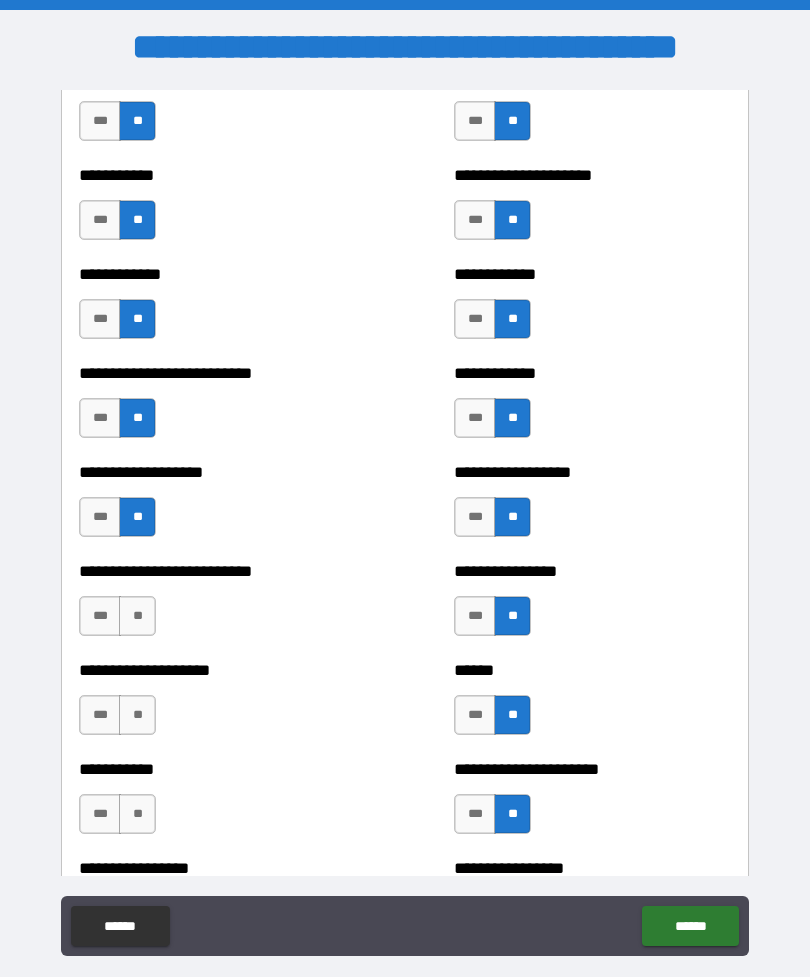click on "**" at bounding box center [137, 616] 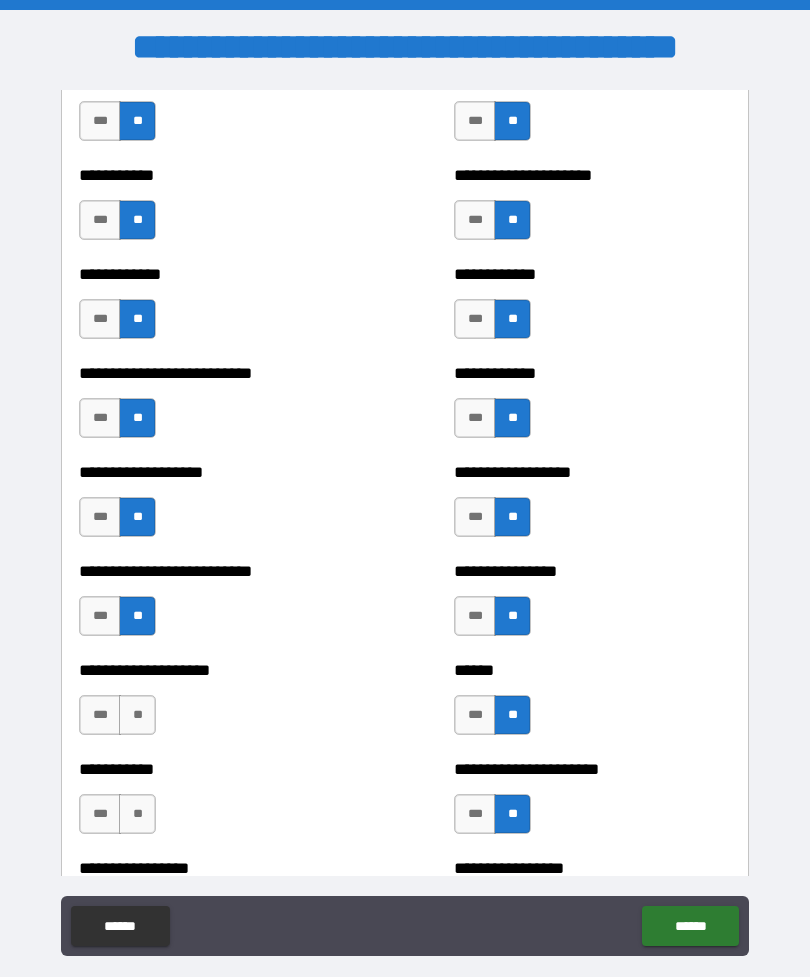 click on "**" at bounding box center (137, 715) 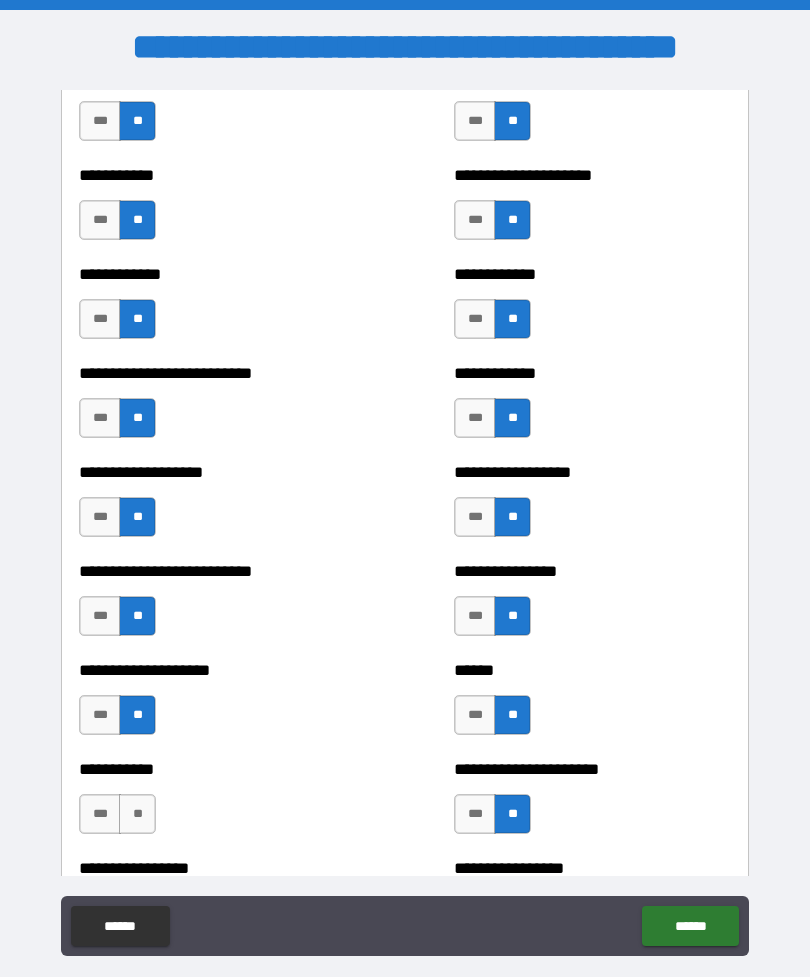click on "**" at bounding box center [137, 814] 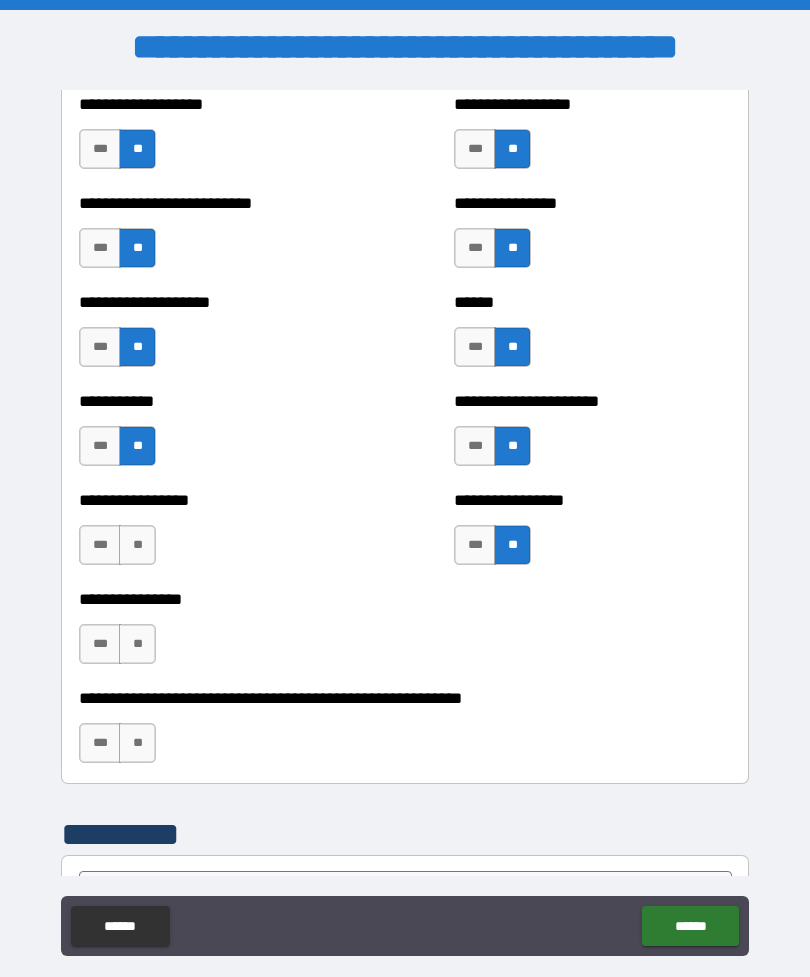 scroll, scrollTop: 5838, scrollLeft: 0, axis: vertical 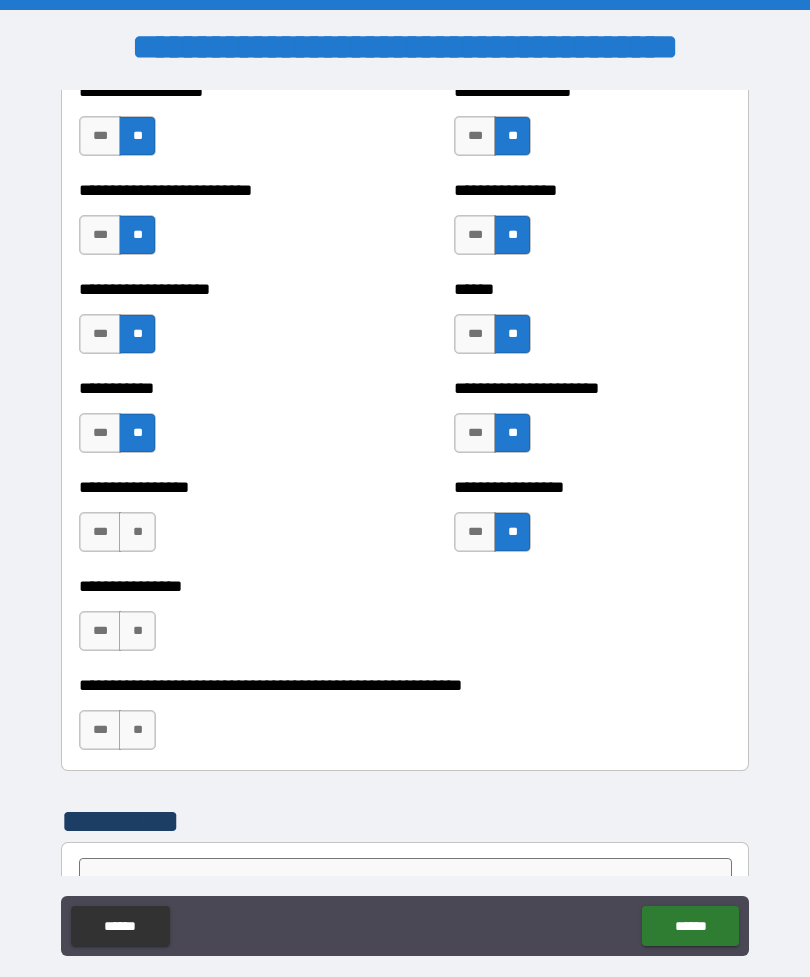click on "**" at bounding box center (137, 532) 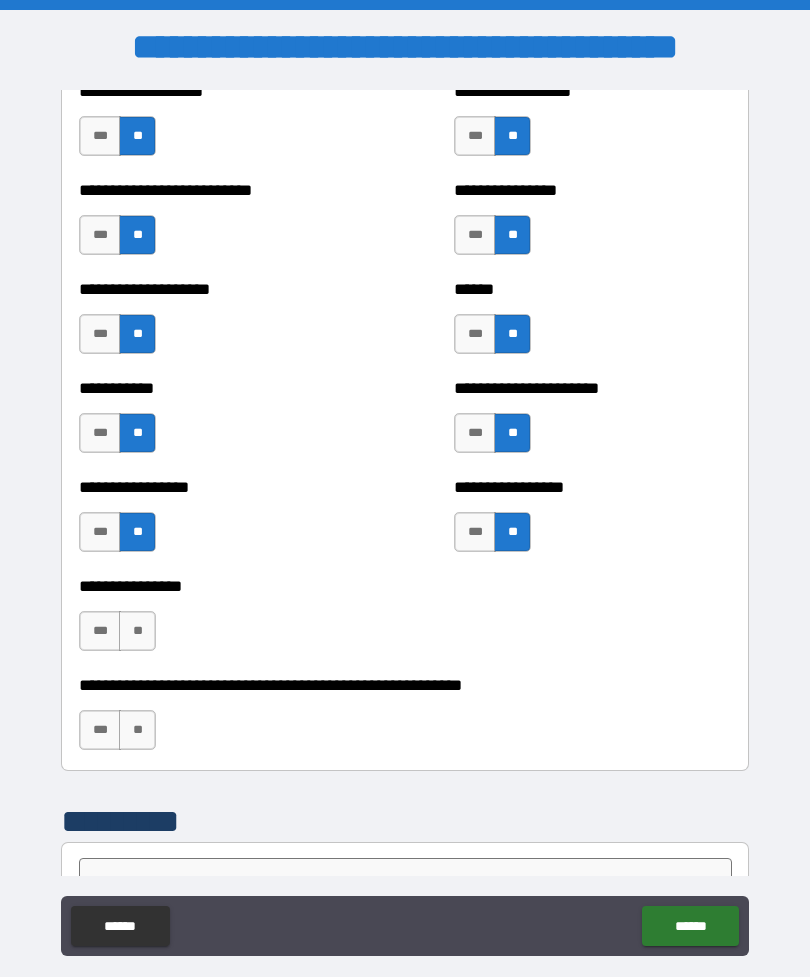 click on "**" at bounding box center (137, 631) 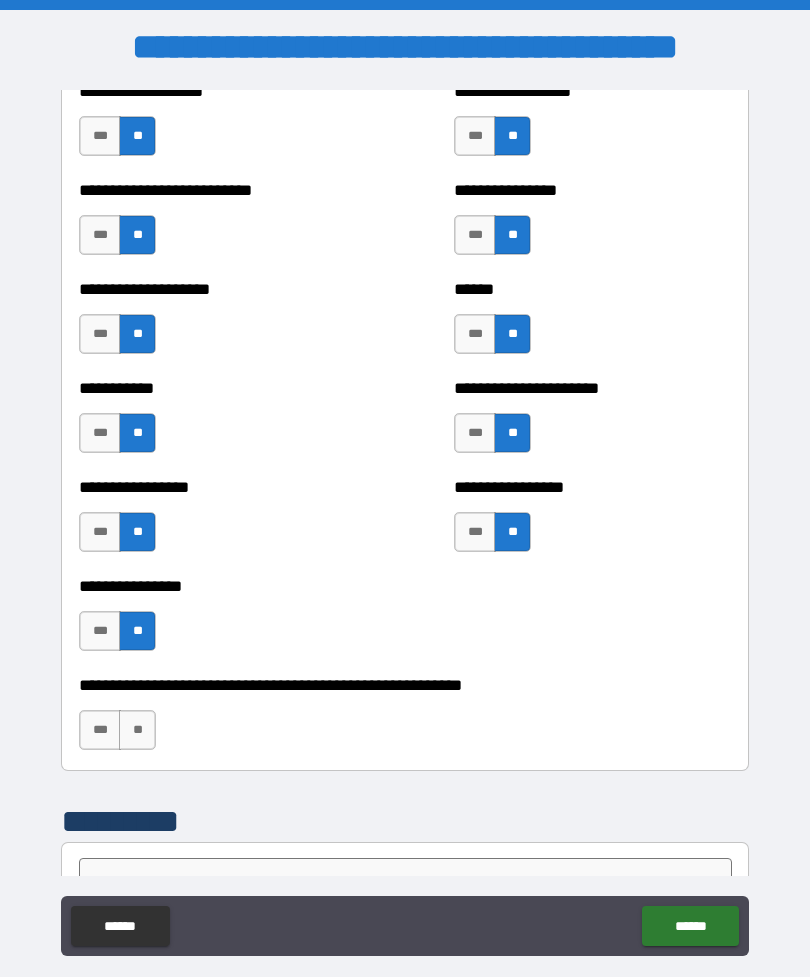 click on "**" at bounding box center (137, 730) 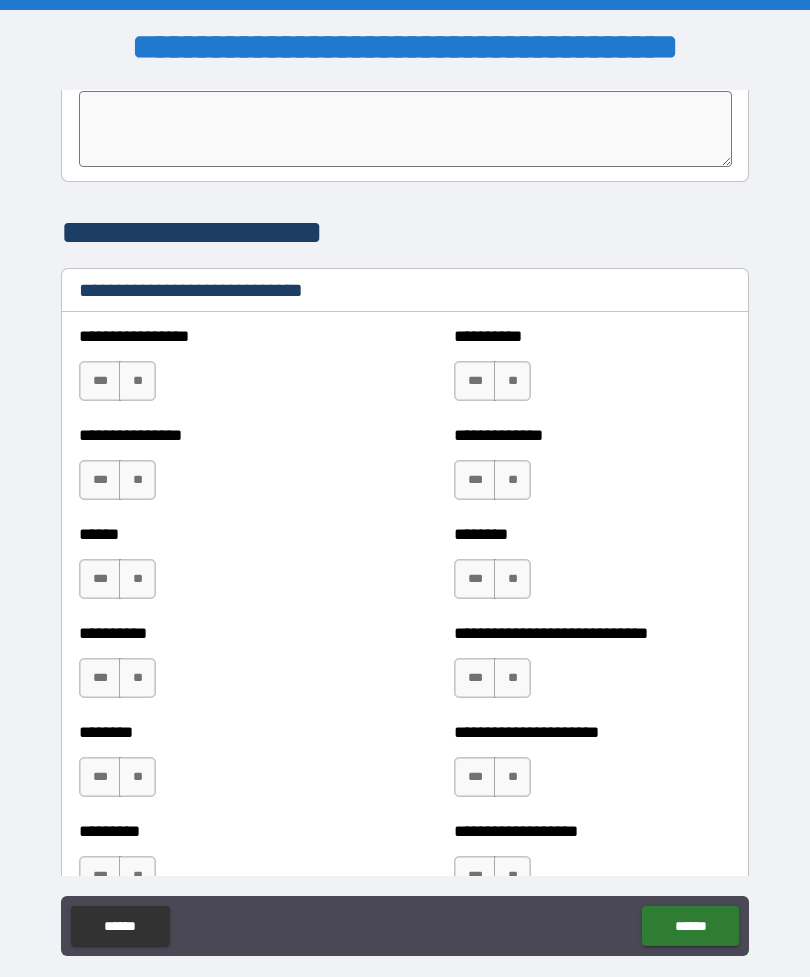 scroll, scrollTop: 6606, scrollLeft: 0, axis: vertical 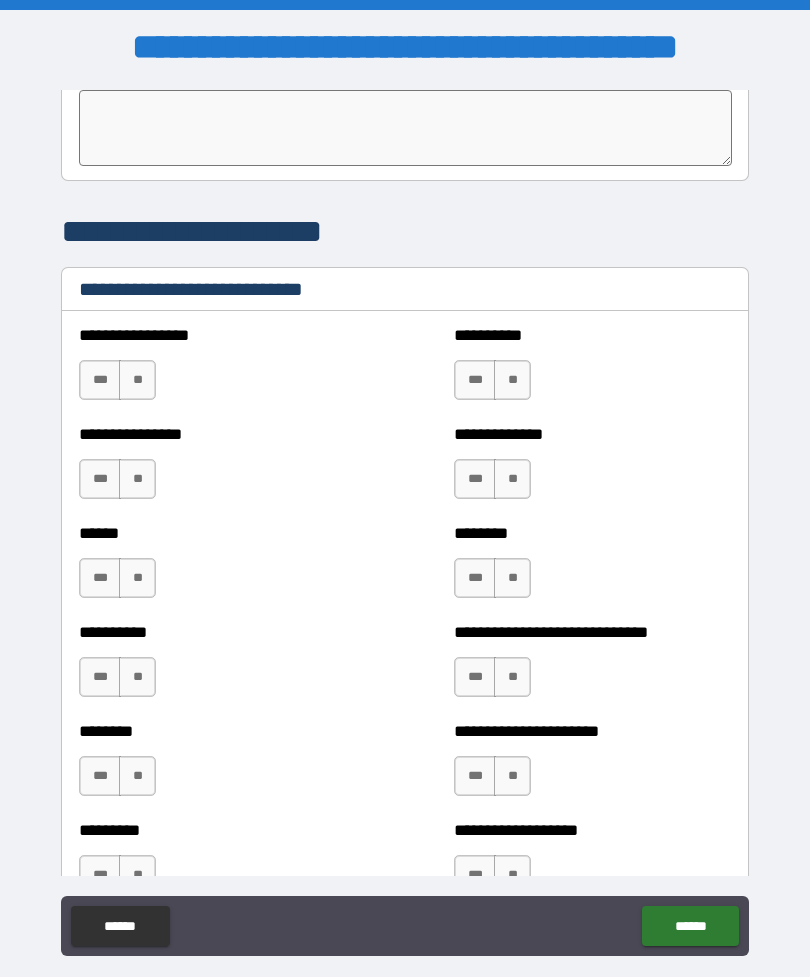 click on "**" at bounding box center (137, 380) 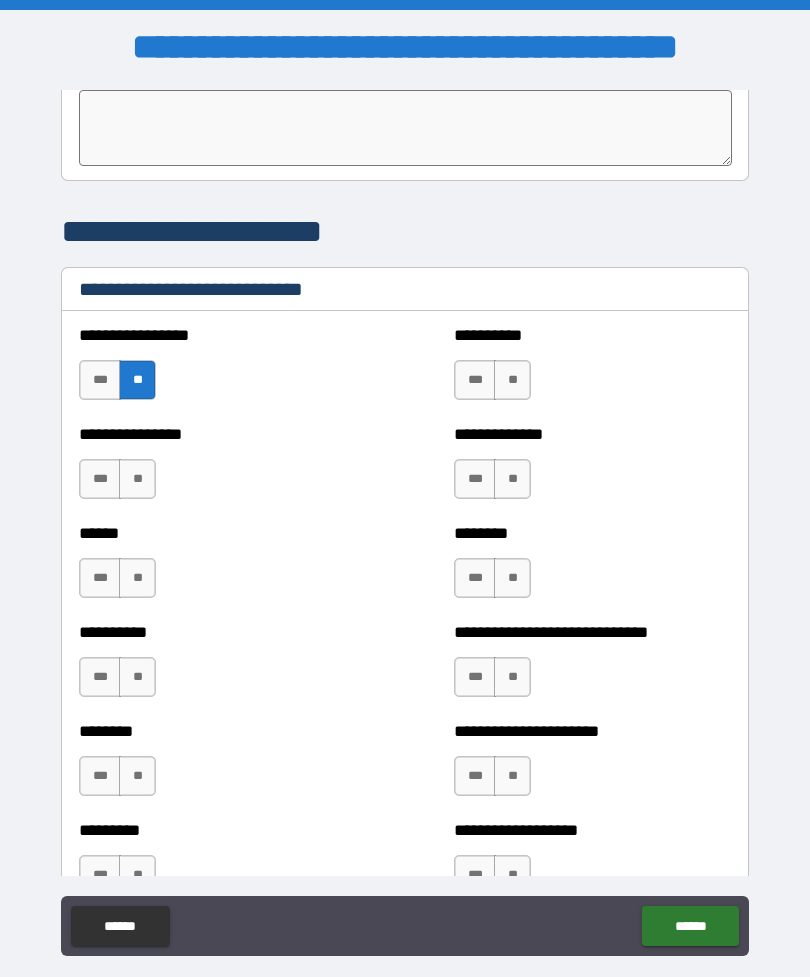 click on "***" at bounding box center (475, 479) 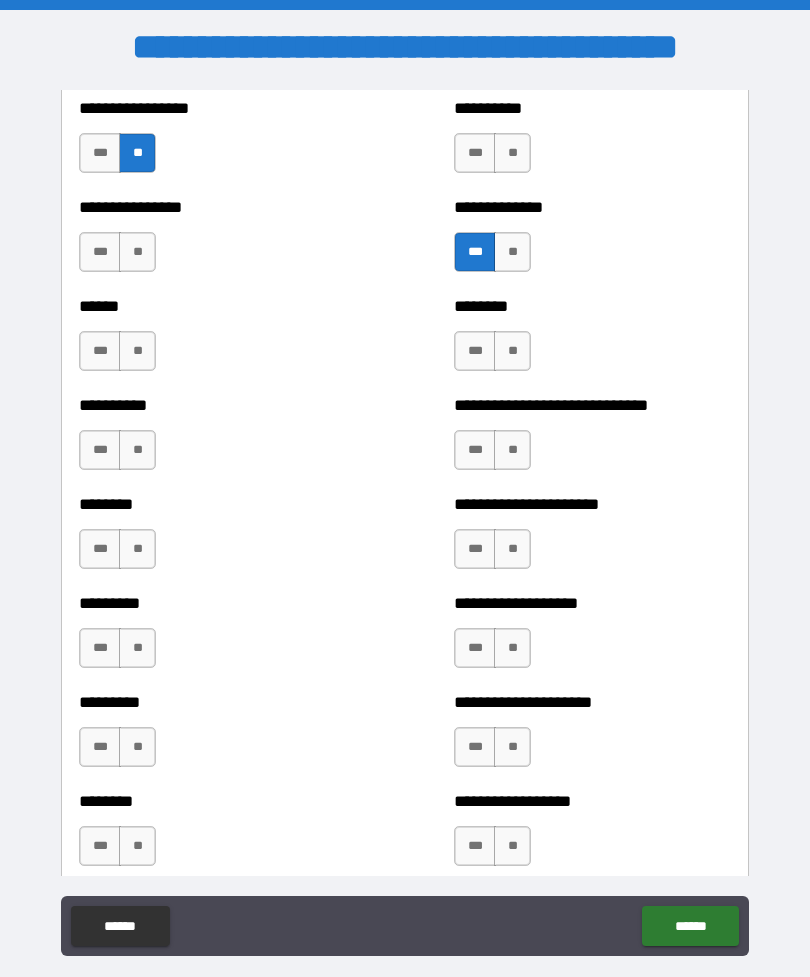 scroll, scrollTop: 6817, scrollLeft: 0, axis: vertical 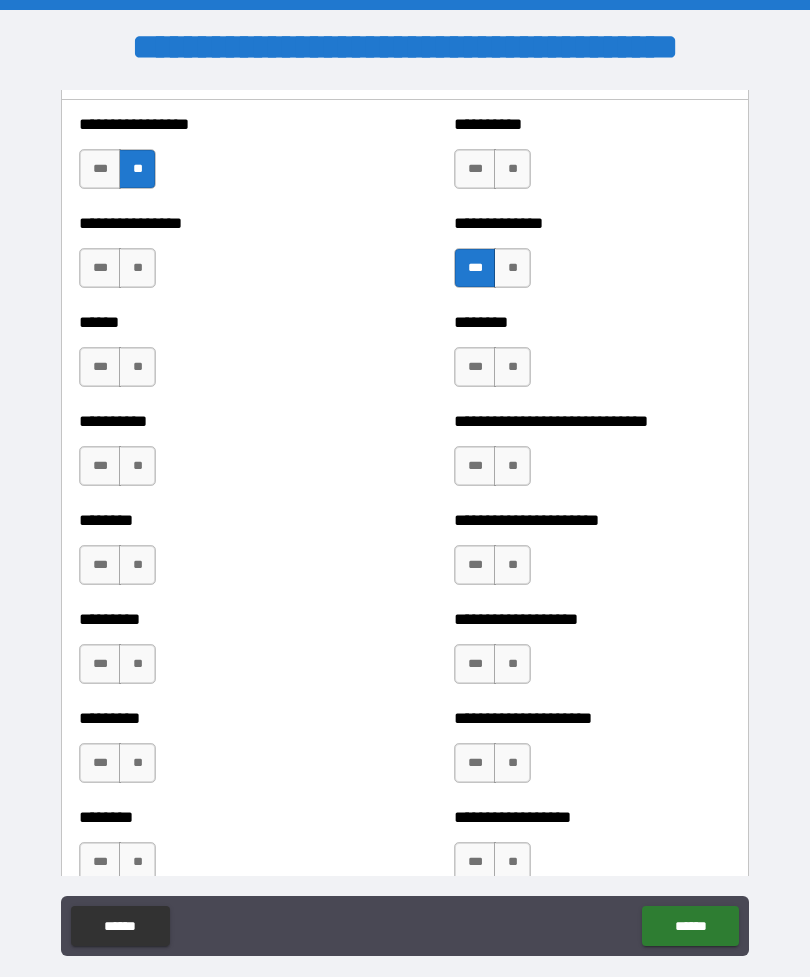 click on "**" at bounding box center [137, 367] 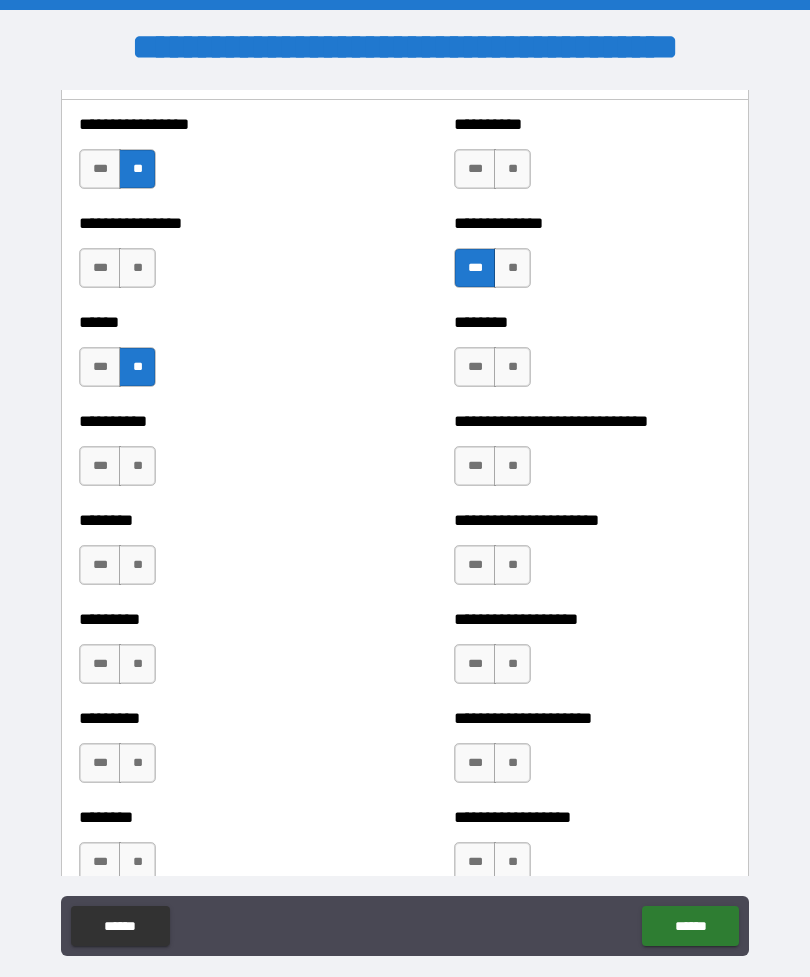 click on "**" at bounding box center (137, 466) 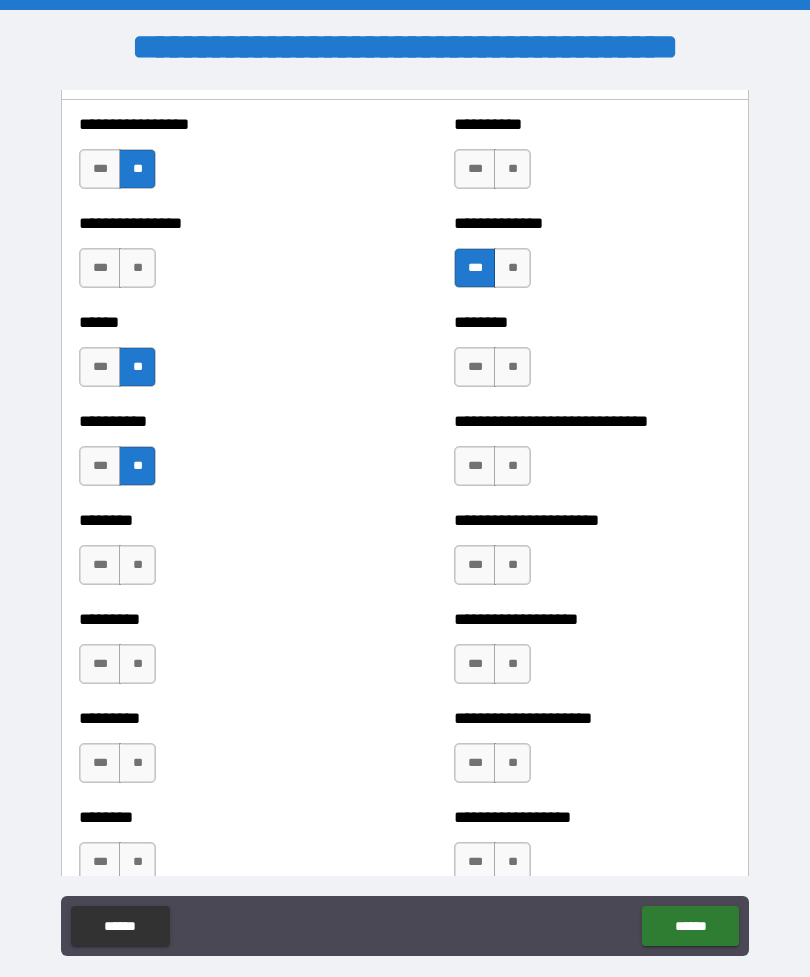 click on "**" at bounding box center [137, 565] 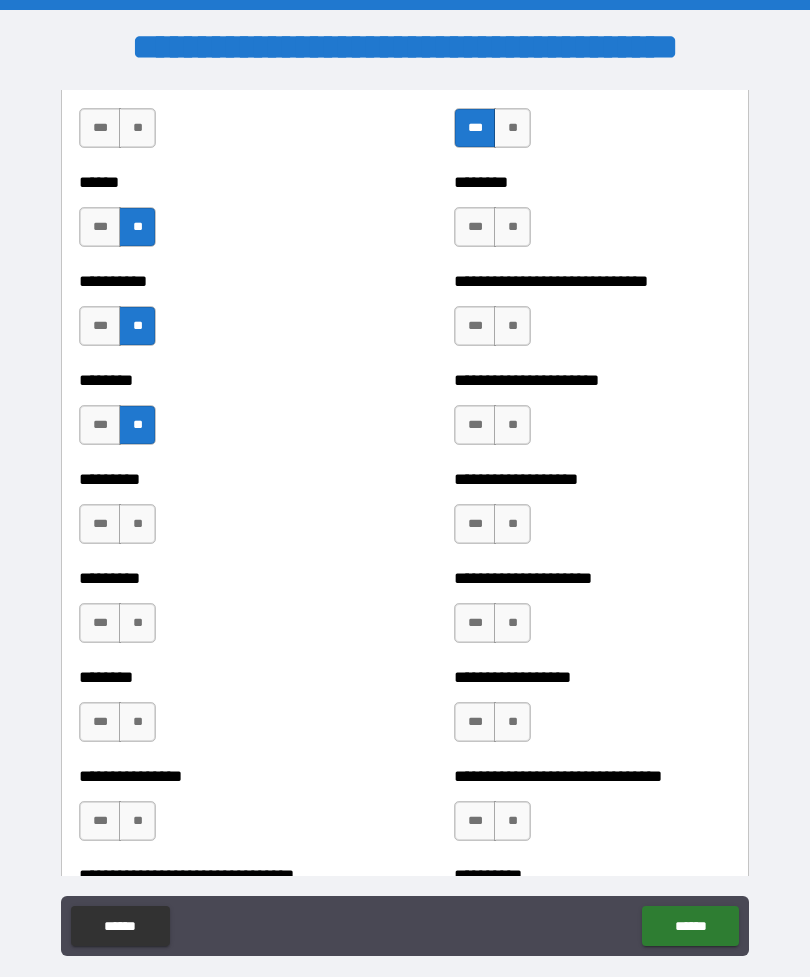 scroll, scrollTop: 6990, scrollLeft: 0, axis: vertical 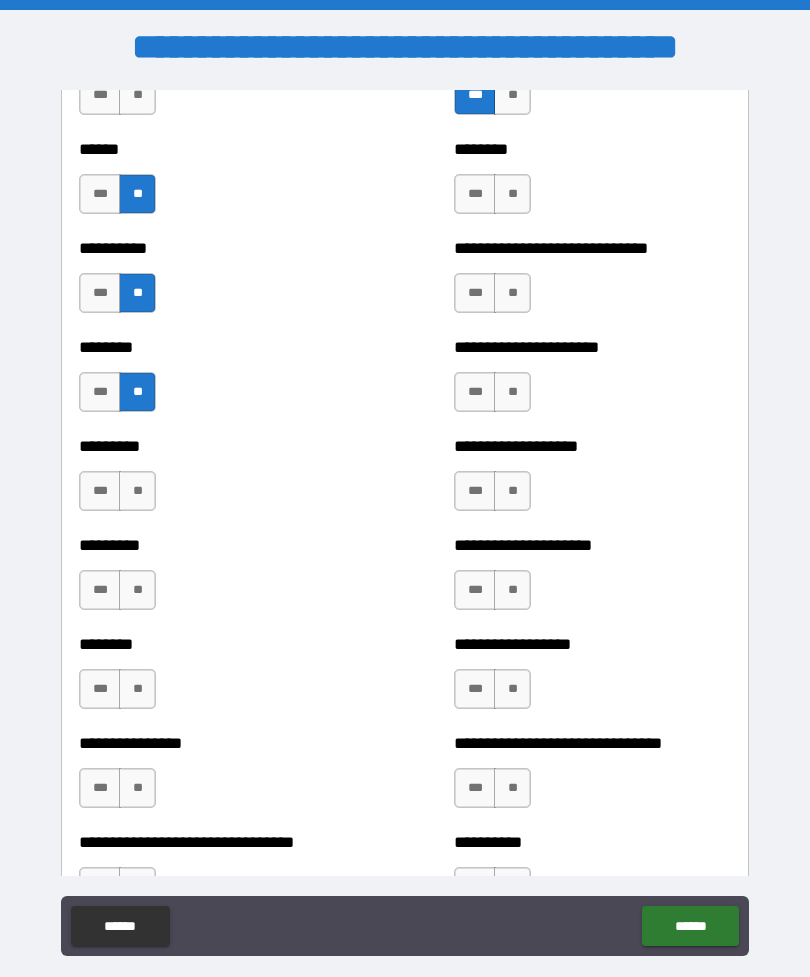 click on "**" at bounding box center (137, 491) 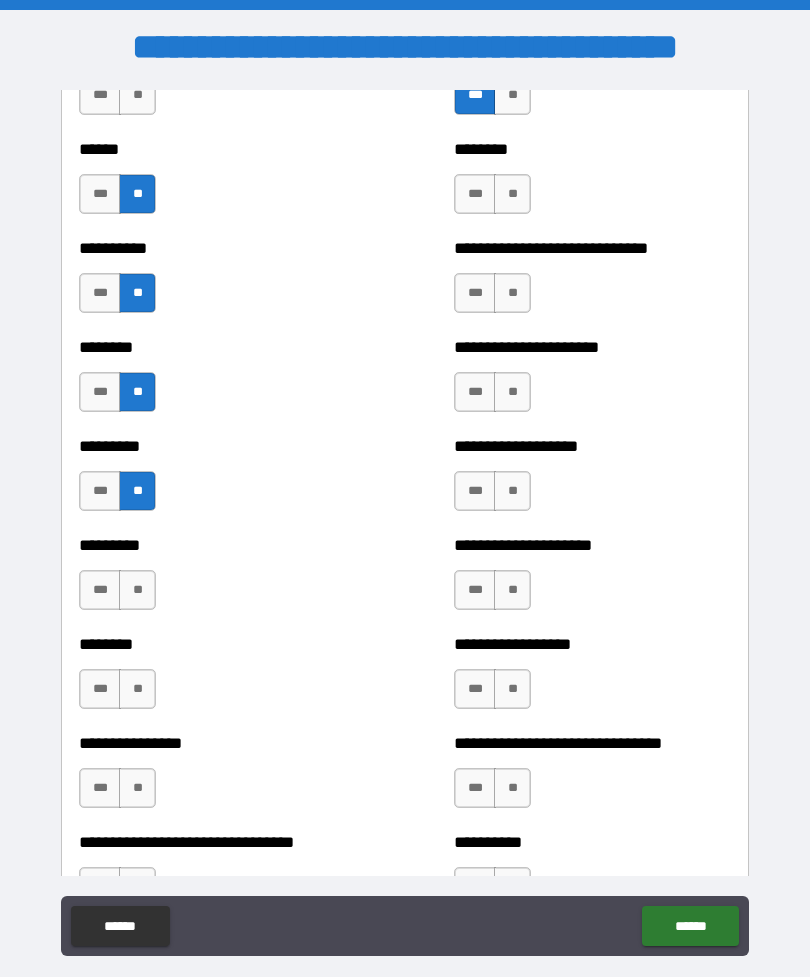 click on "***" at bounding box center [100, 590] 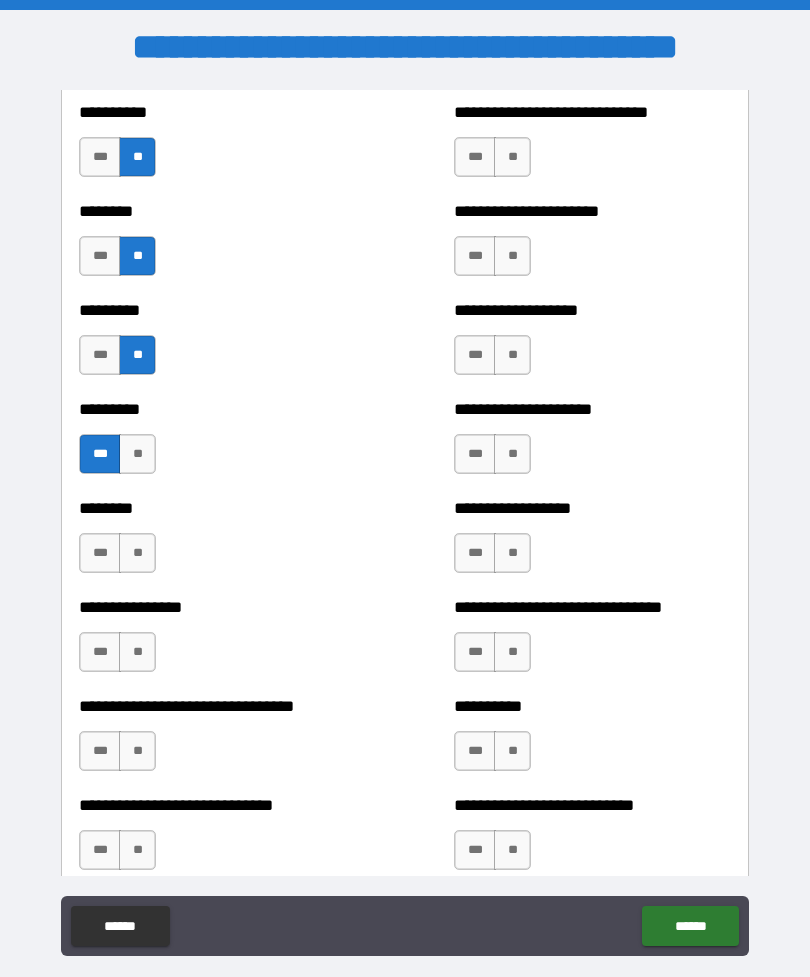 scroll, scrollTop: 7127, scrollLeft: 0, axis: vertical 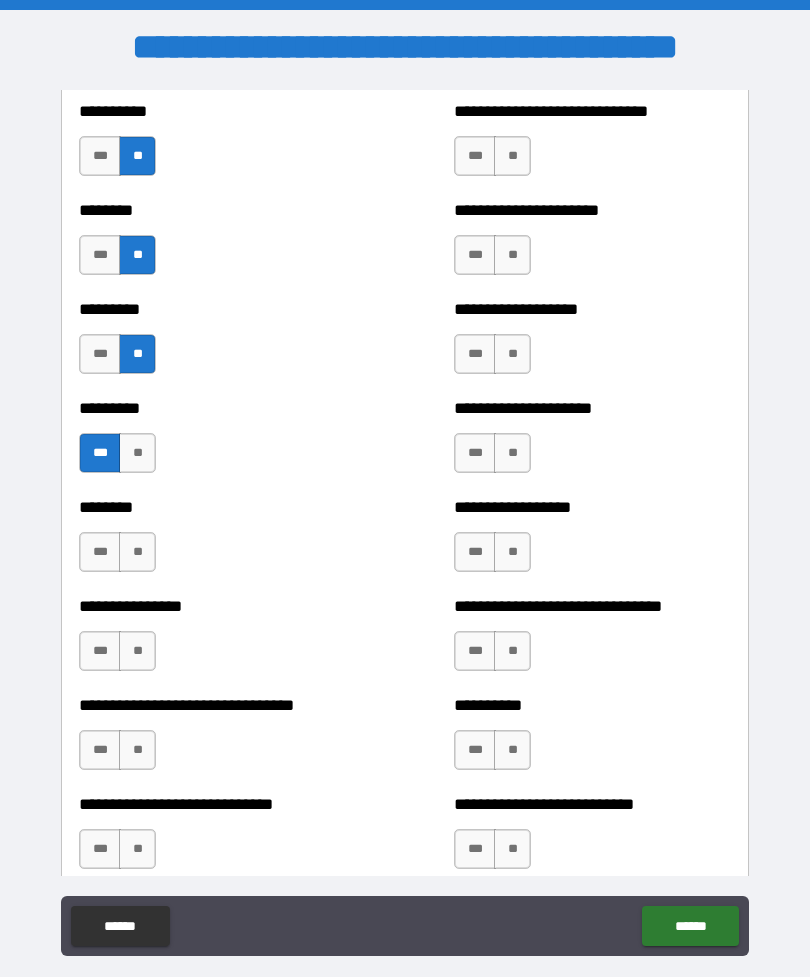 click on "***" at bounding box center [100, 552] 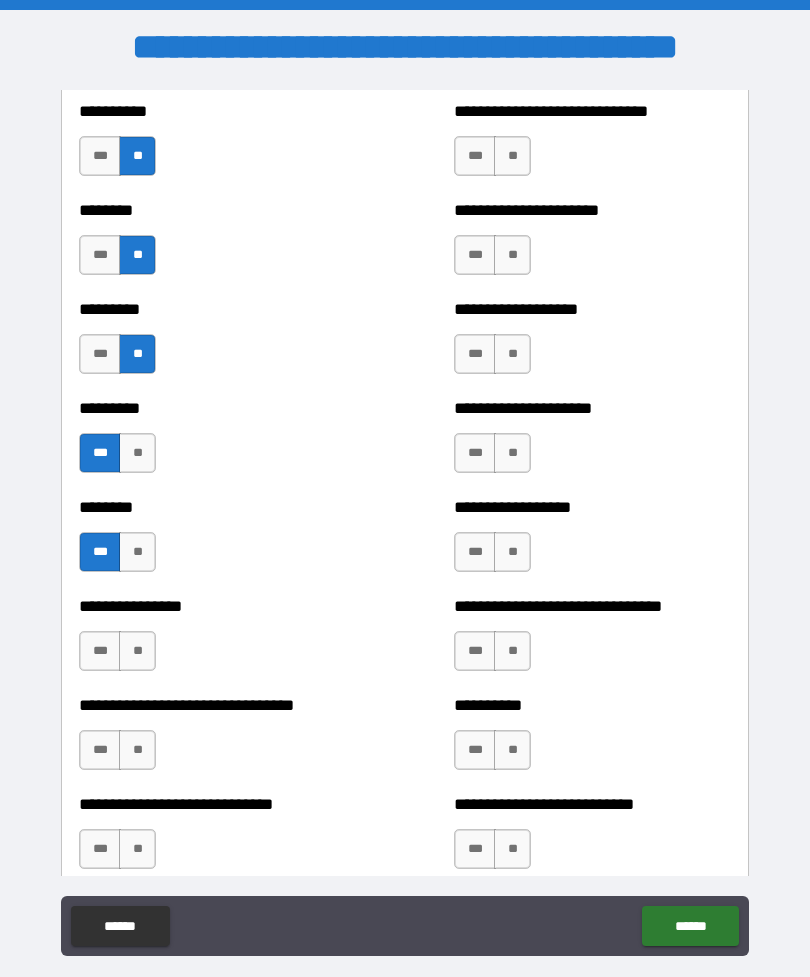click on "**" at bounding box center (137, 651) 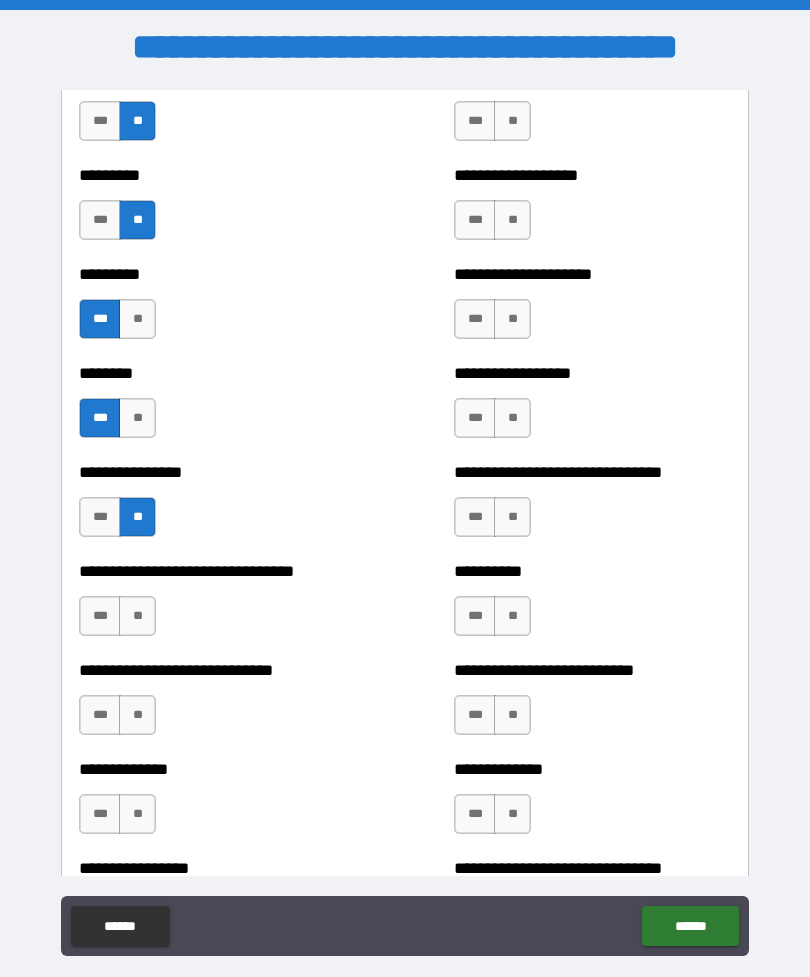 scroll, scrollTop: 7274, scrollLeft: 0, axis: vertical 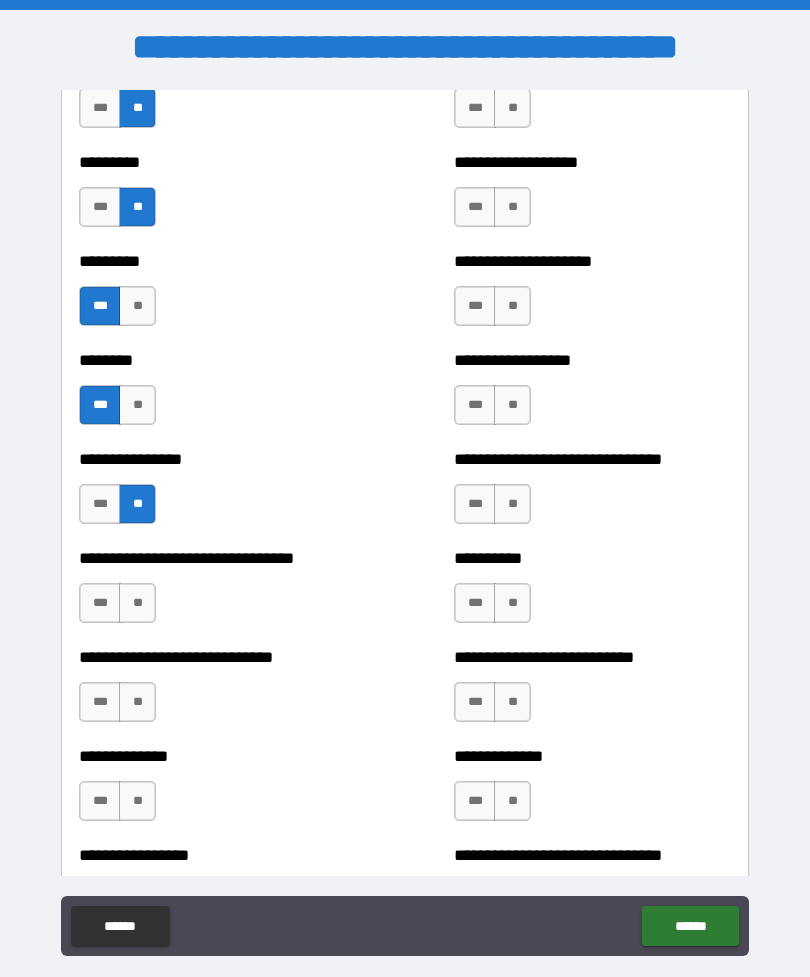 click on "**" at bounding box center (137, 603) 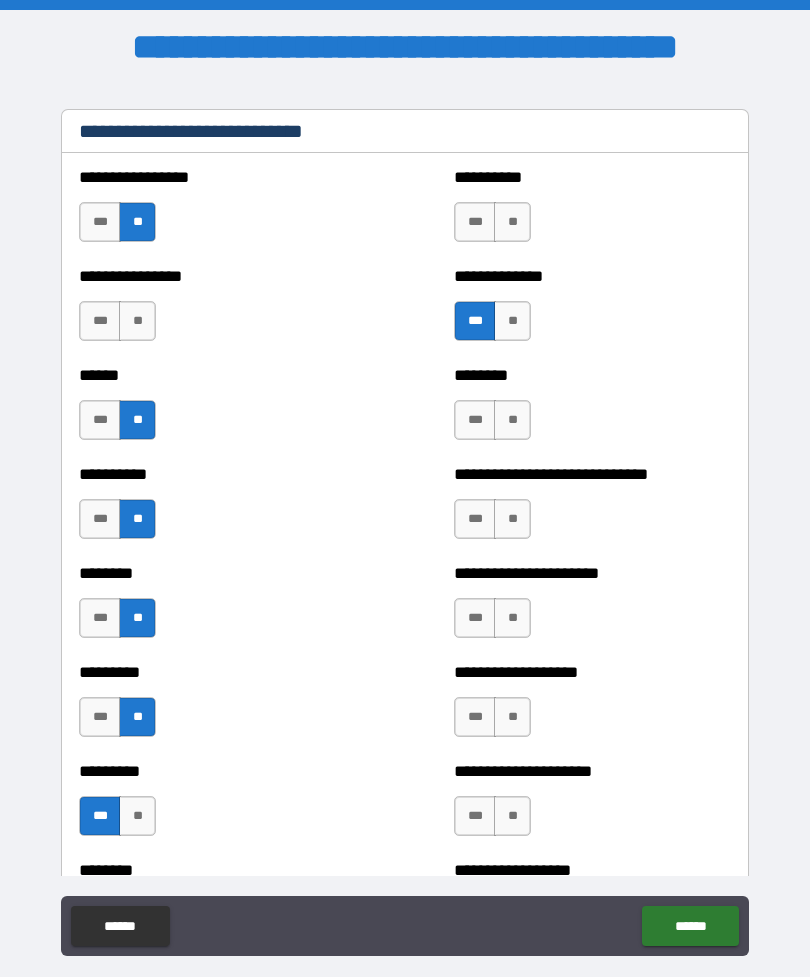 scroll, scrollTop: 6765, scrollLeft: 0, axis: vertical 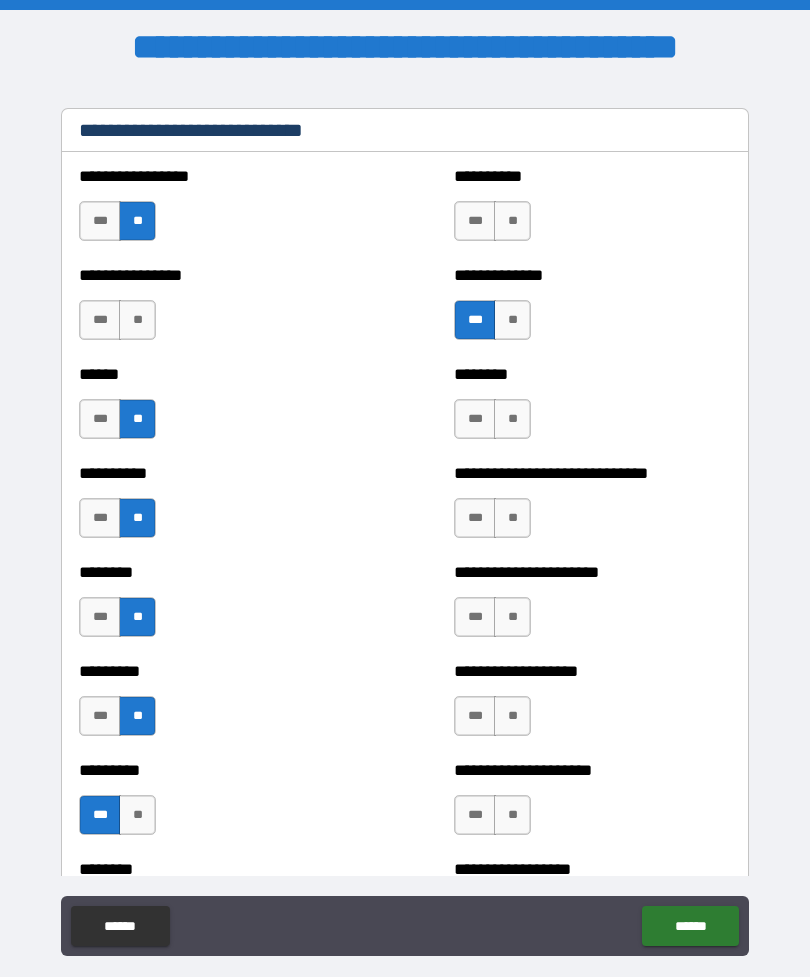 click on "**" at bounding box center (512, 221) 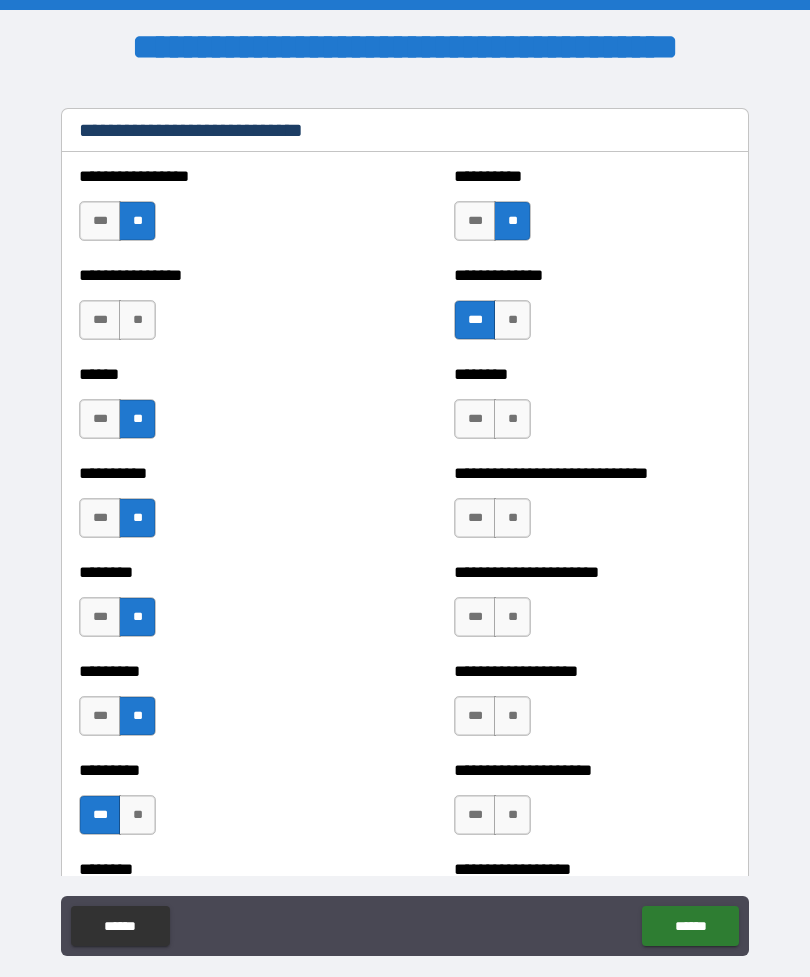 click on "***" at bounding box center (475, 221) 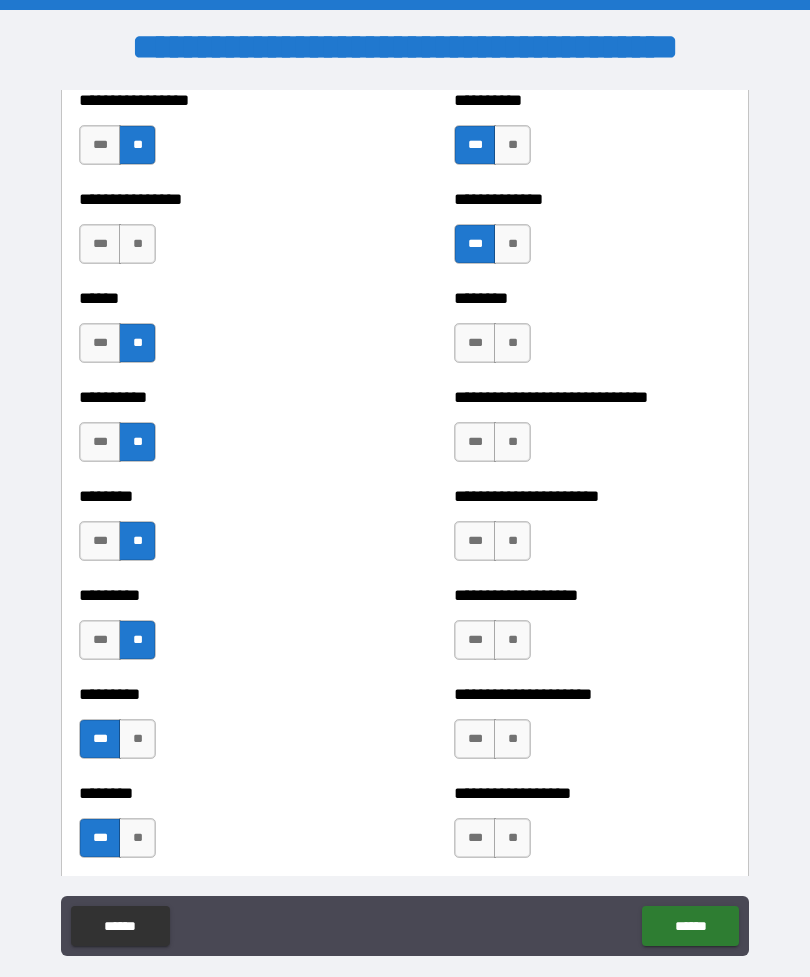 scroll, scrollTop: 6840, scrollLeft: 0, axis: vertical 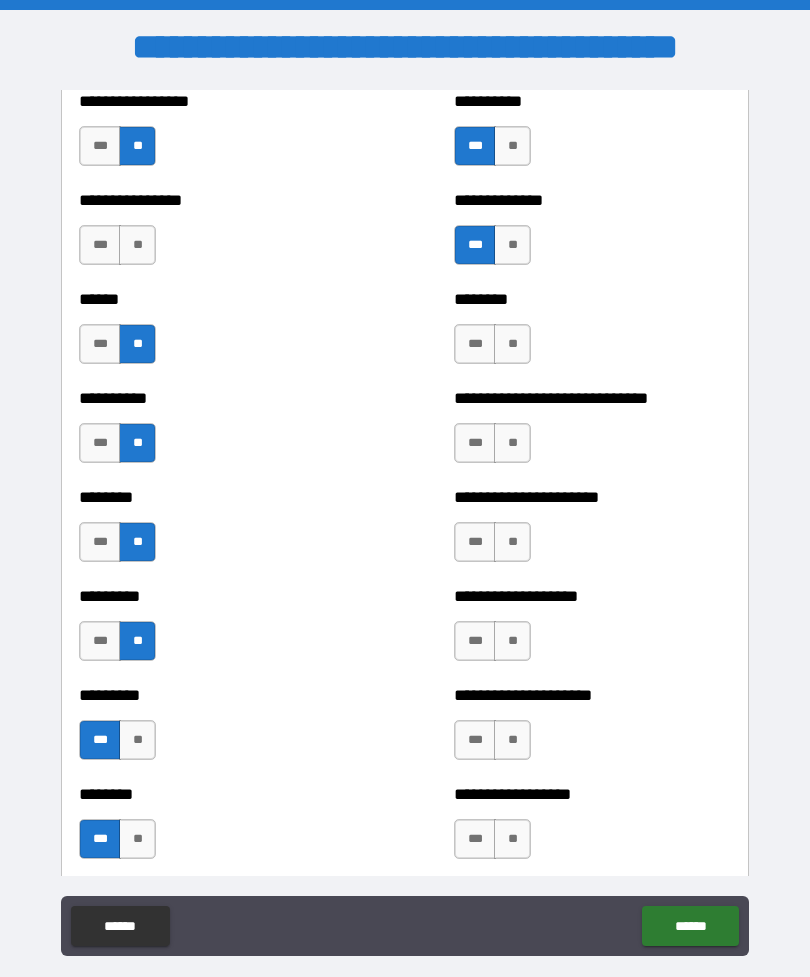 click on "***" at bounding box center [475, 344] 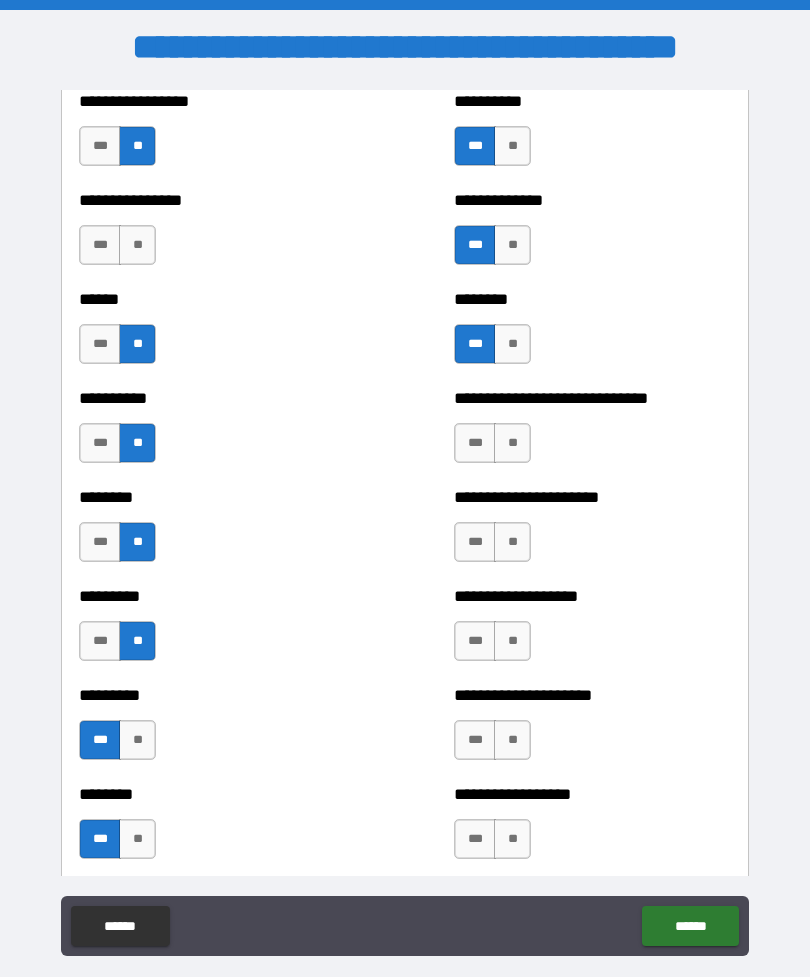 click on "**" at bounding box center [512, 344] 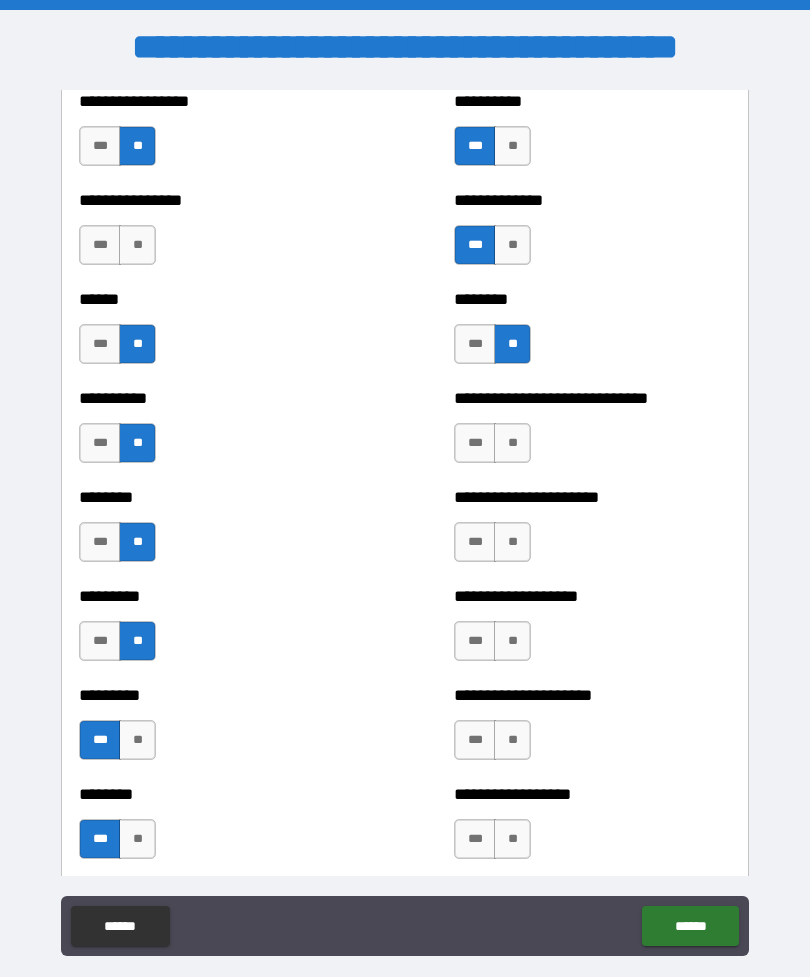 click on "***" at bounding box center [475, 443] 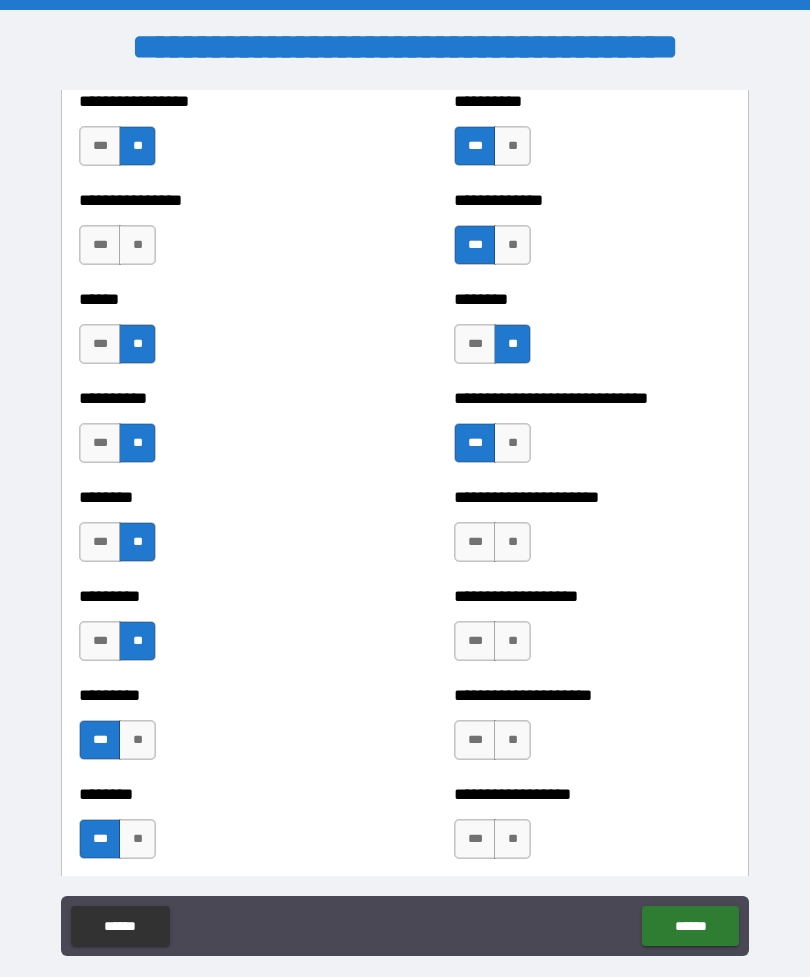 click on "***" at bounding box center [475, 542] 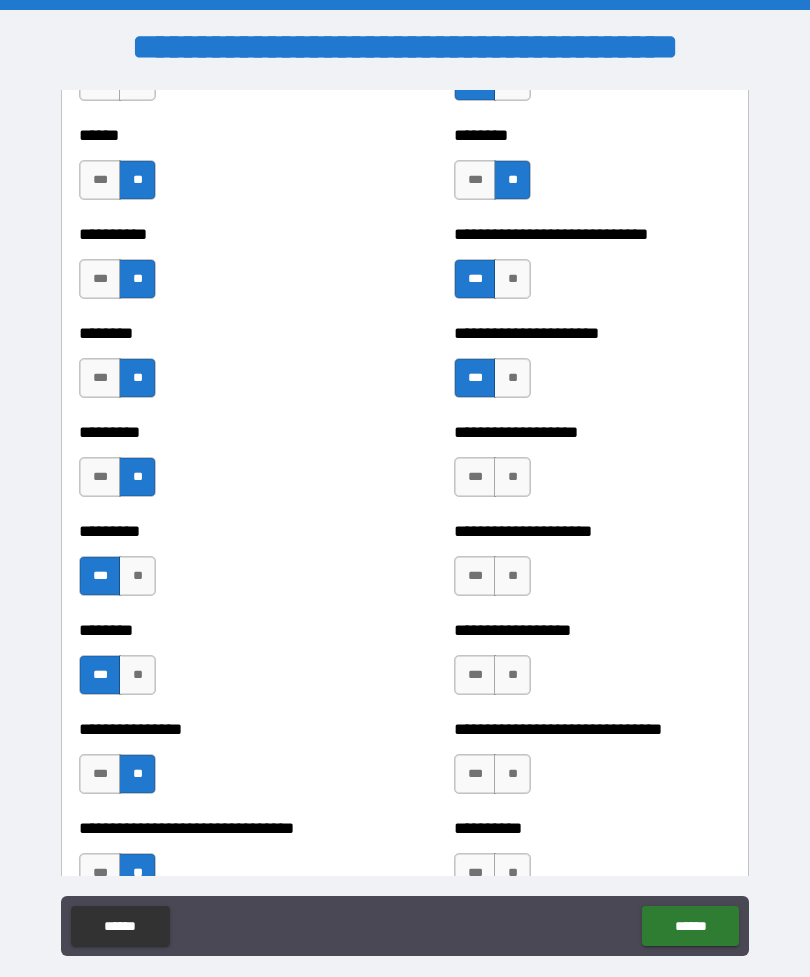 scroll, scrollTop: 7011, scrollLeft: 0, axis: vertical 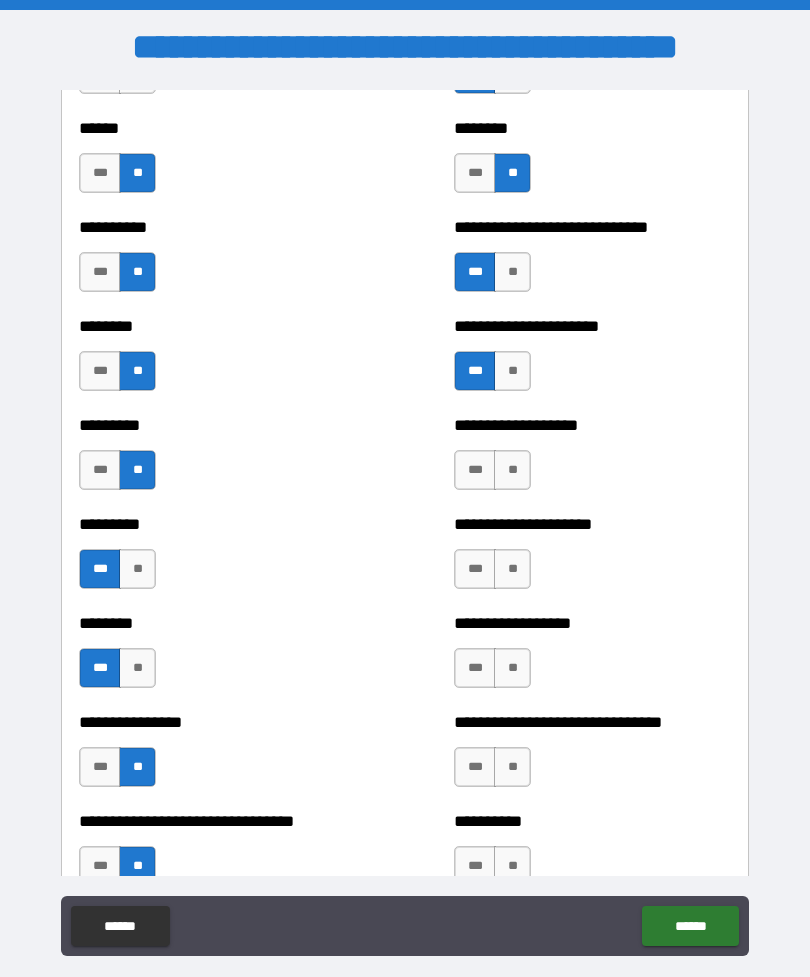 click on "**" at bounding box center [512, 470] 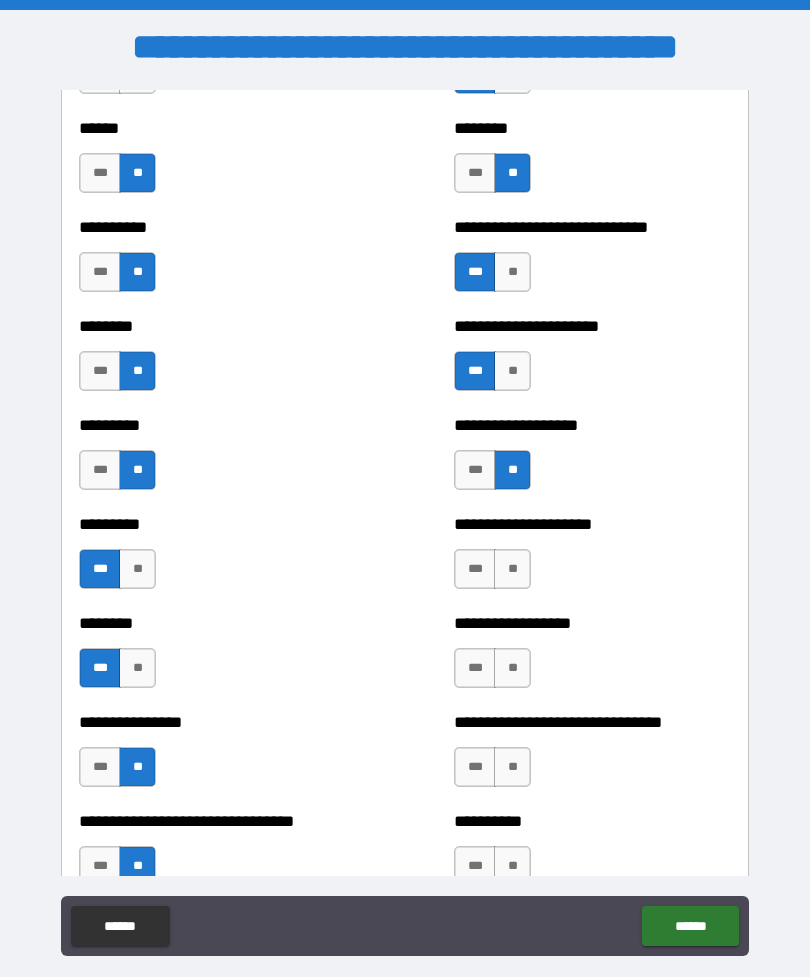 click on "**" at bounding box center [512, 569] 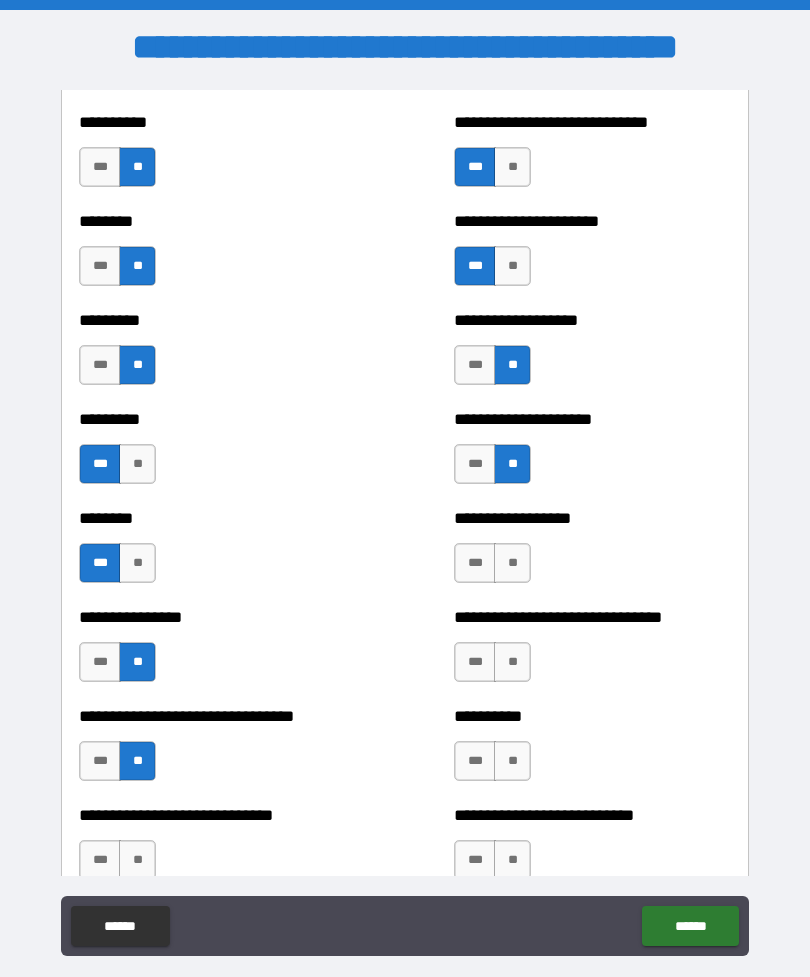 scroll, scrollTop: 7129, scrollLeft: 0, axis: vertical 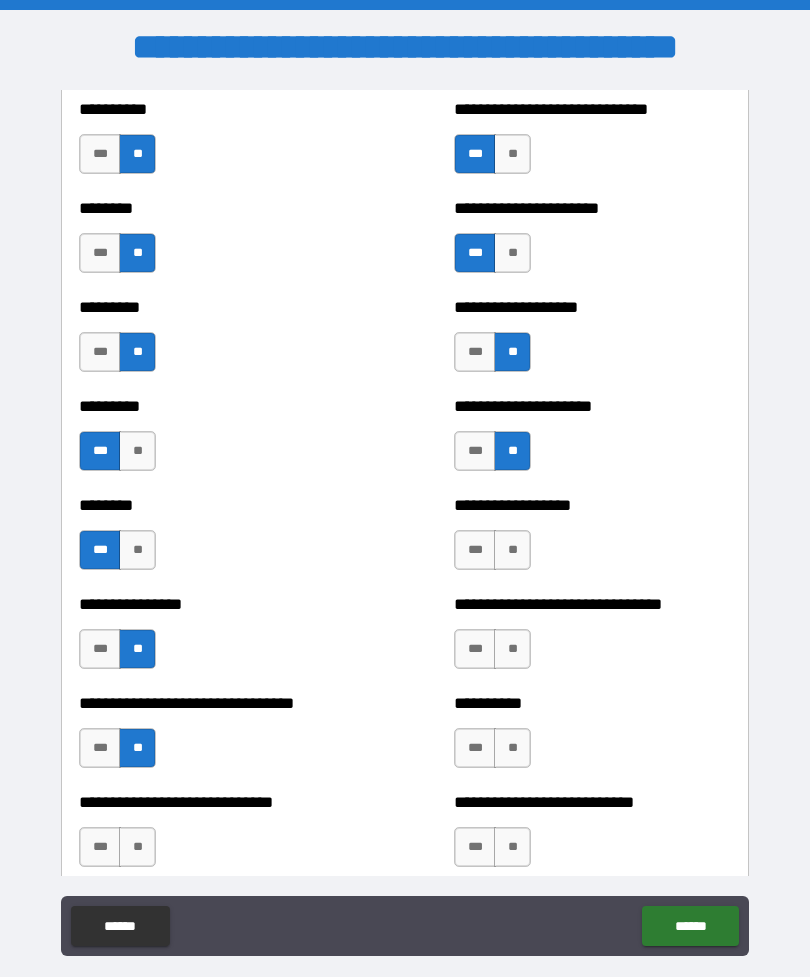 click on "**" at bounding box center [512, 550] 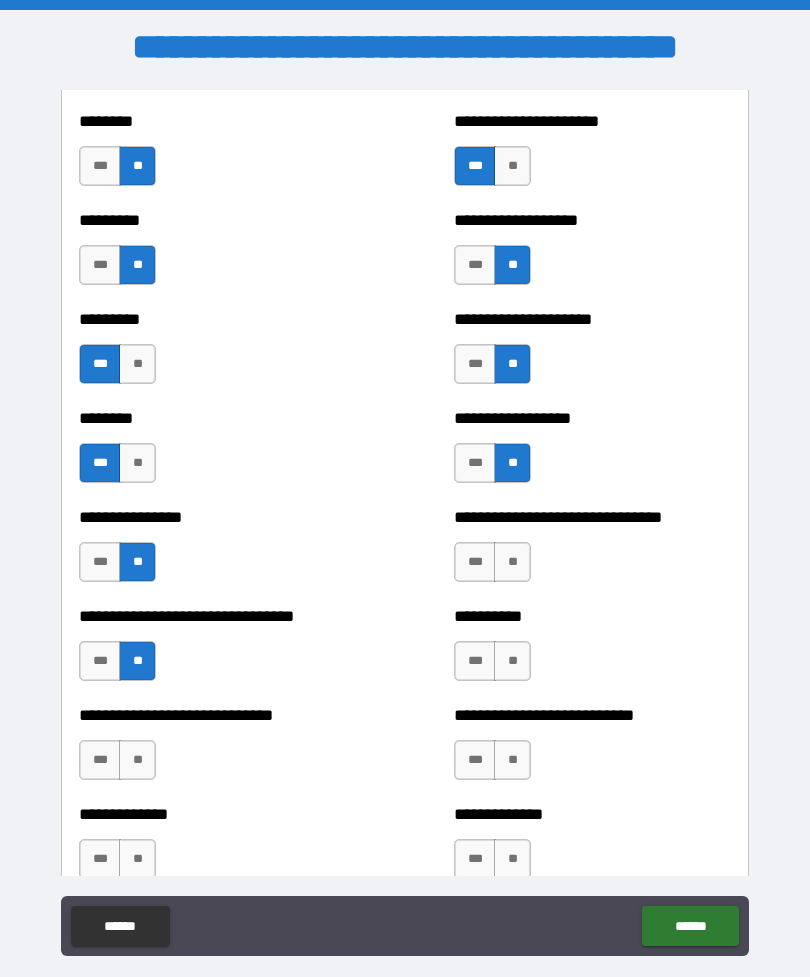 scroll, scrollTop: 7221, scrollLeft: 0, axis: vertical 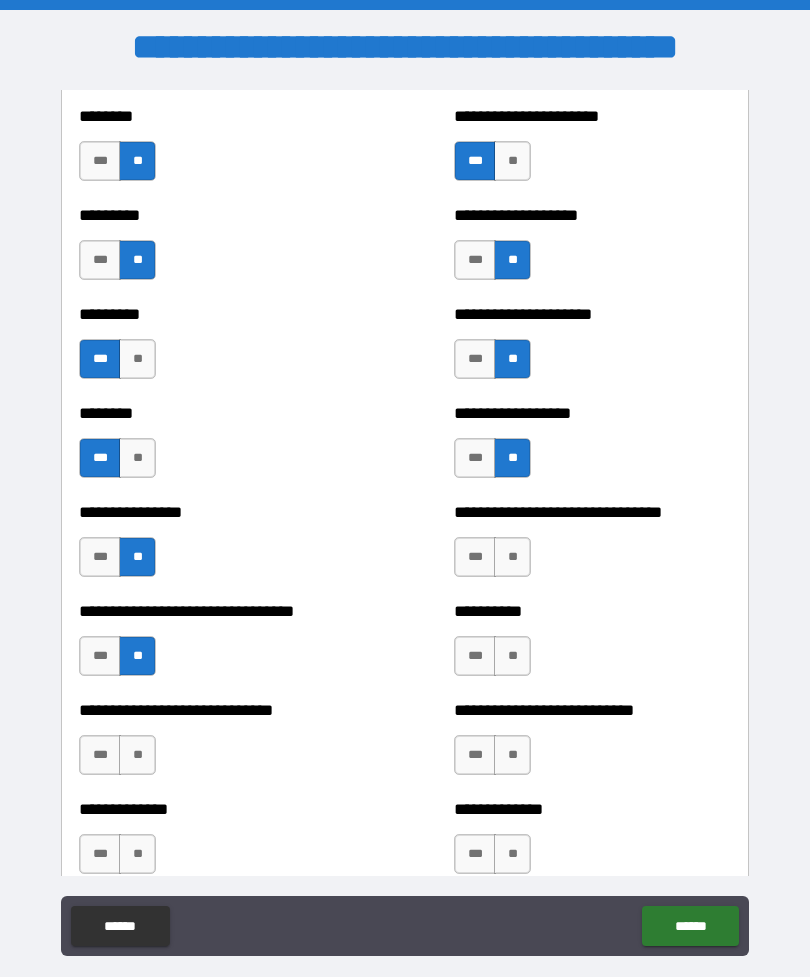click on "**" at bounding box center (512, 557) 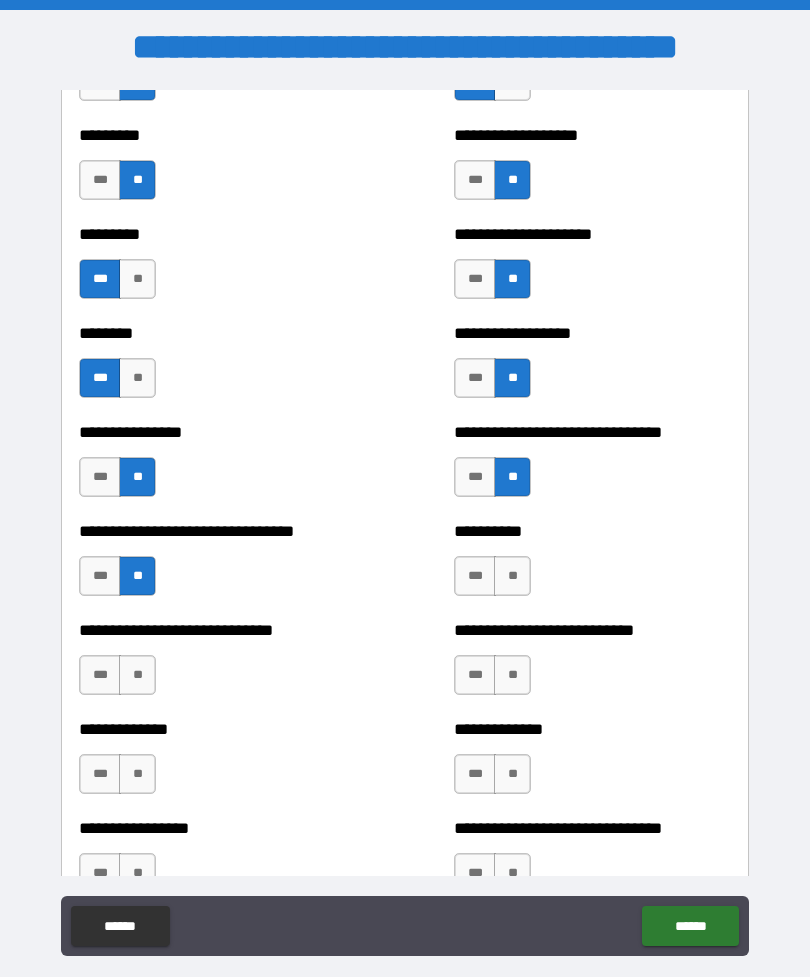 scroll, scrollTop: 7302, scrollLeft: 0, axis: vertical 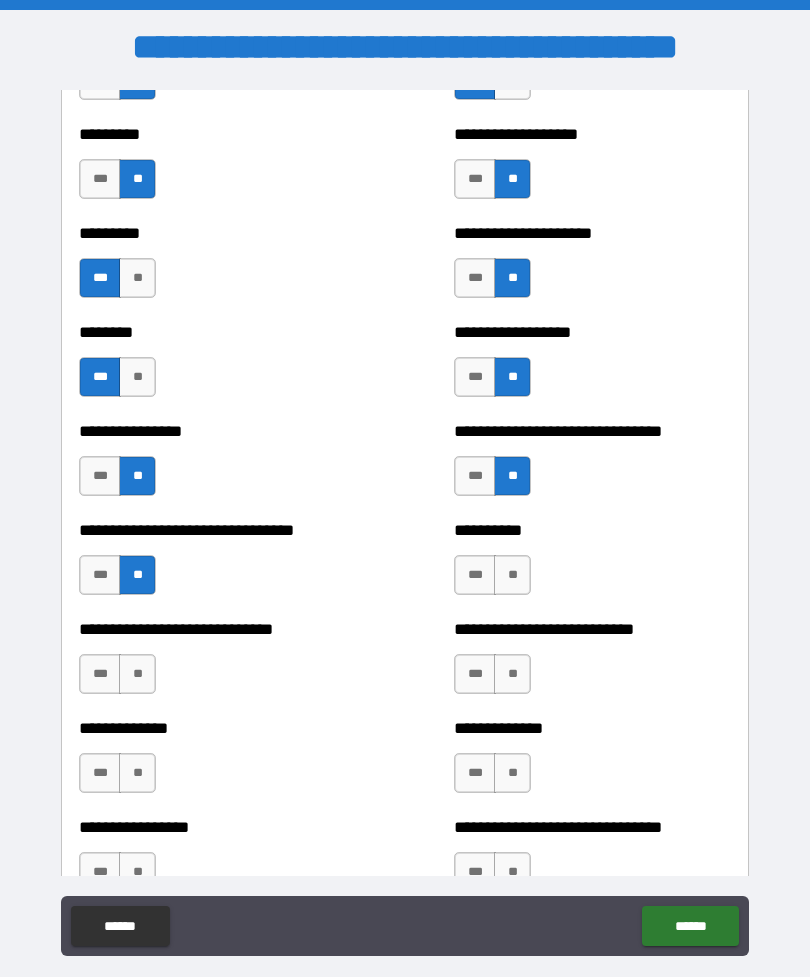 click on "***" at bounding box center [475, 575] 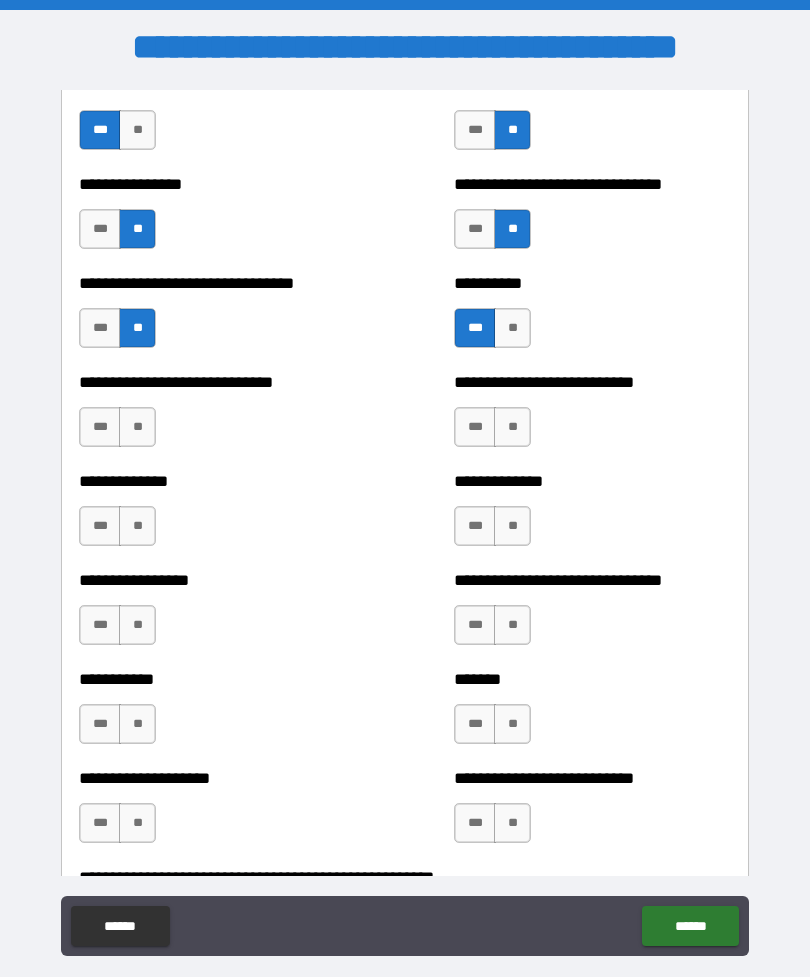 scroll, scrollTop: 7551, scrollLeft: 0, axis: vertical 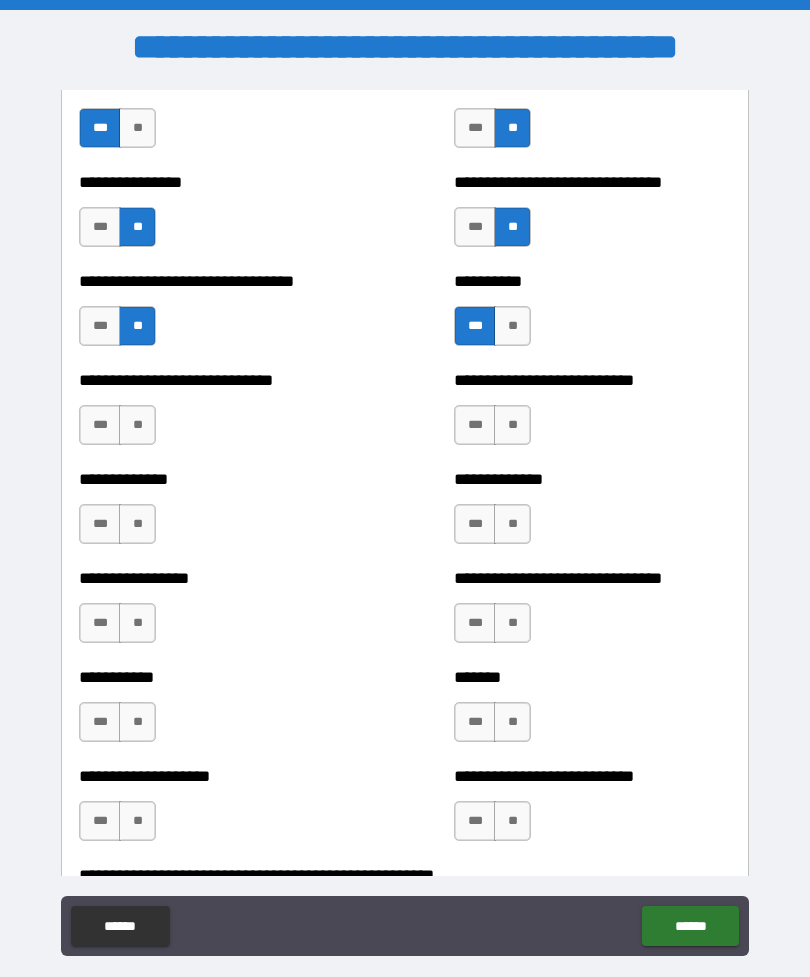 click on "**" at bounding box center [137, 425] 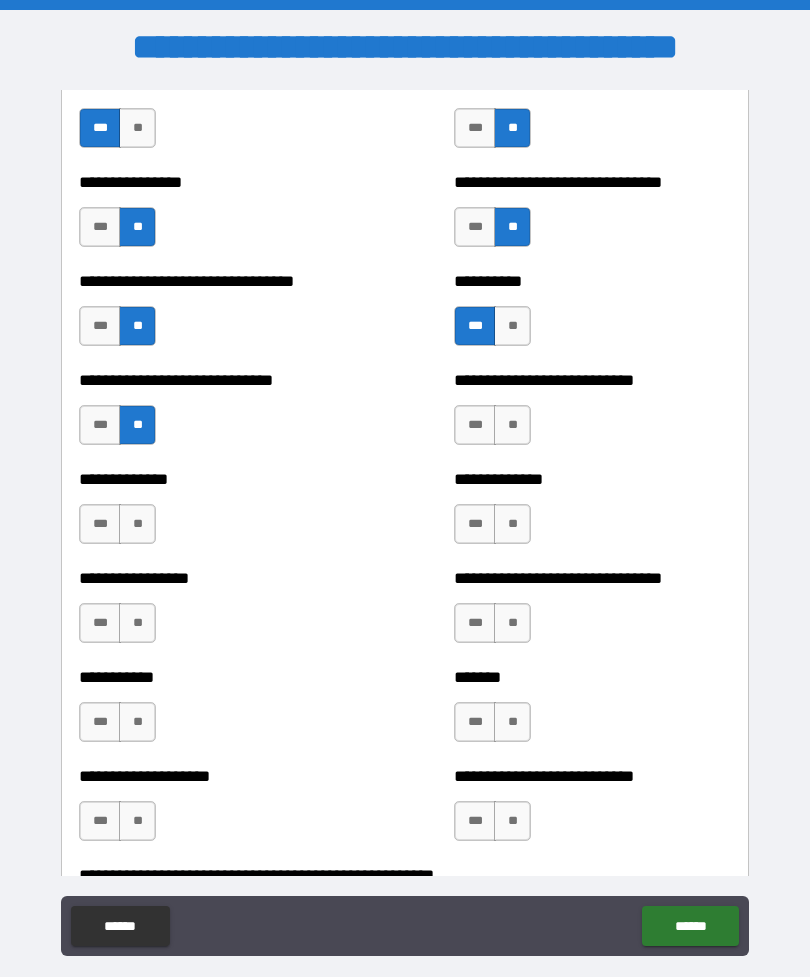 click on "**" at bounding box center (137, 524) 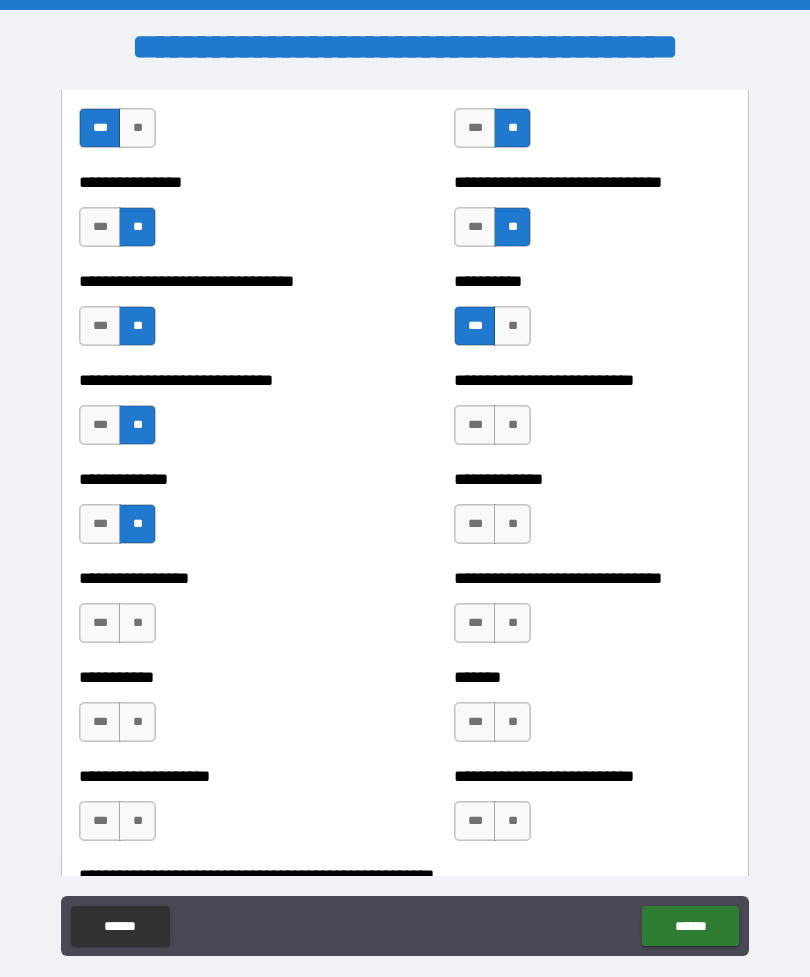 click on "**" at bounding box center [512, 425] 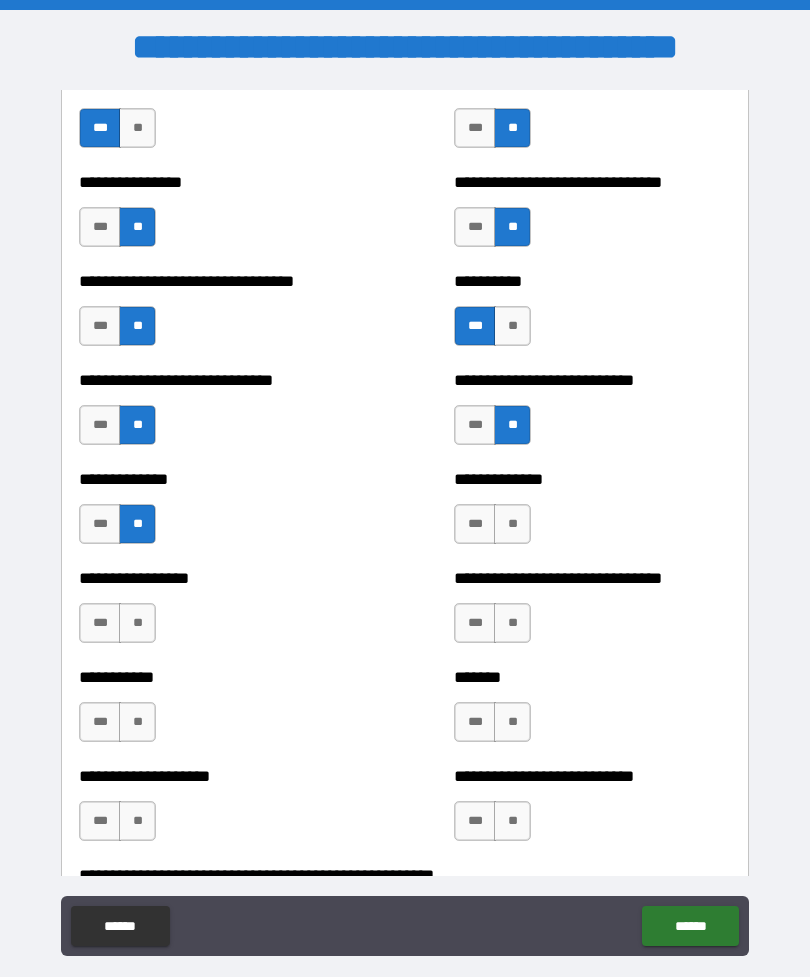 click on "**" at bounding box center (512, 524) 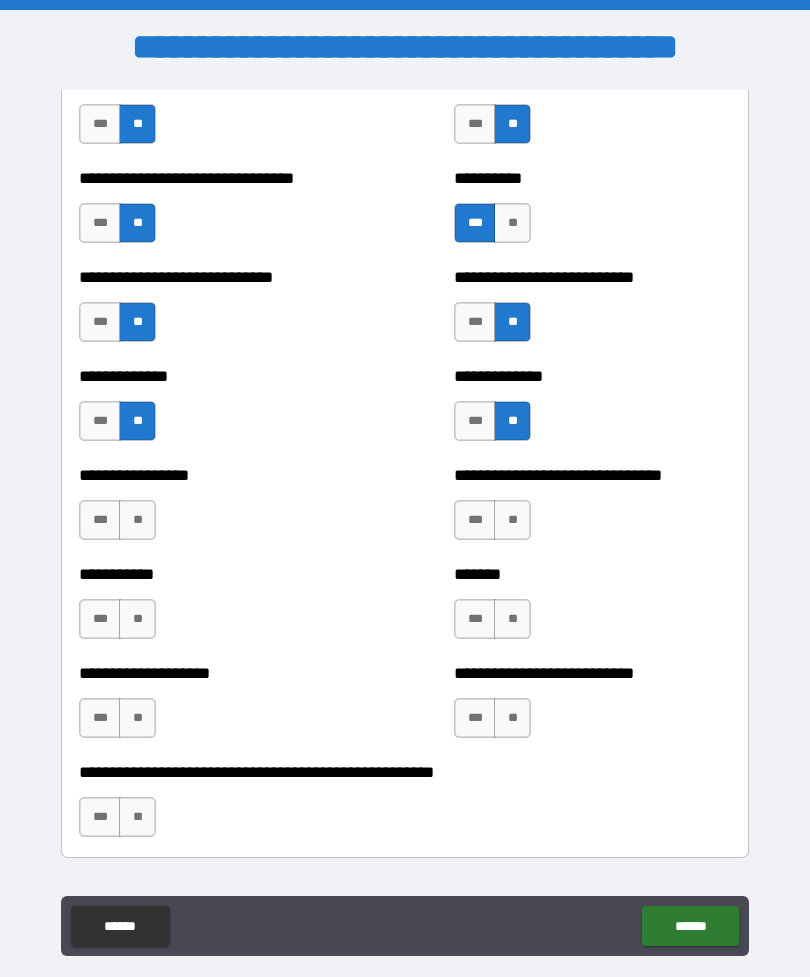 scroll, scrollTop: 7669, scrollLeft: 0, axis: vertical 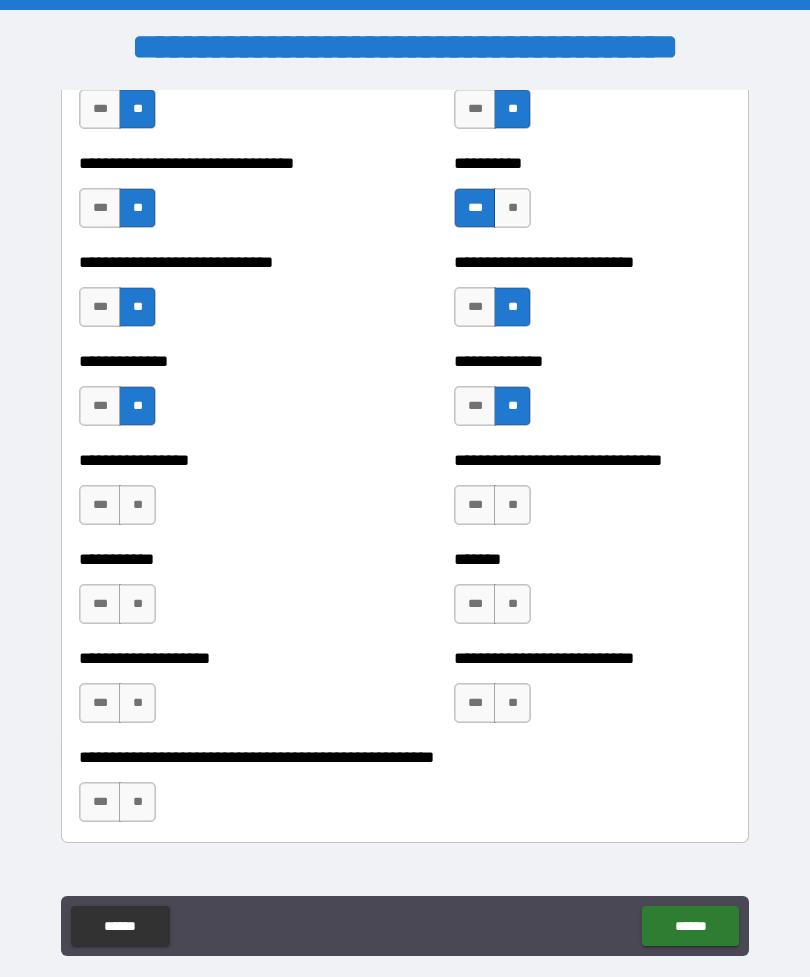 click on "***" at bounding box center [475, 505] 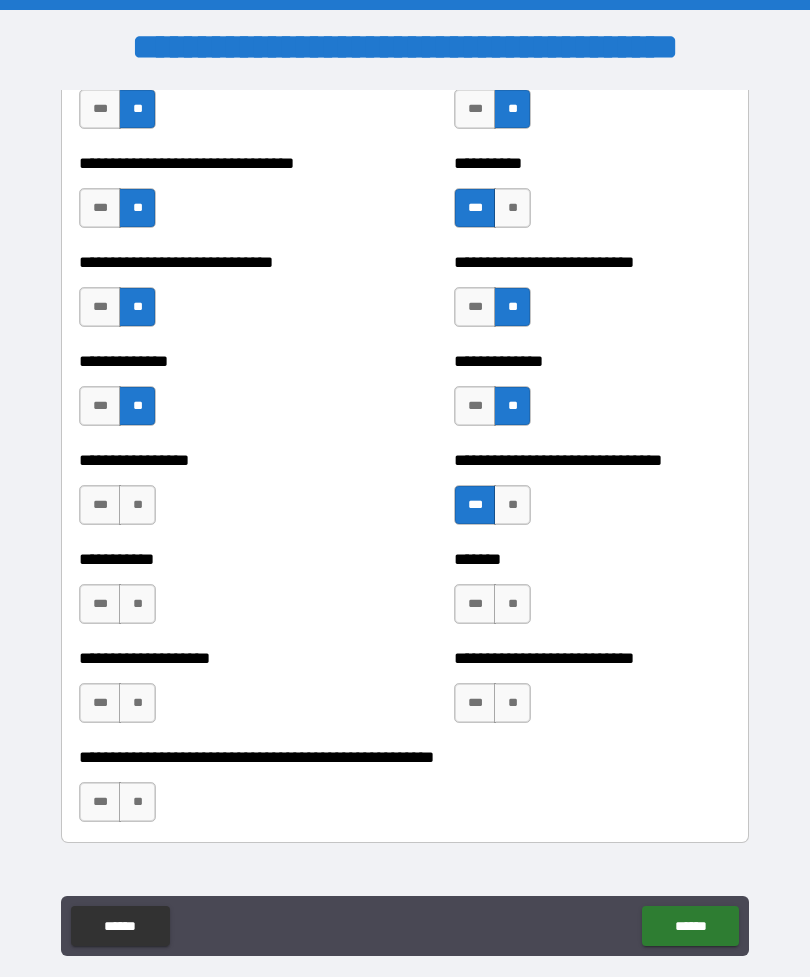 click on "**" at bounding box center (137, 505) 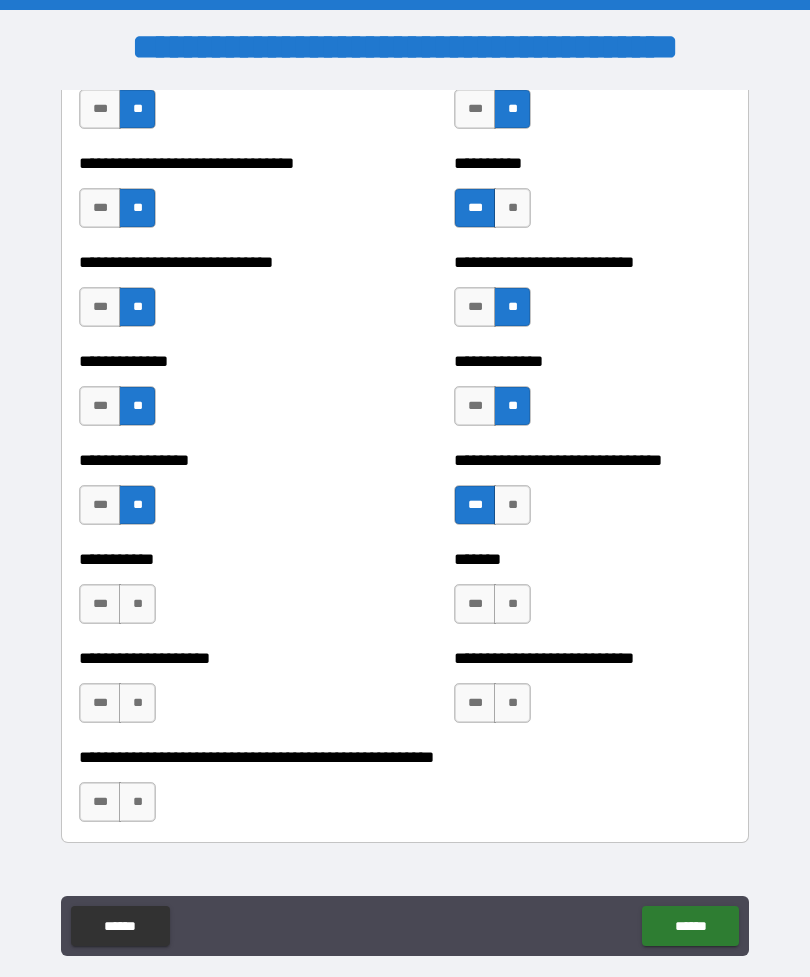click on "**" at bounding box center (137, 604) 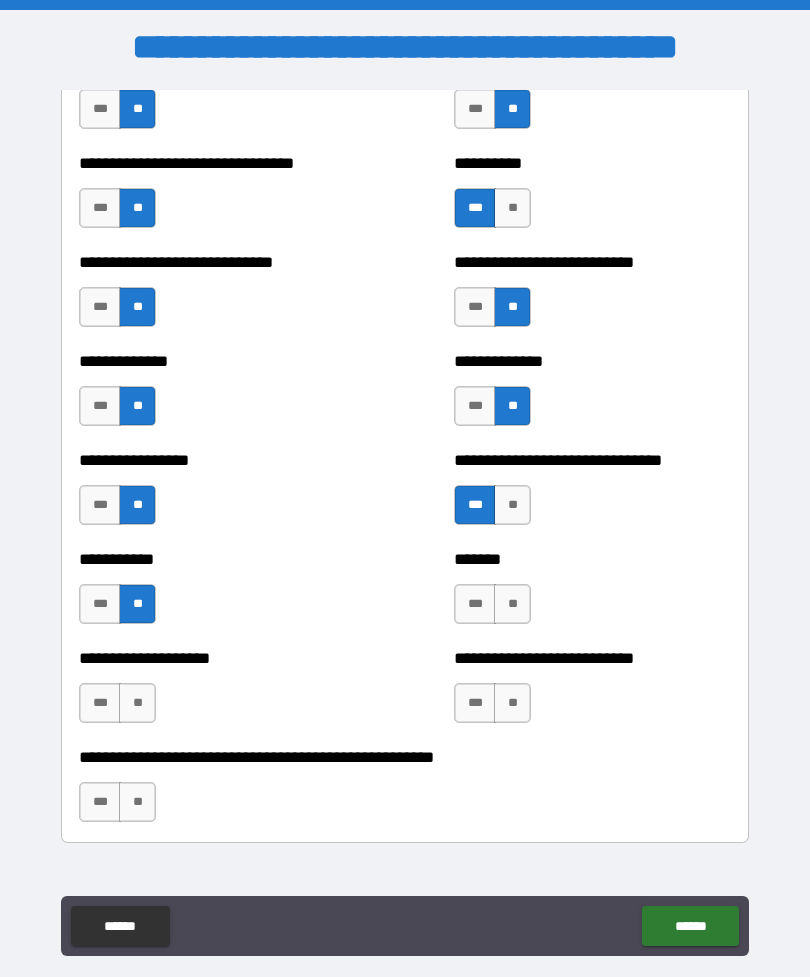 click on "**" at bounding box center [512, 604] 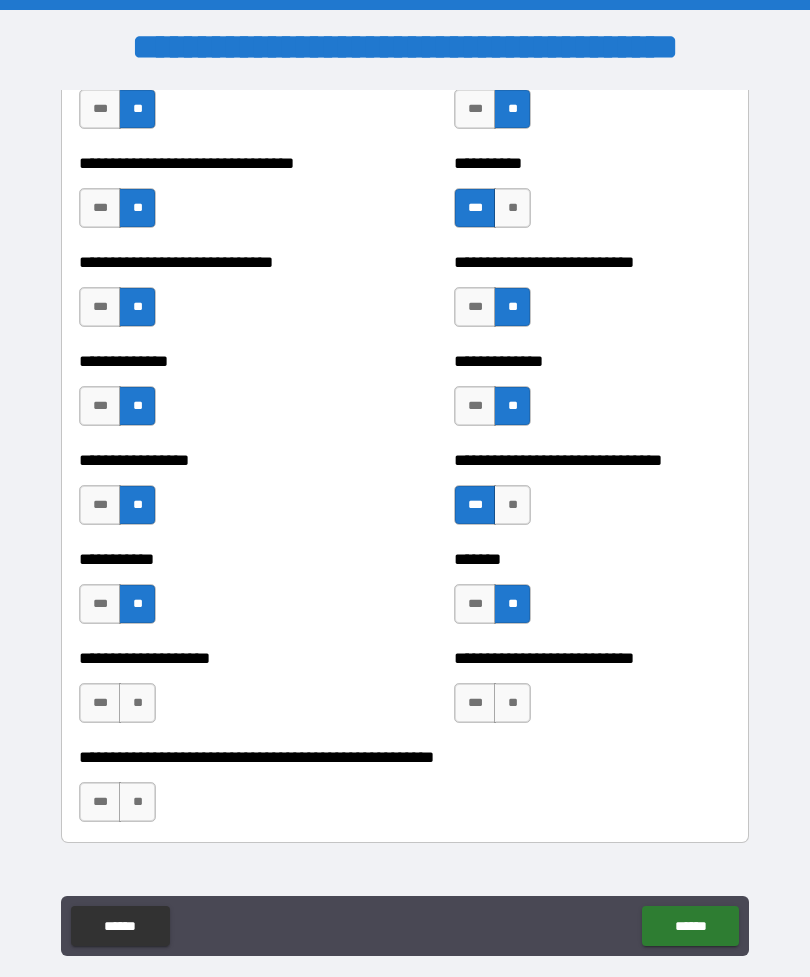 click on "**" at bounding box center (512, 703) 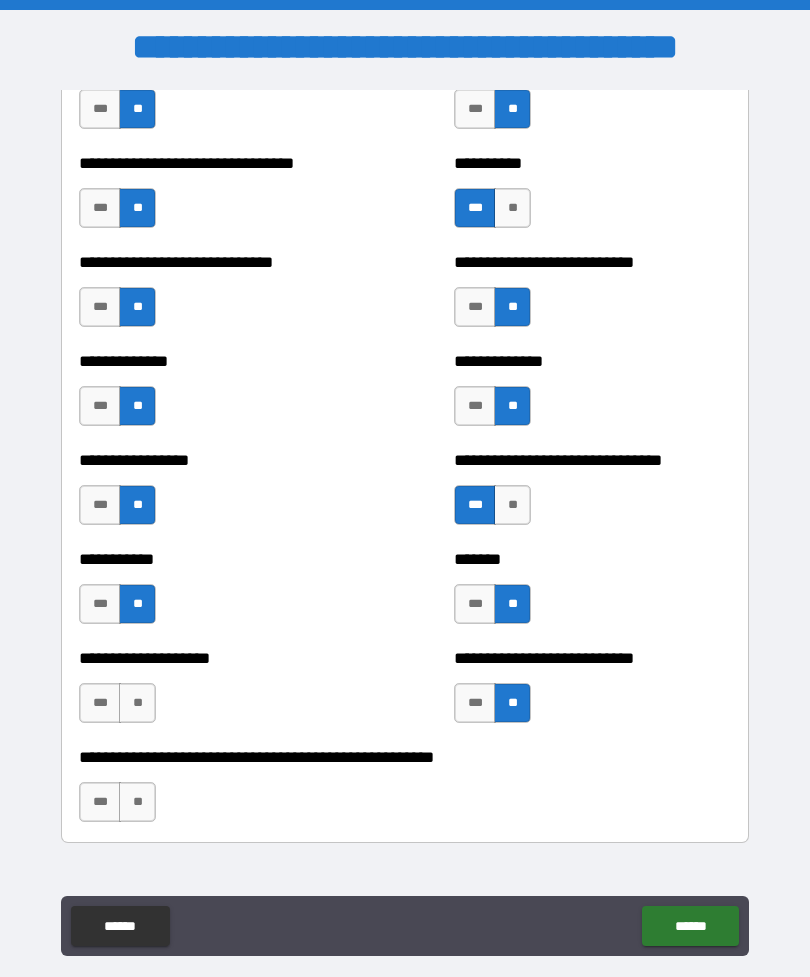 click on "**" at bounding box center (137, 703) 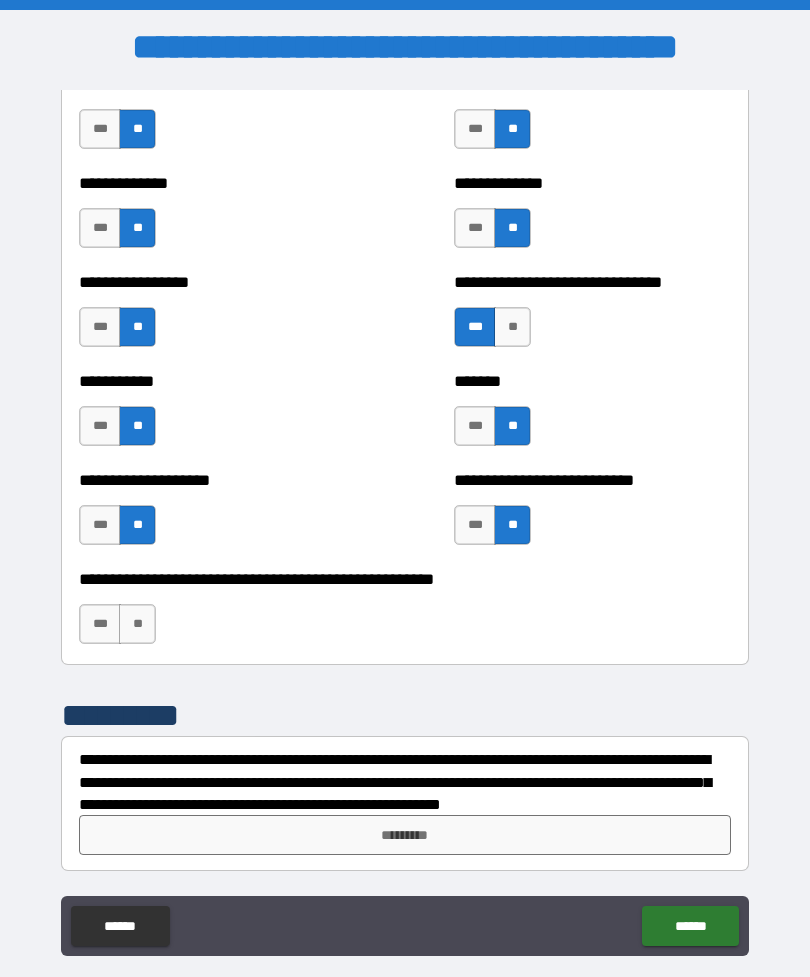 scroll, scrollTop: 7847, scrollLeft: 0, axis: vertical 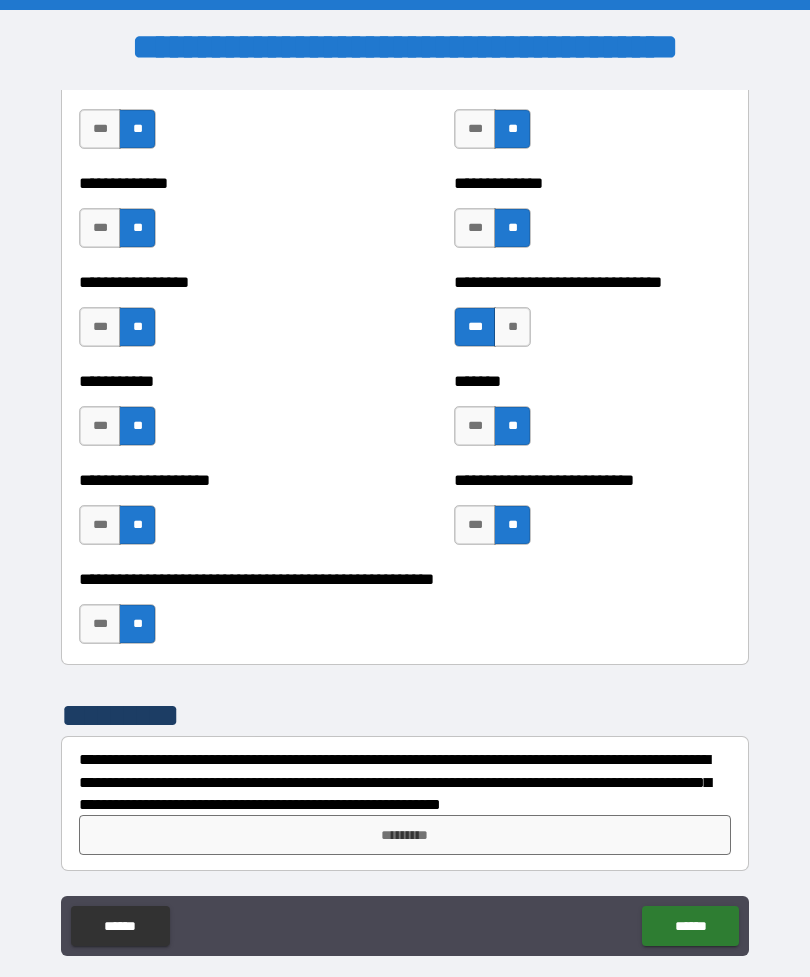 click on "*********" at bounding box center (405, 835) 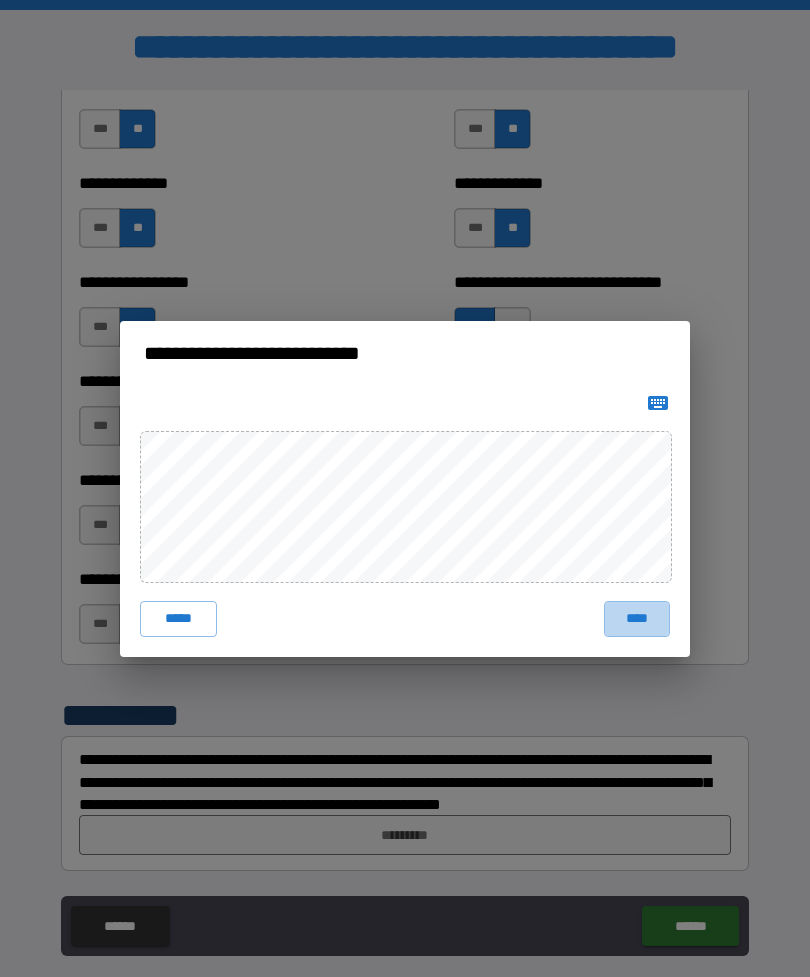 click on "****" at bounding box center [637, 619] 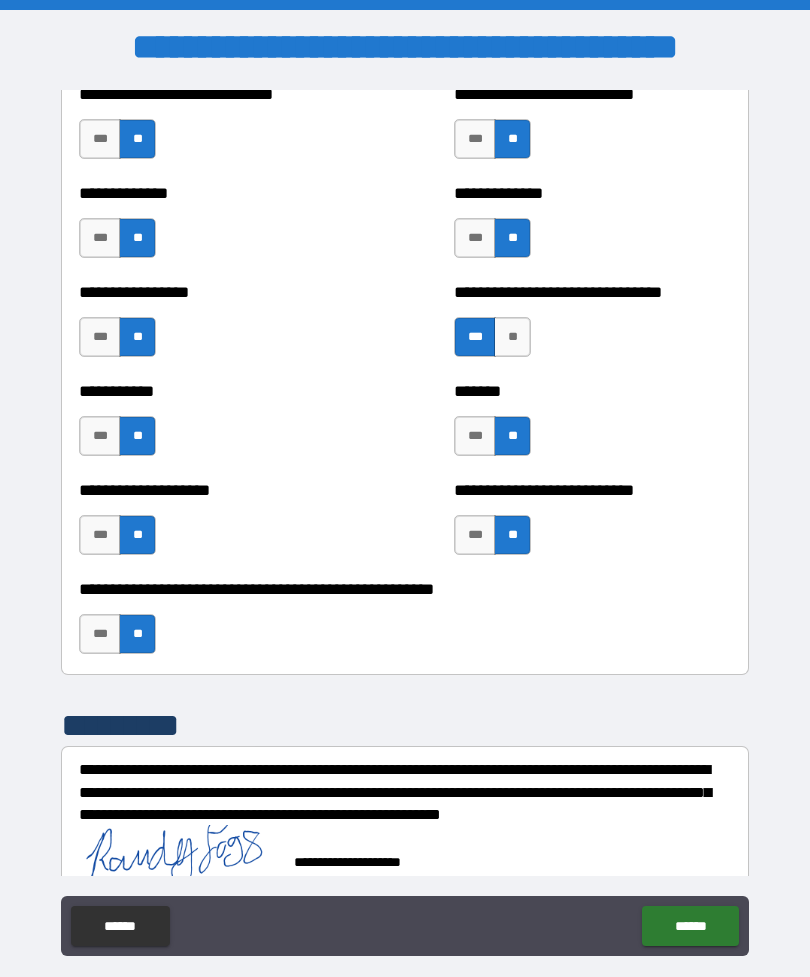 click on "******" at bounding box center [690, 926] 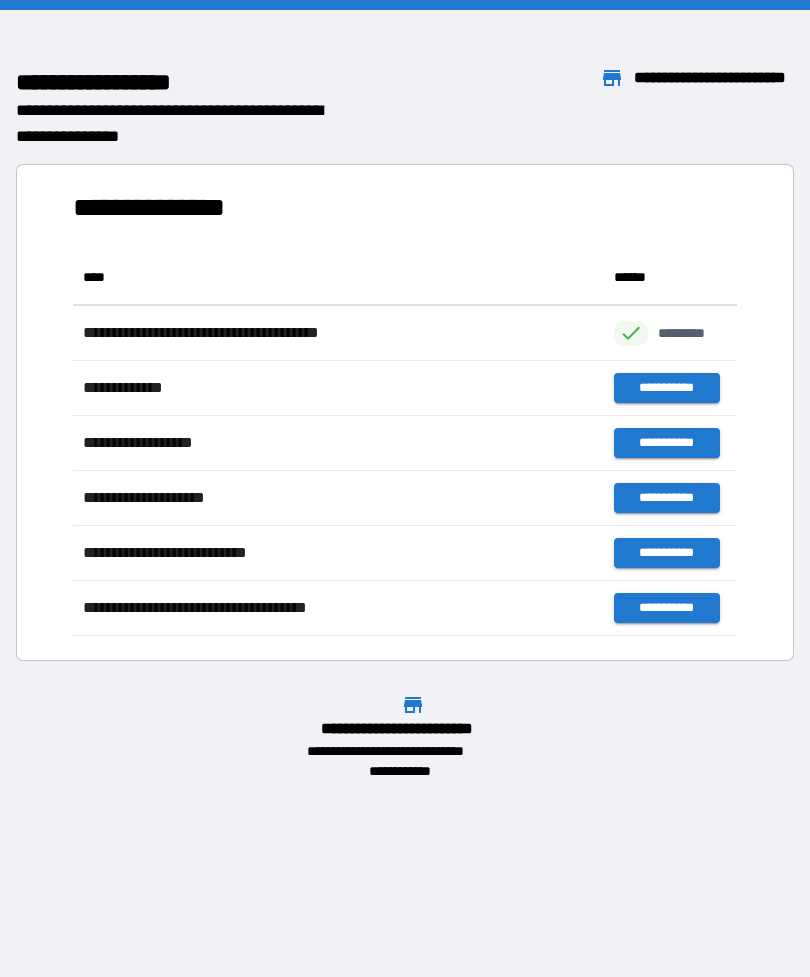 scroll, scrollTop: 1, scrollLeft: 1, axis: both 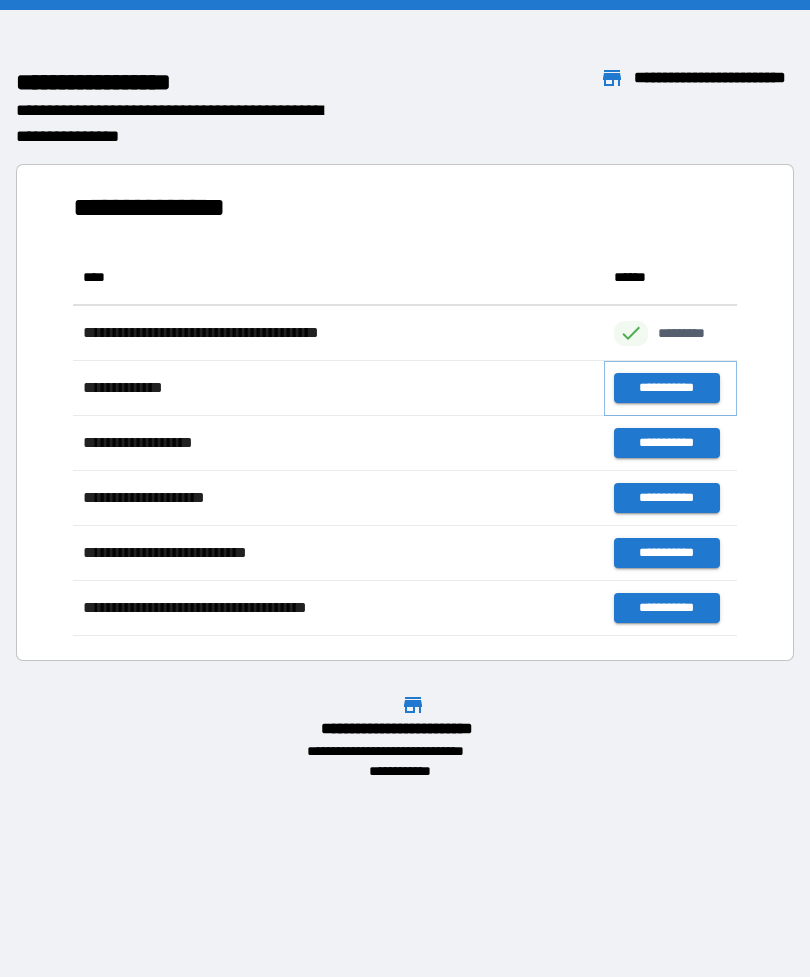 click on "**********" at bounding box center [666, 388] 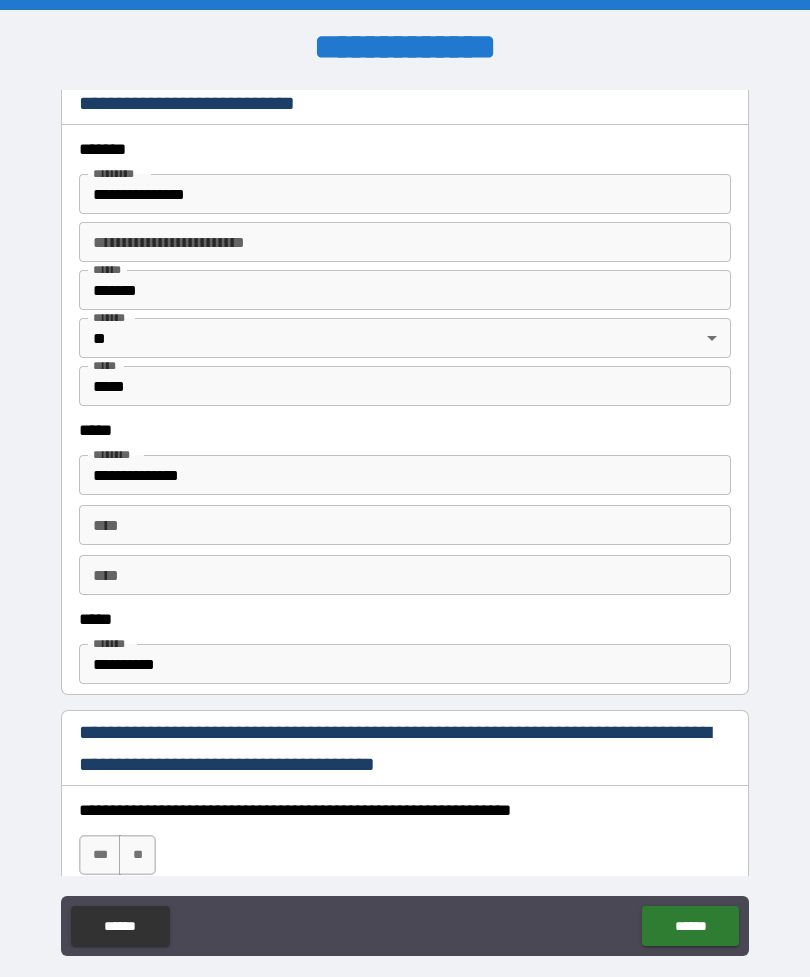 scroll, scrollTop: 738, scrollLeft: 0, axis: vertical 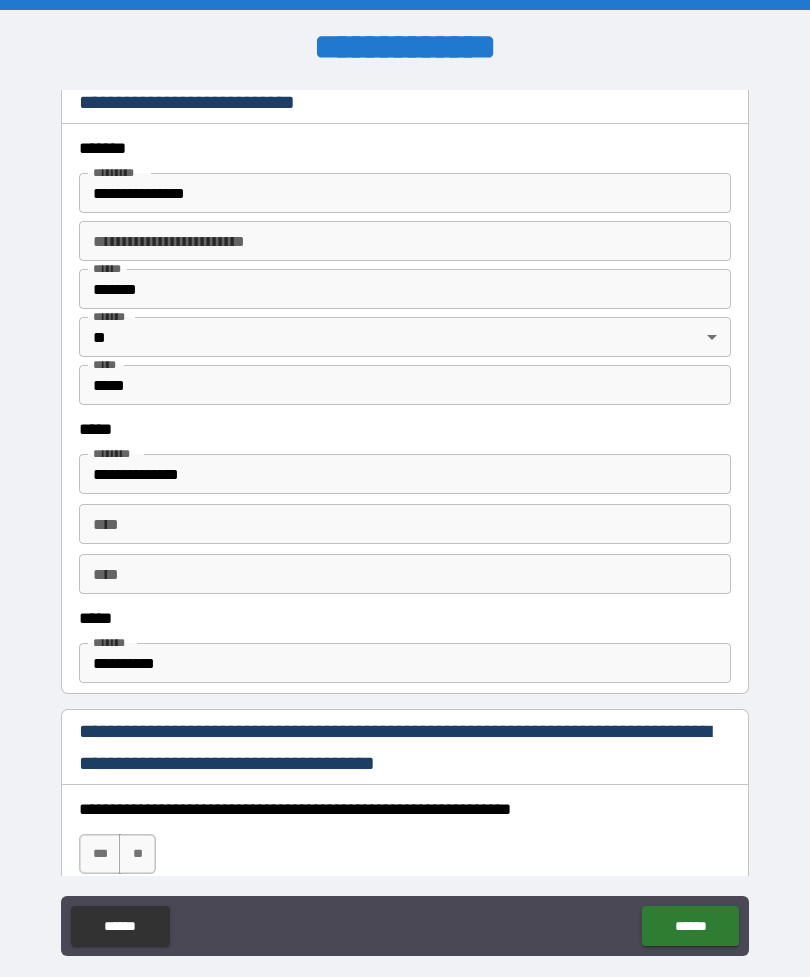 click on "**********" at bounding box center [405, 663] 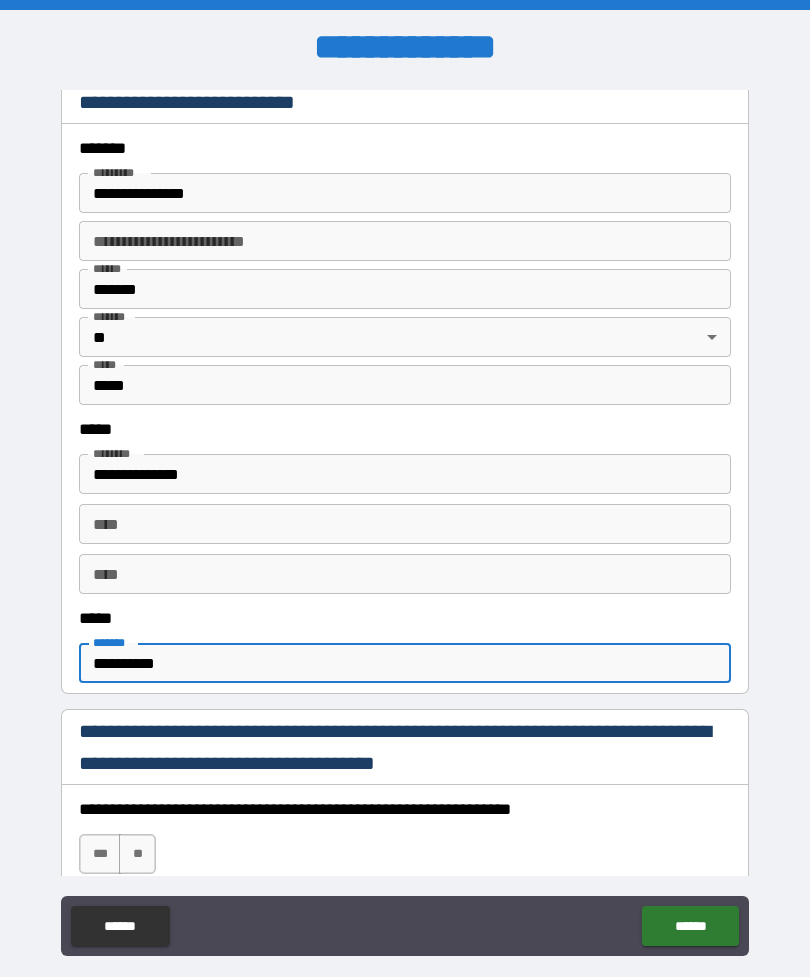 scroll, scrollTop: 16, scrollLeft: 0, axis: vertical 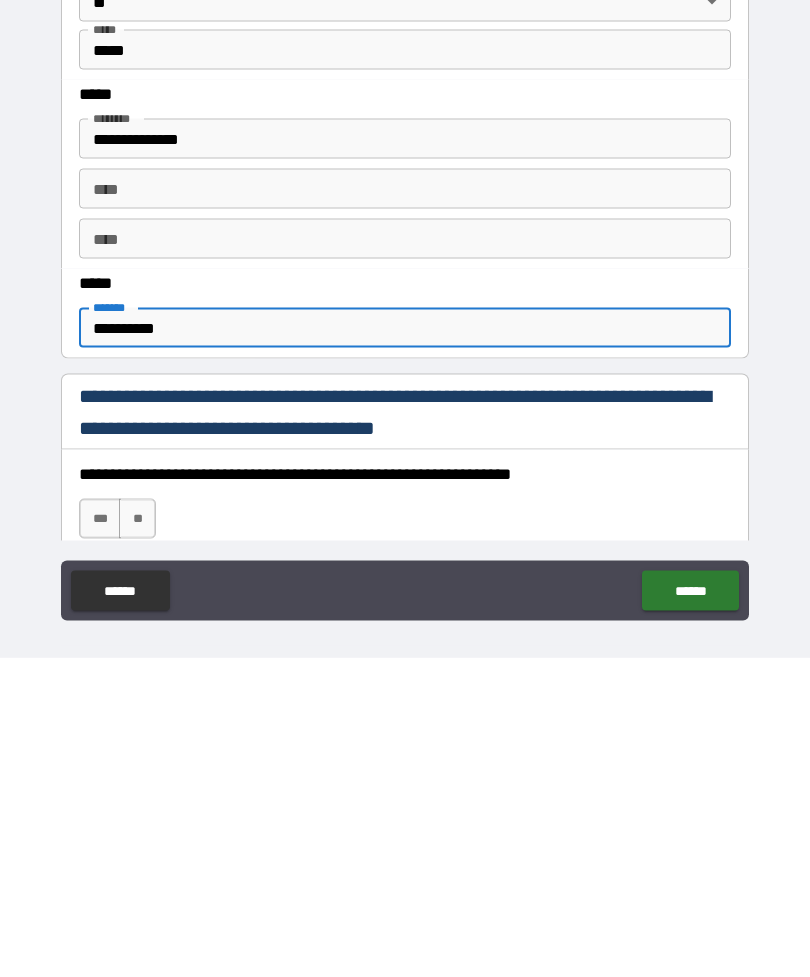 click on "**********" at bounding box center (405, 647) 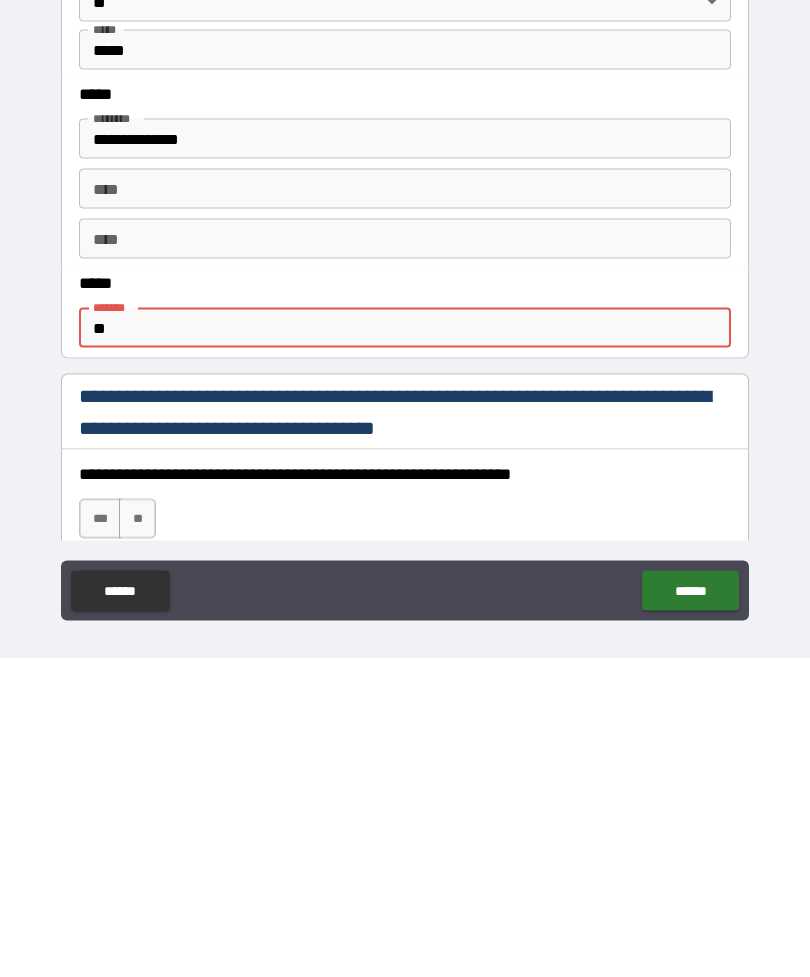 type on "*" 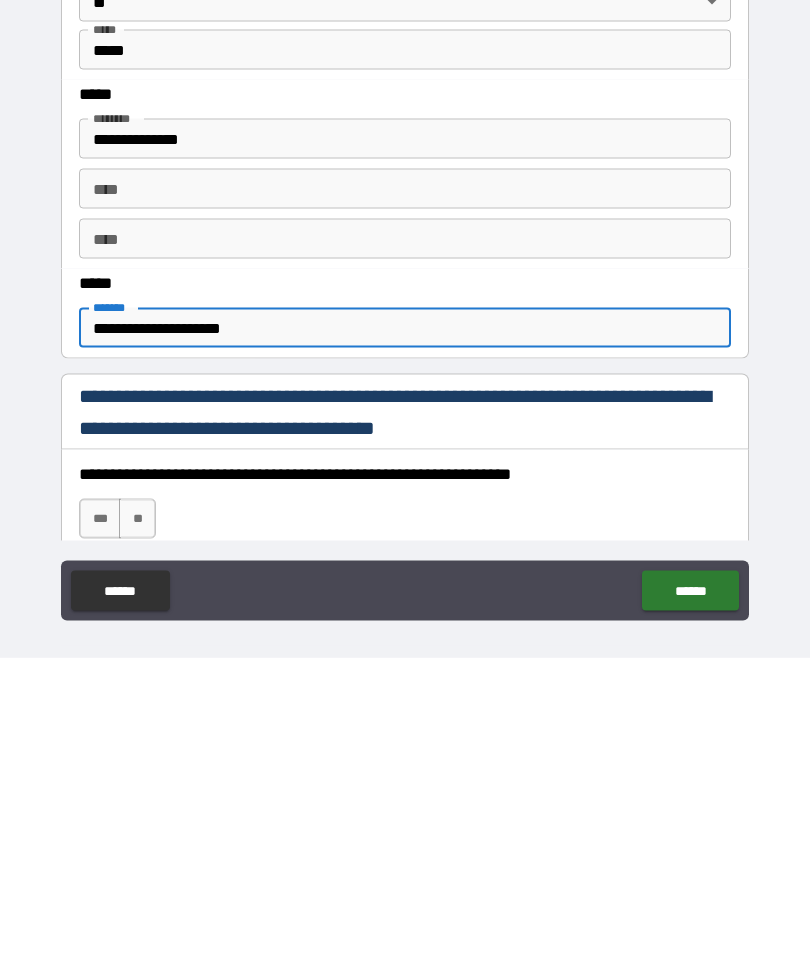 type on "**********" 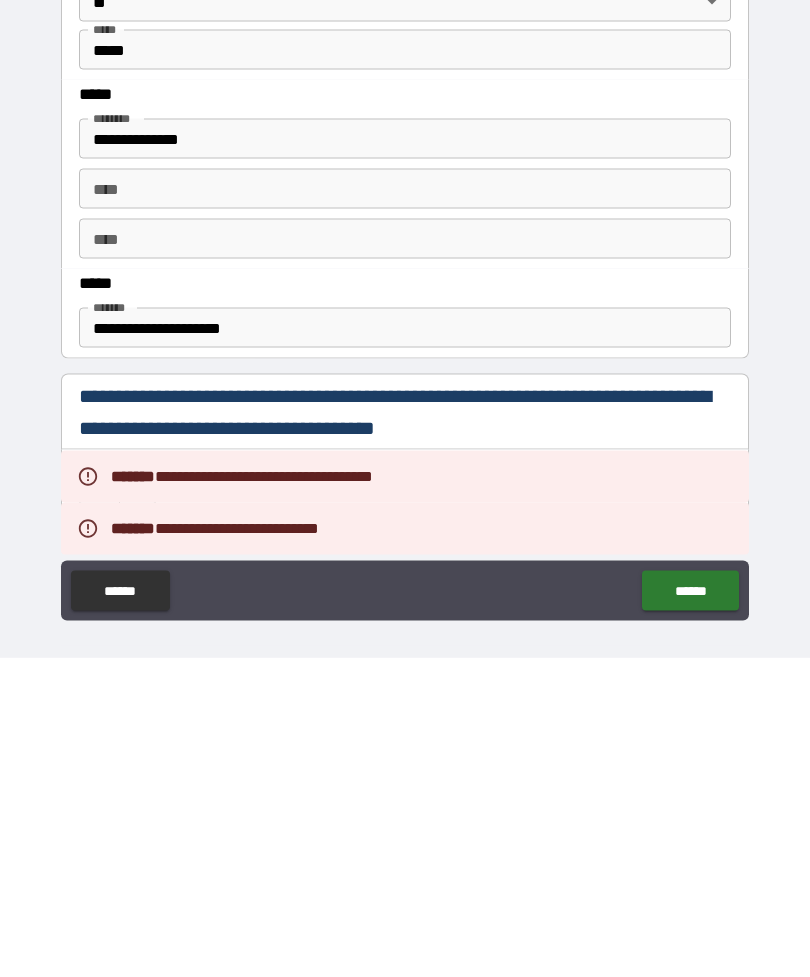 scroll, scrollTop: 64, scrollLeft: 0, axis: vertical 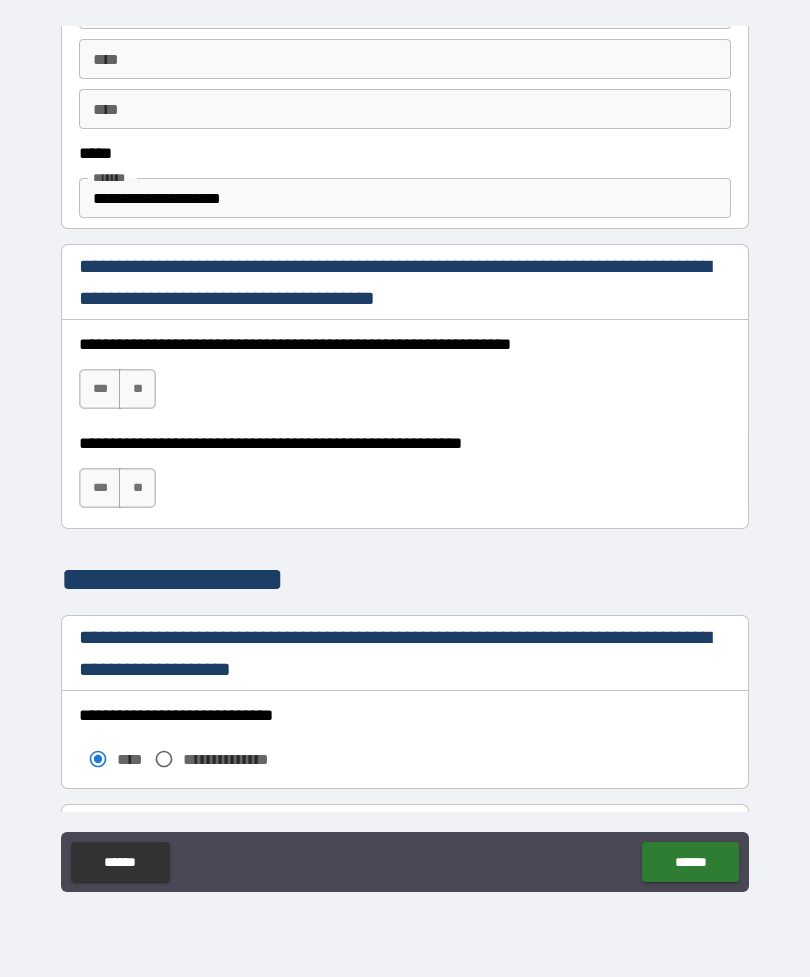 click on "***" at bounding box center (100, 389) 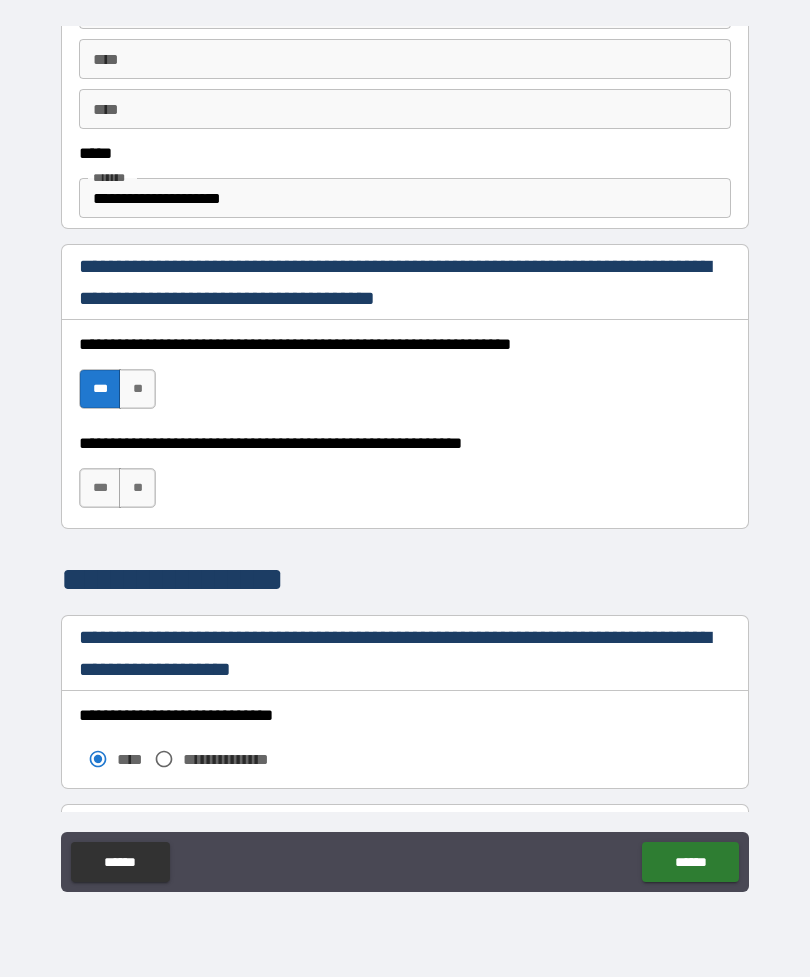 click on "***" at bounding box center [100, 488] 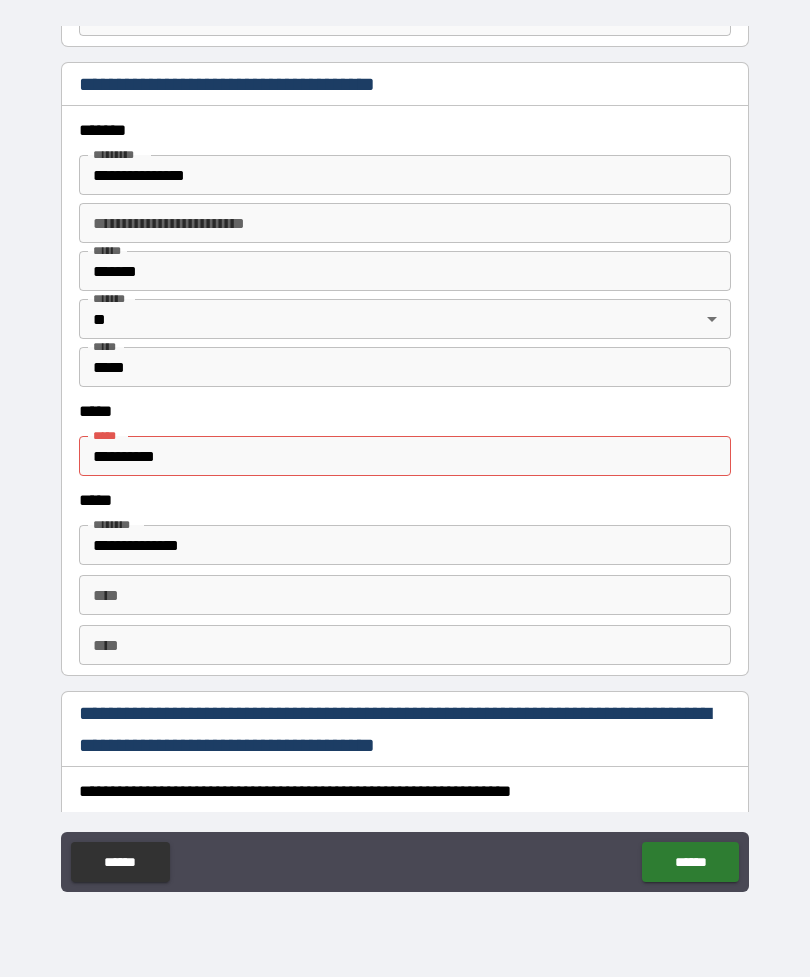 scroll, scrollTop: 2349, scrollLeft: 0, axis: vertical 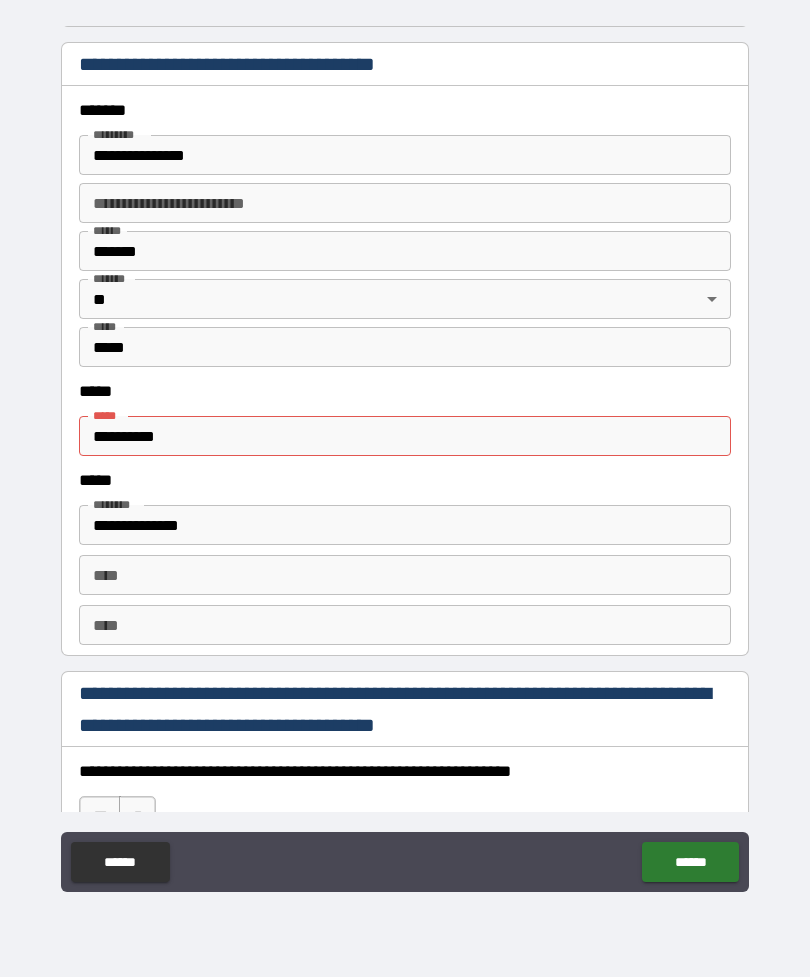 click on "**********" at bounding box center (405, 436) 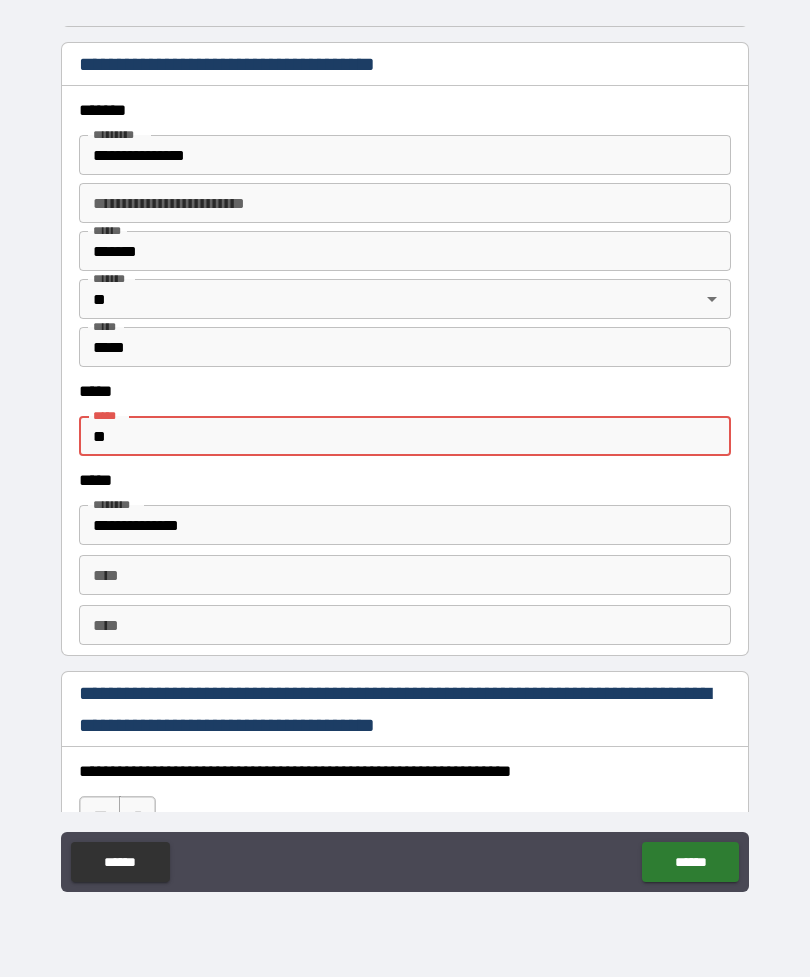 type on "*" 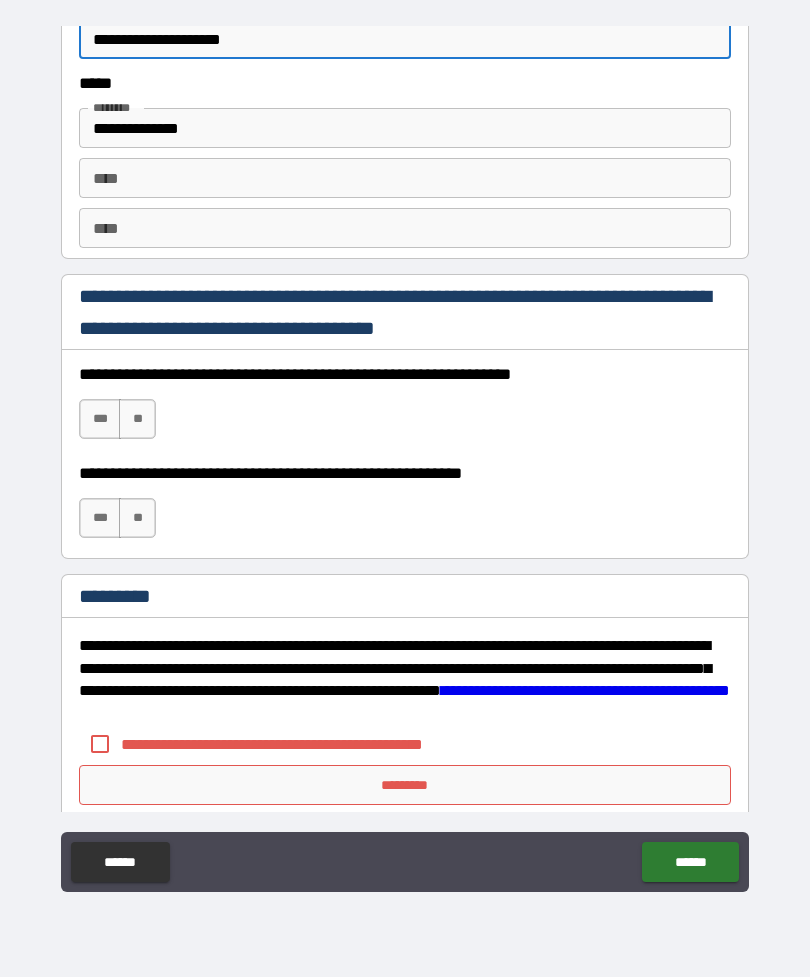 scroll, scrollTop: 2749, scrollLeft: 0, axis: vertical 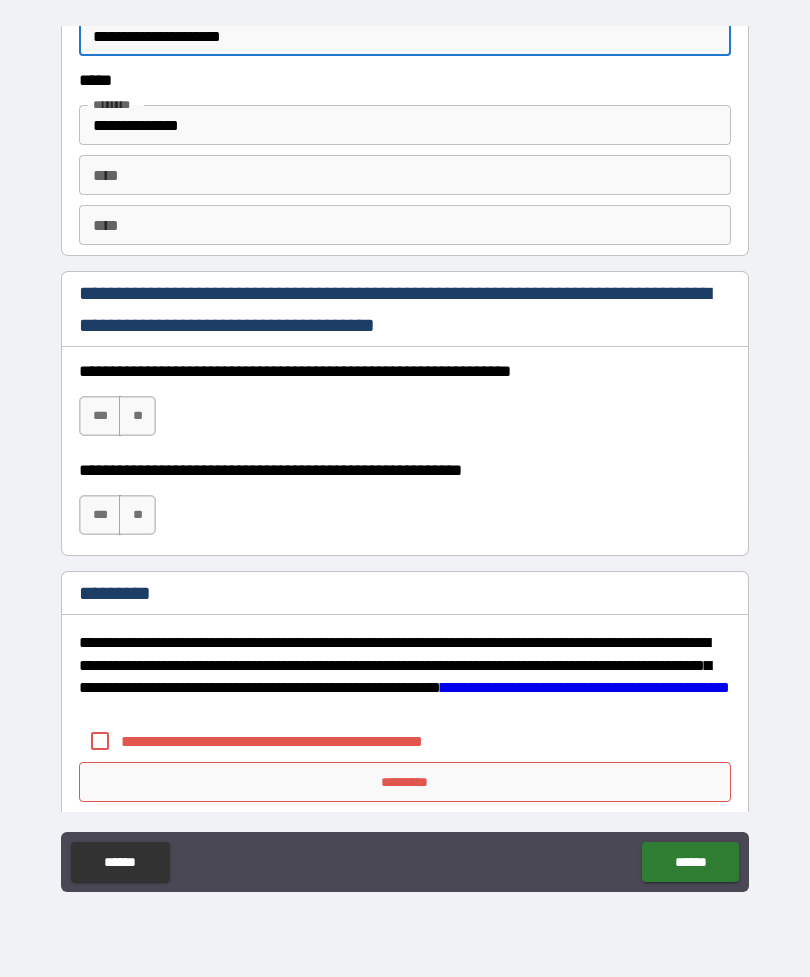 type on "**********" 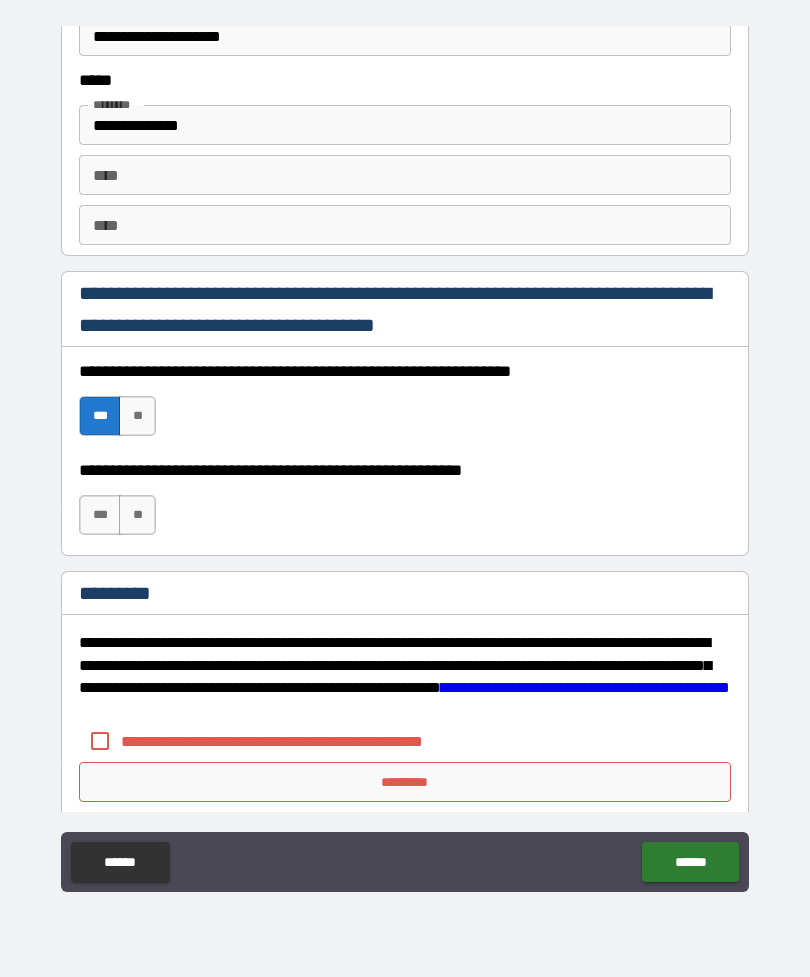 click on "***" at bounding box center (100, 515) 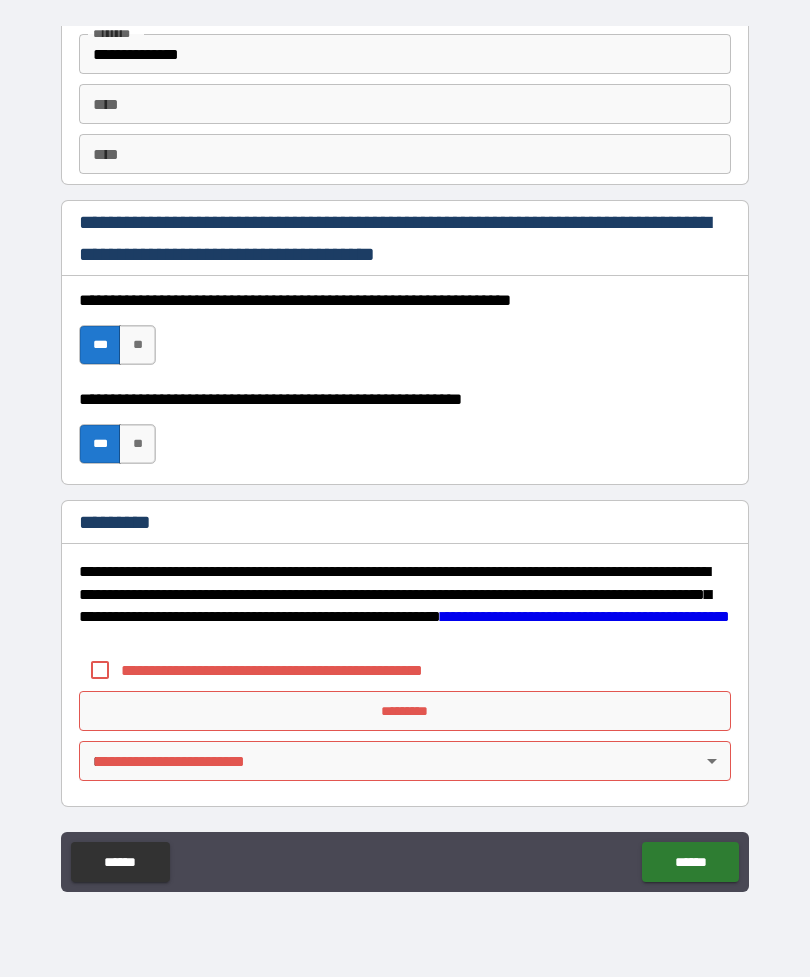 scroll, scrollTop: 2820, scrollLeft: 0, axis: vertical 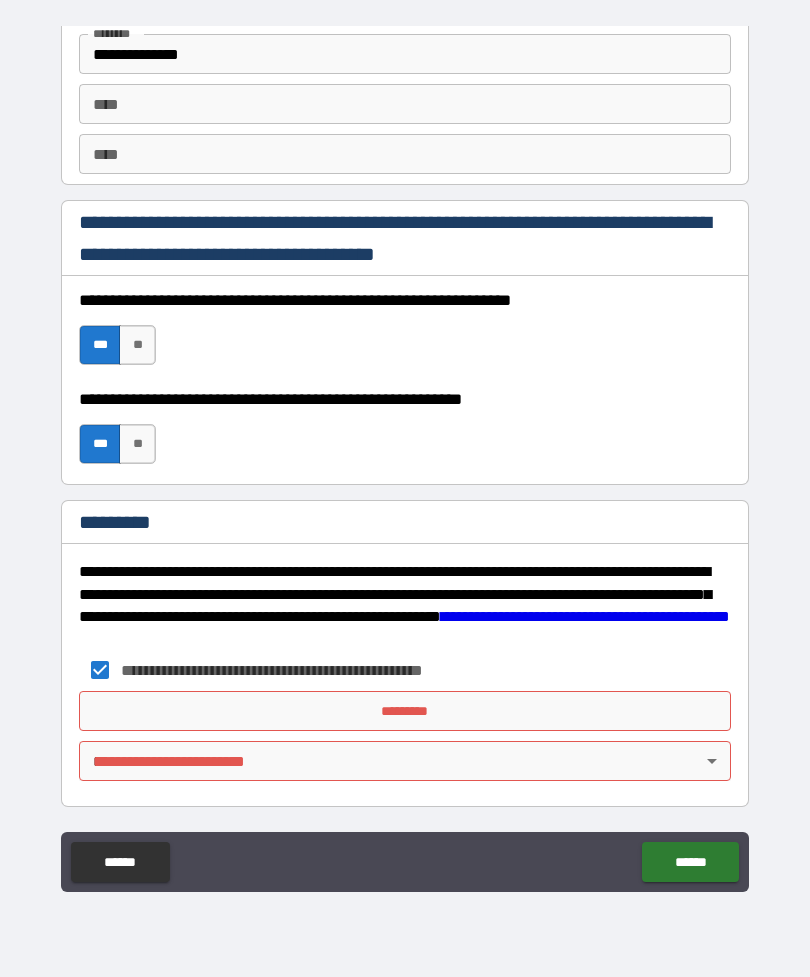 click on "*********" at bounding box center [405, 711] 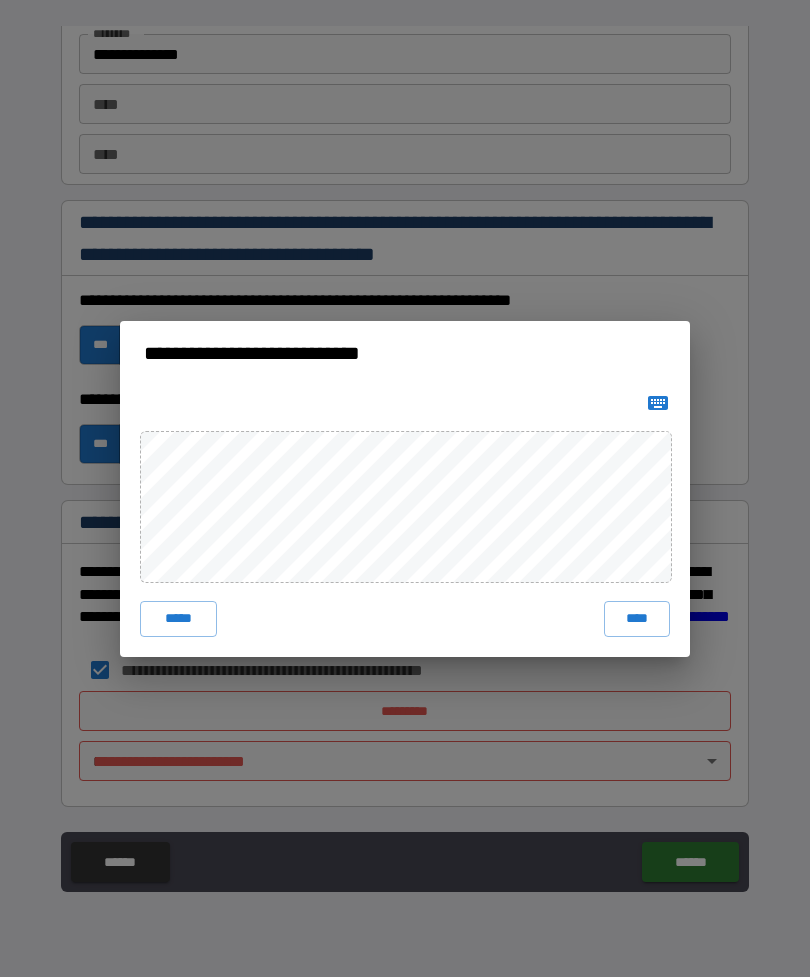 click on "****" at bounding box center [637, 619] 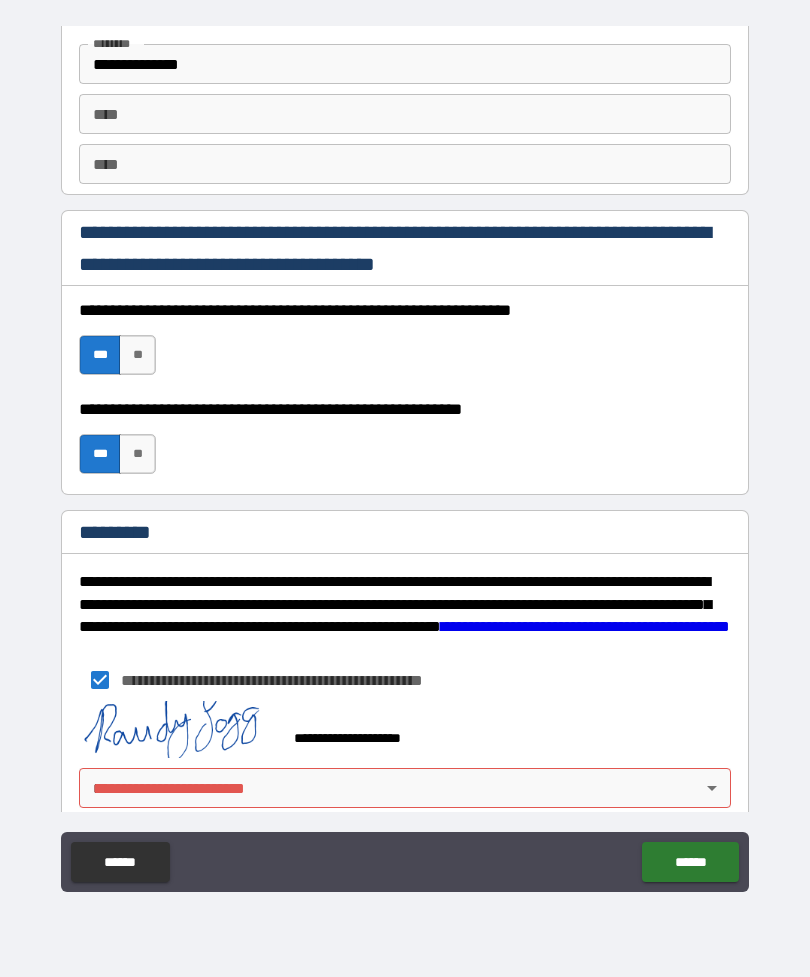 click on "******" at bounding box center [690, 862] 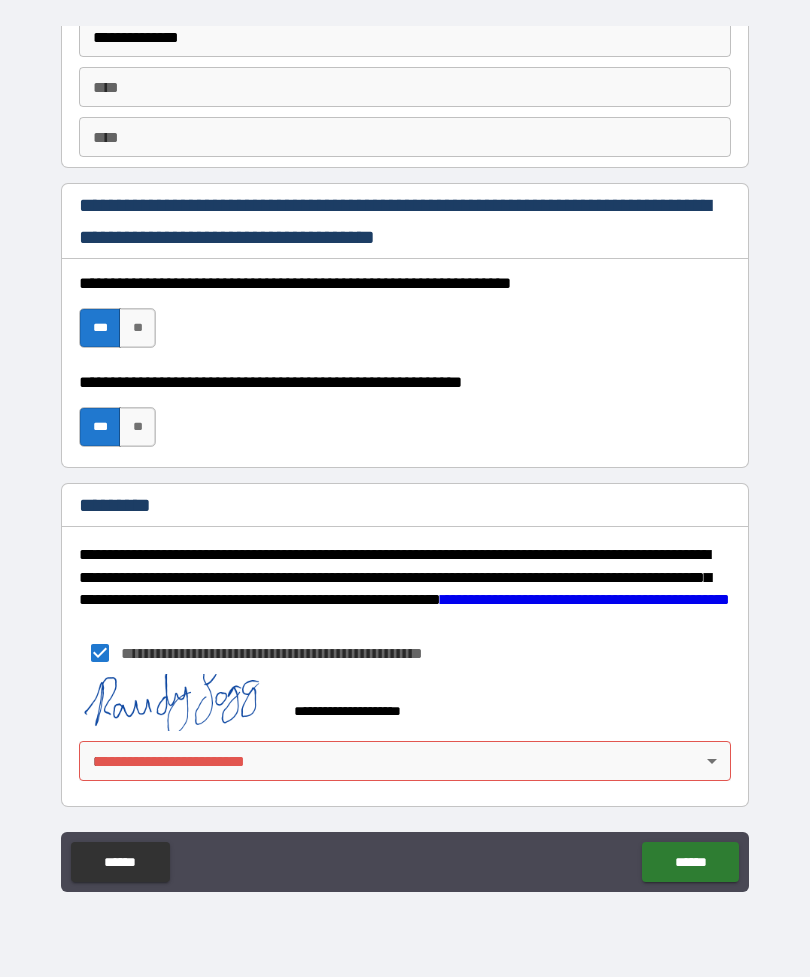 scroll, scrollTop: 2837, scrollLeft: 0, axis: vertical 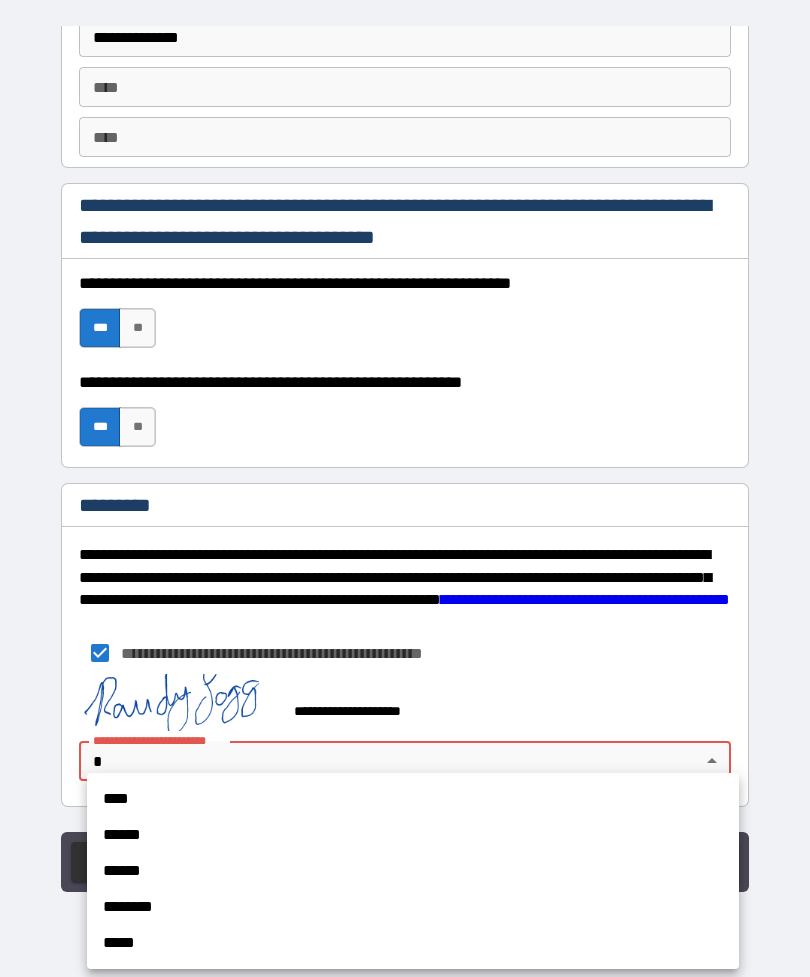 click on "****" at bounding box center (413, 799) 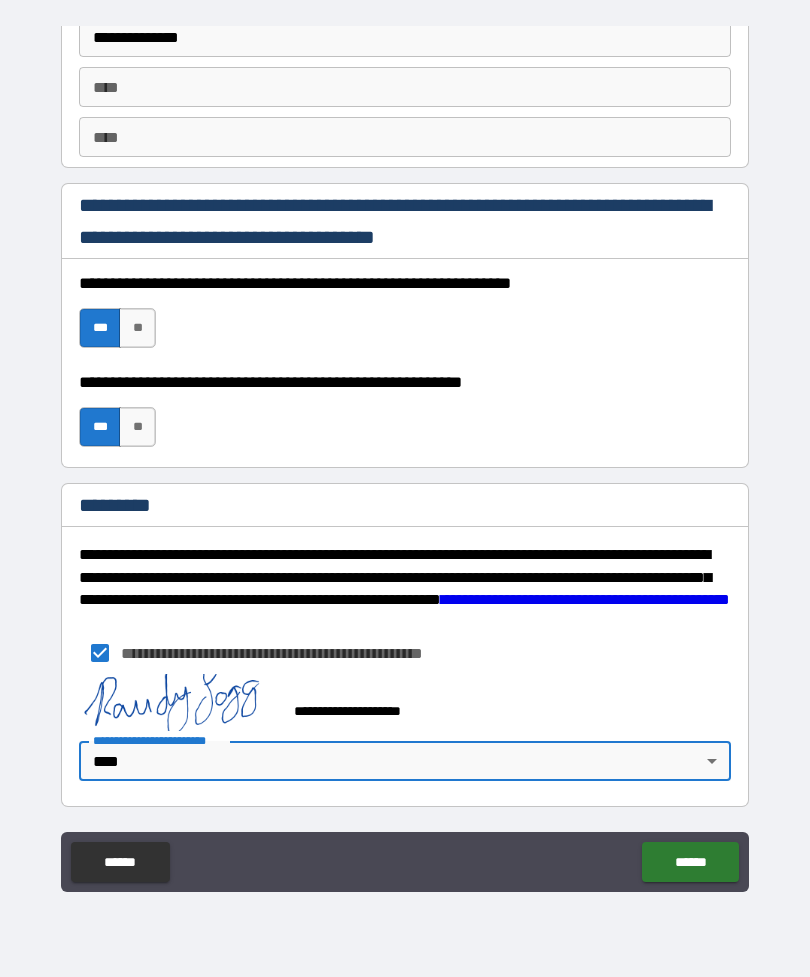 click on "******" at bounding box center [690, 862] 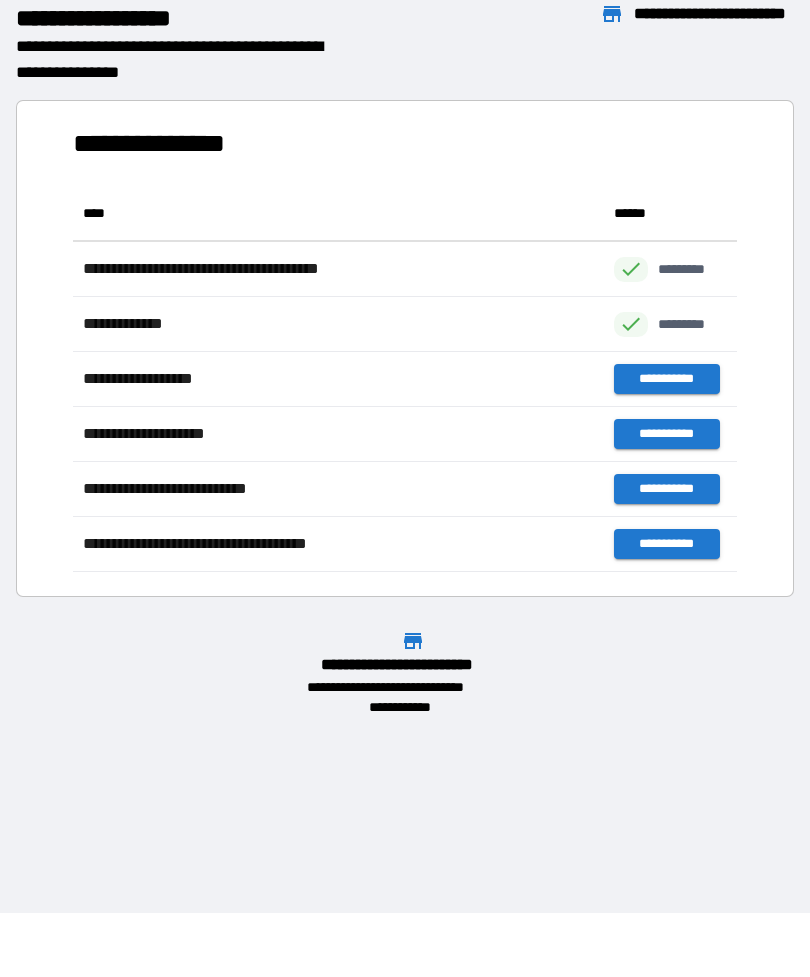 scroll, scrollTop: 1, scrollLeft: 1, axis: both 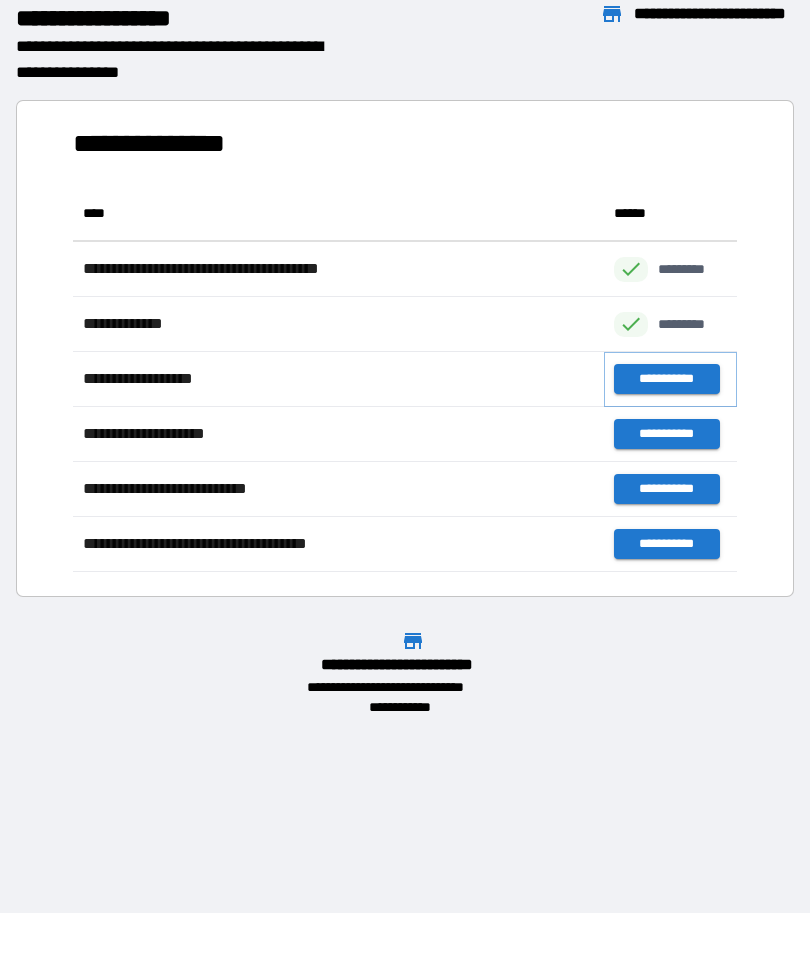 click on "**********" at bounding box center (666, 379) 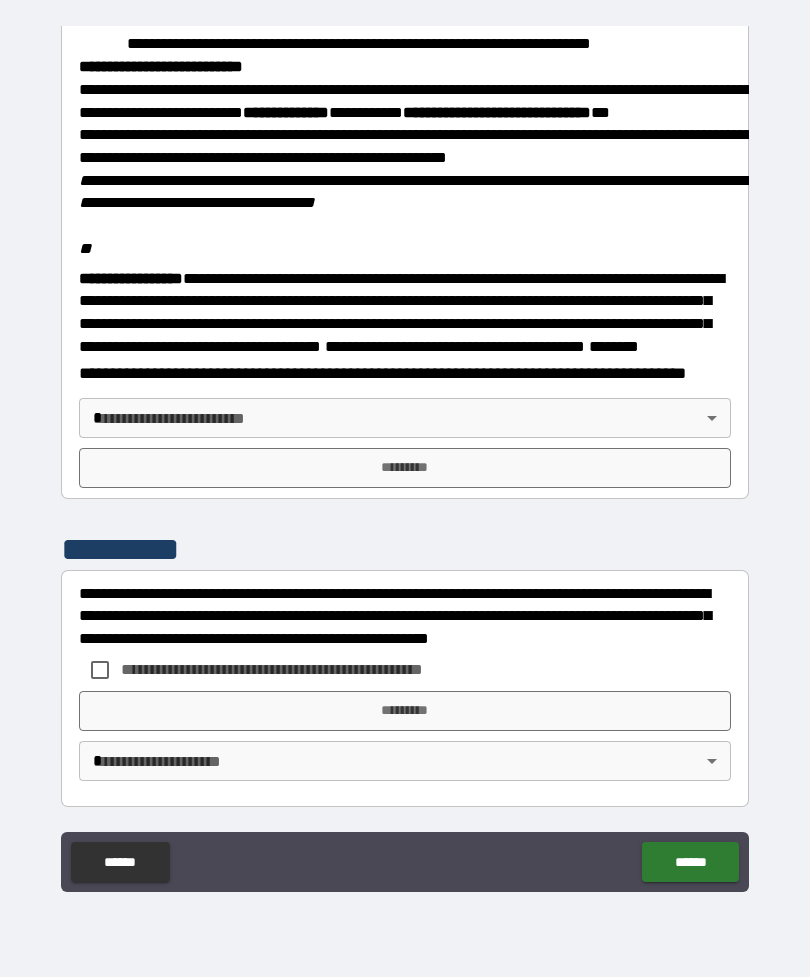 scroll, scrollTop: 2345, scrollLeft: 0, axis: vertical 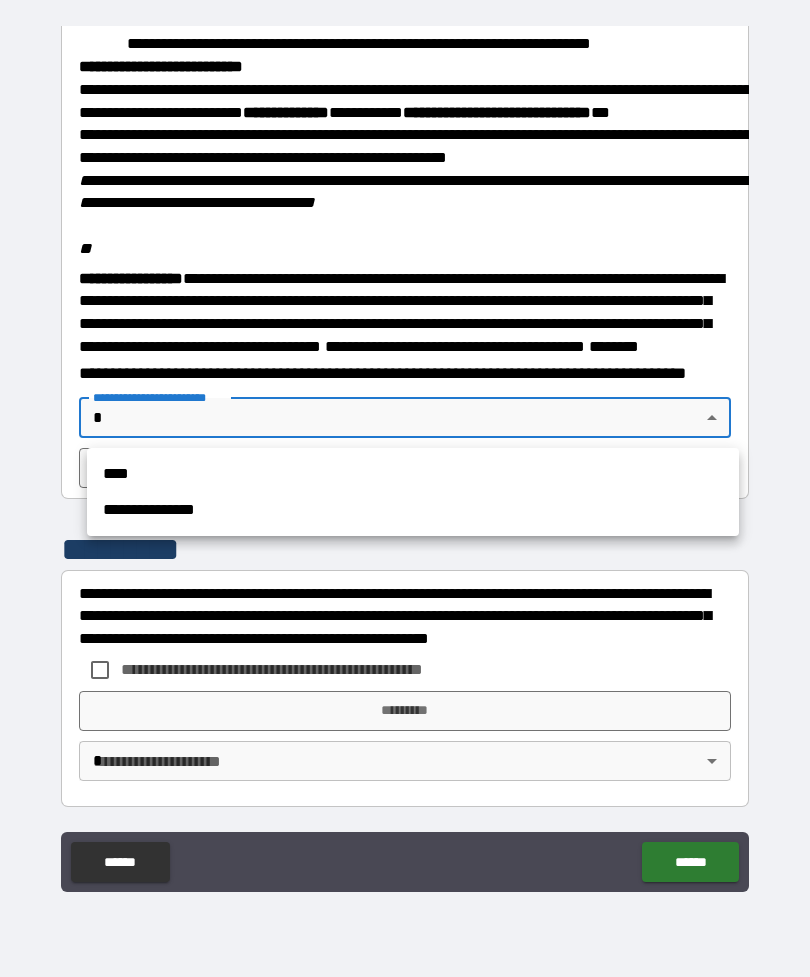 click on "****" at bounding box center (413, 474) 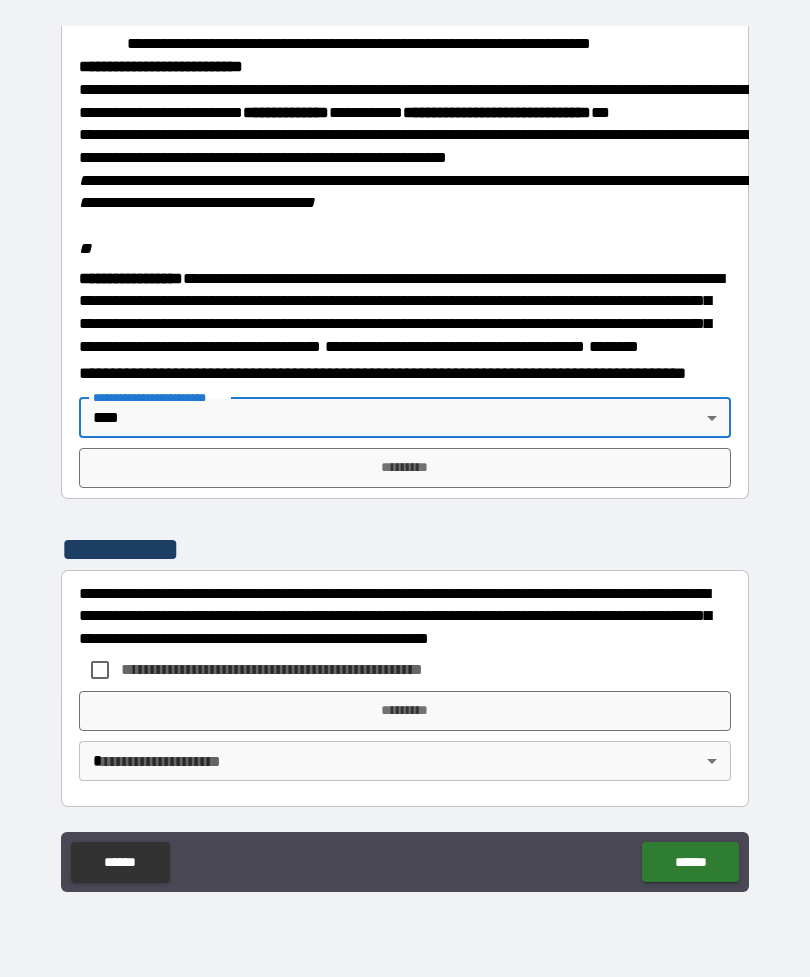click on "*********" at bounding box center [405, 468] 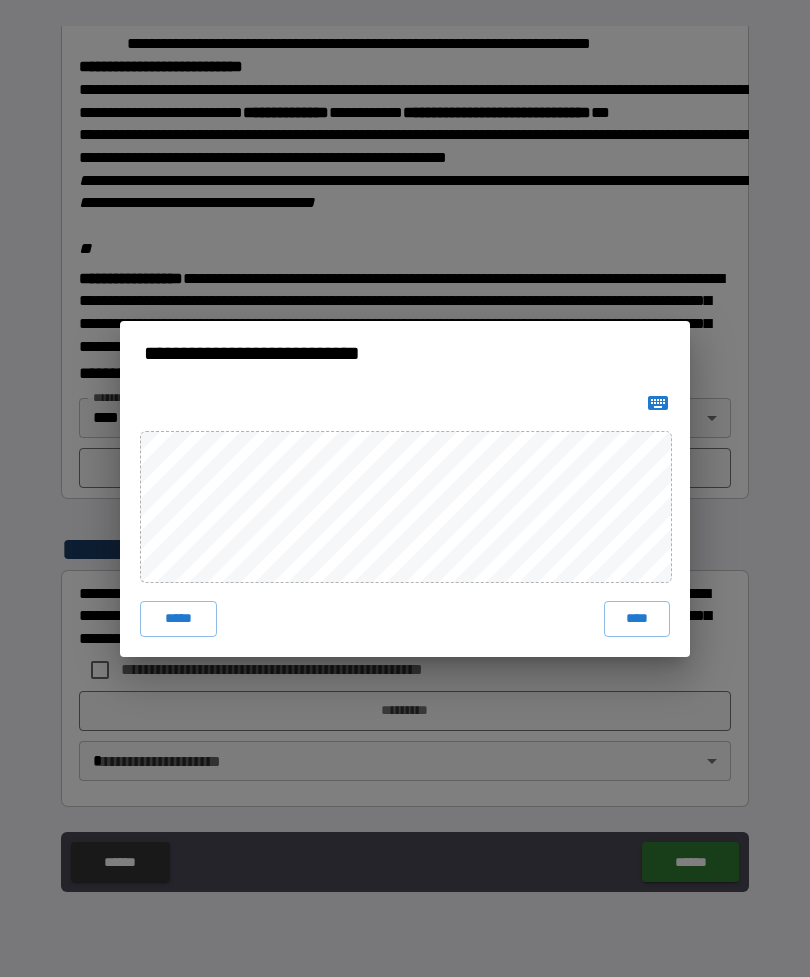 click on "****" at bounding box center (637, 619) 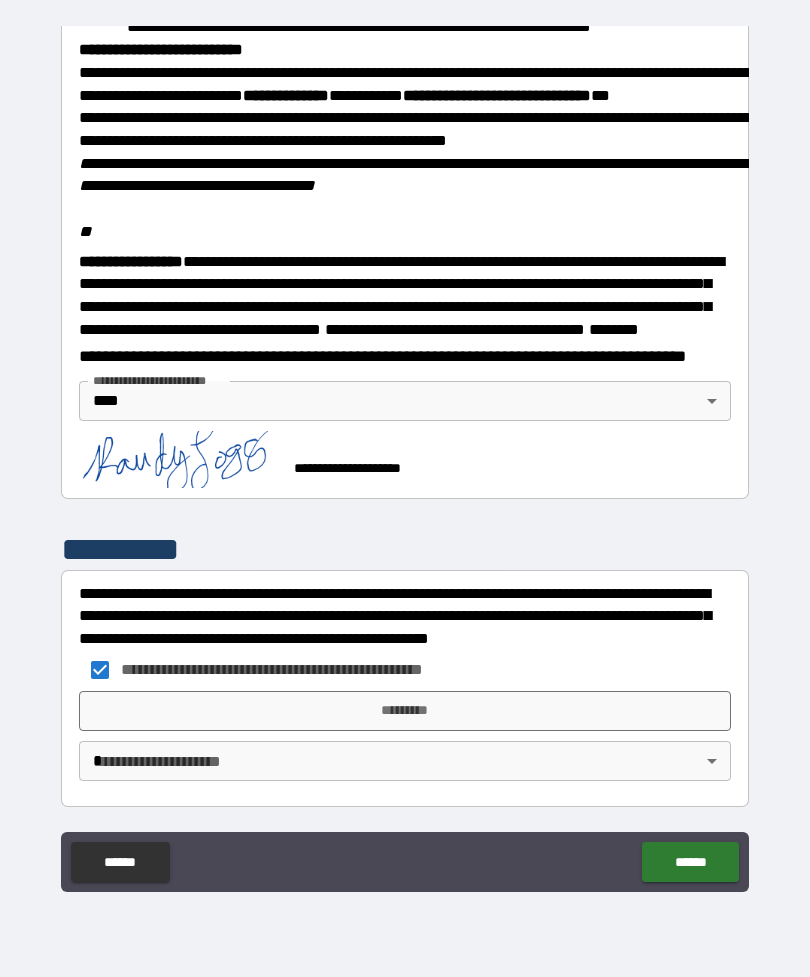 scroll, scrollTop: 2362, scrollLeft: 0, axis: vertical 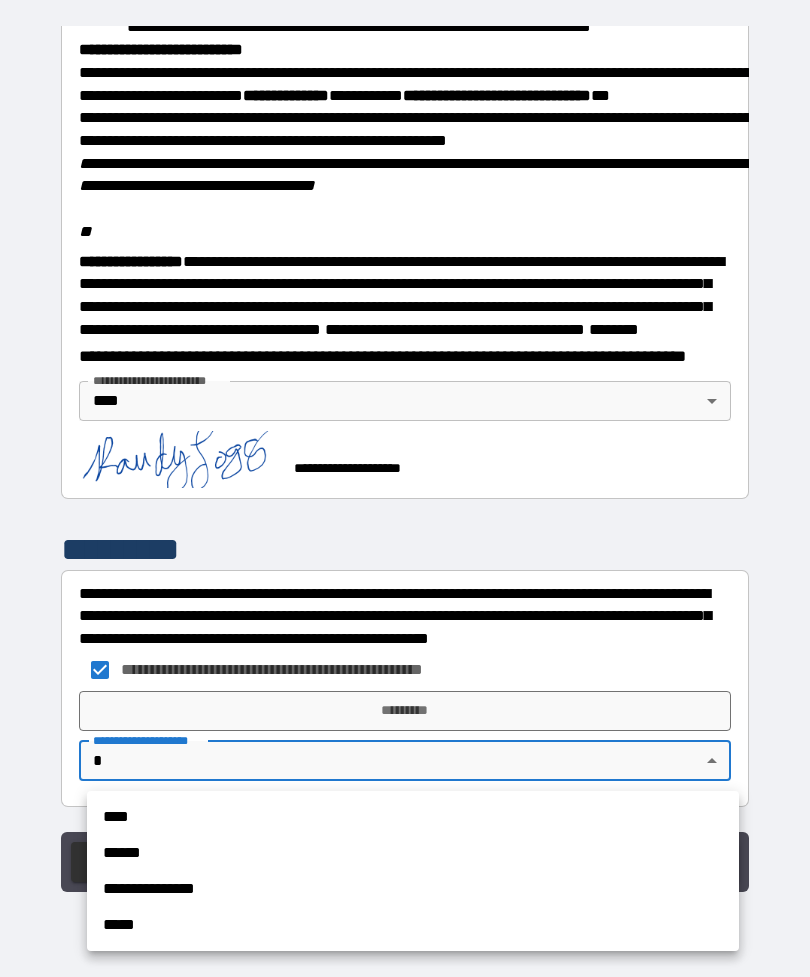 click on "****" at bounding box center (413, 817) 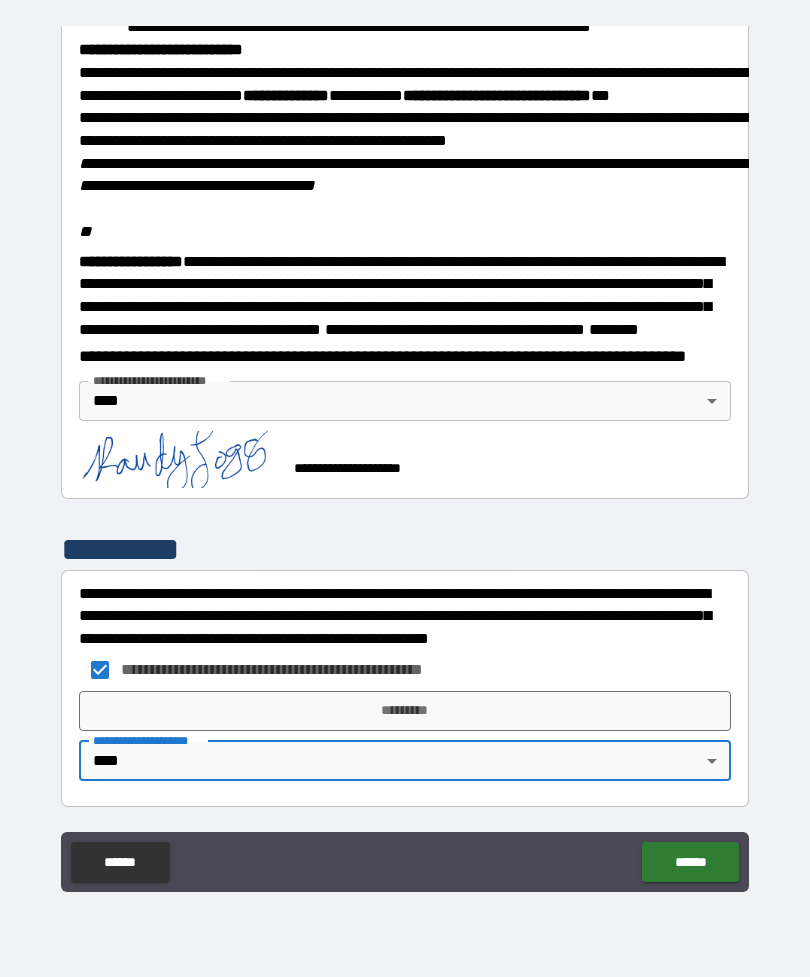 click on "*********" at bounding box center (405, 711) 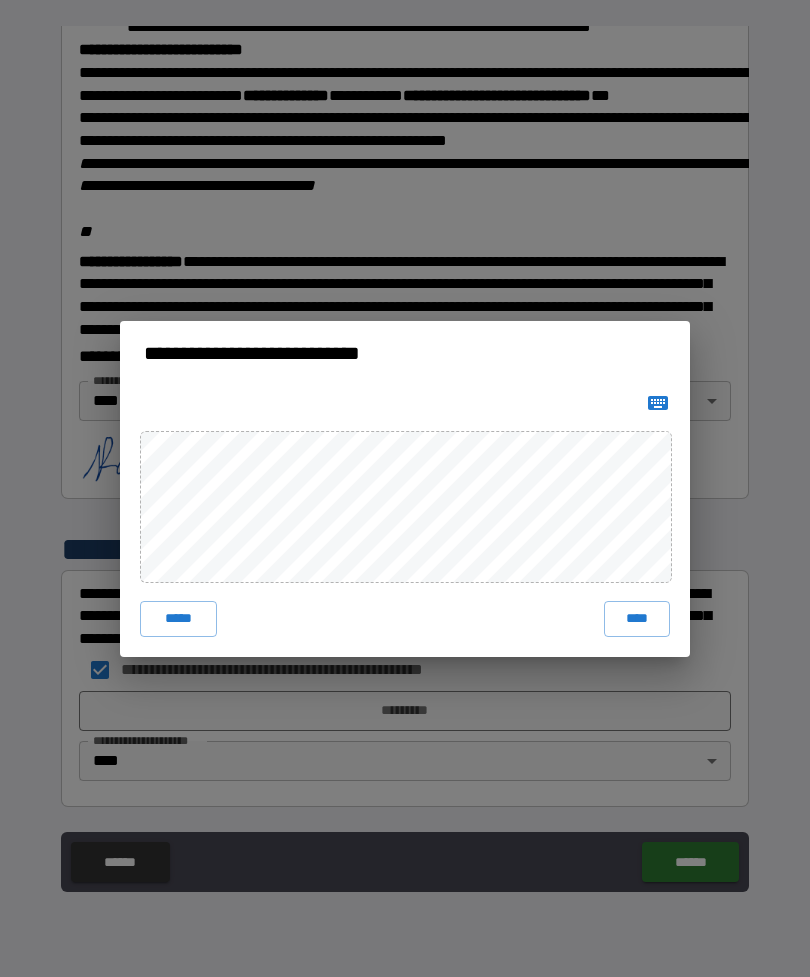 click on "****" at bounding box center (637, 619) 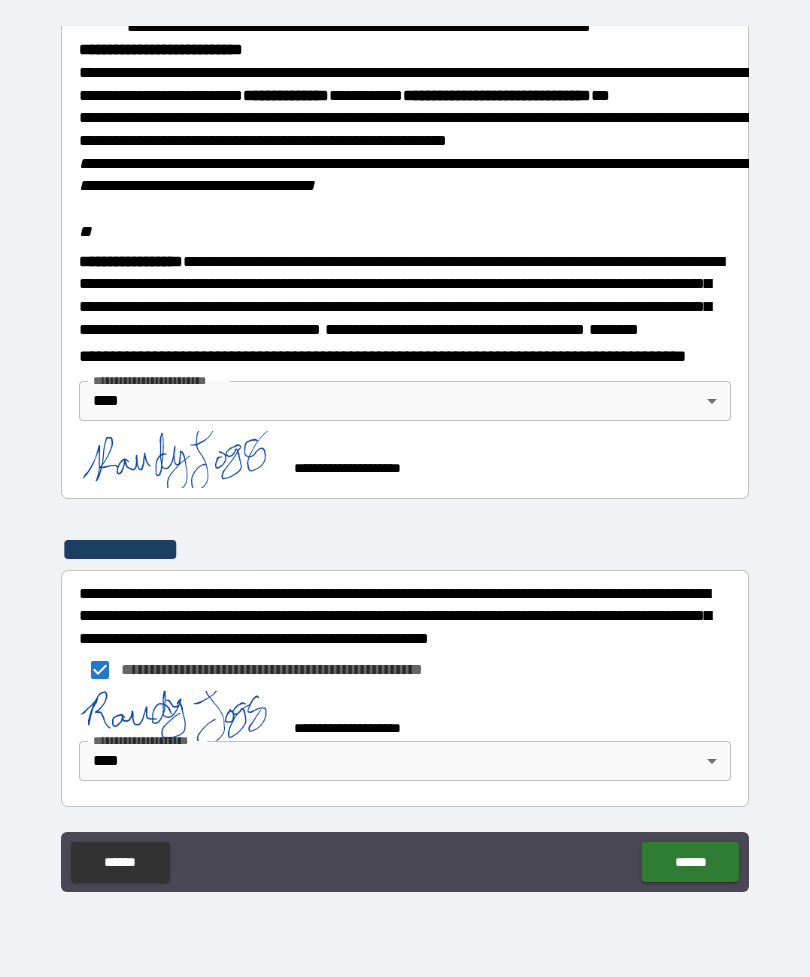 scroll, scrollTop: 2352, scrollLeft: 0, axis: vertical 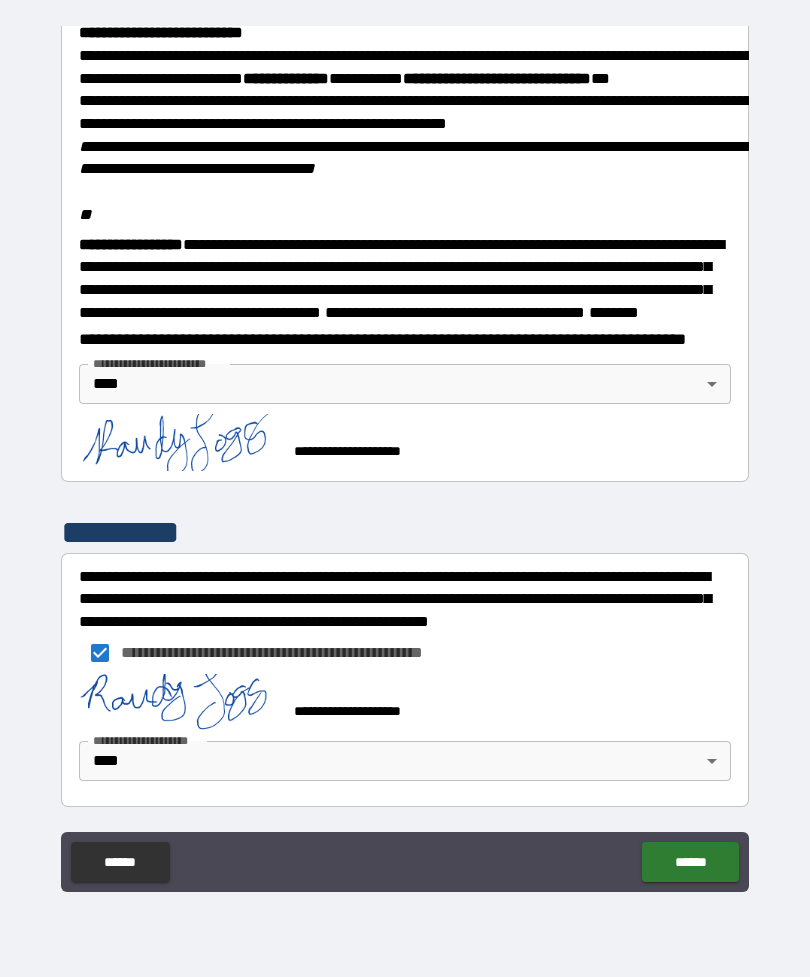 click on "******" at bounding box center (690, 862) 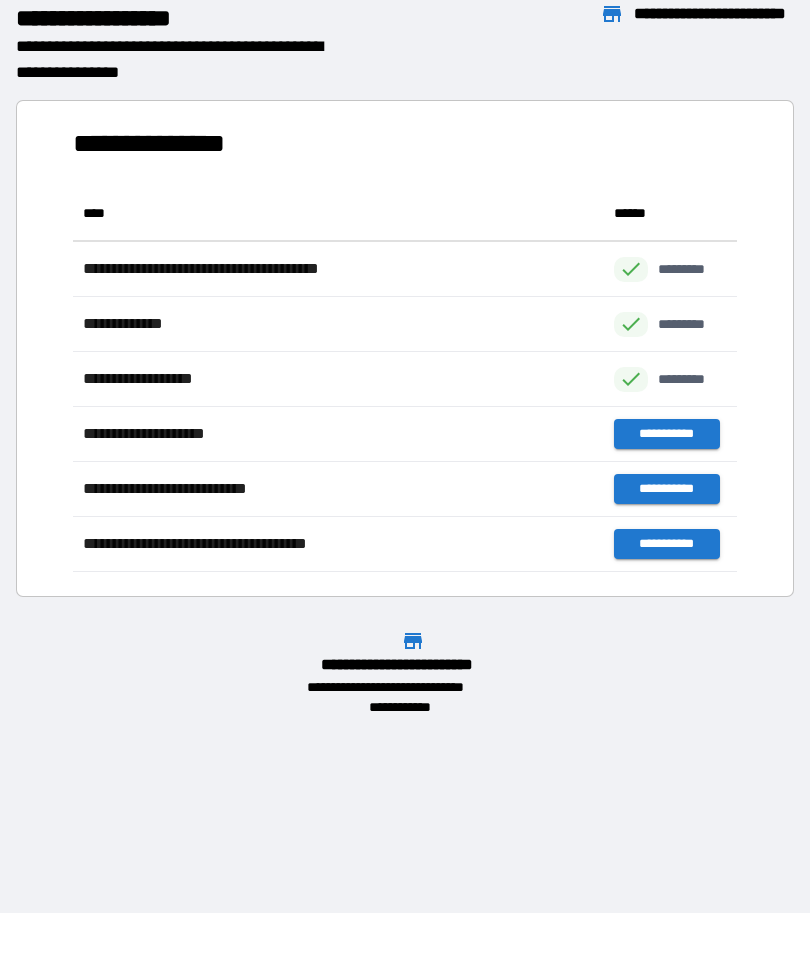 scroll, scrollTop: 386, scrollLeft: 664, axis: both 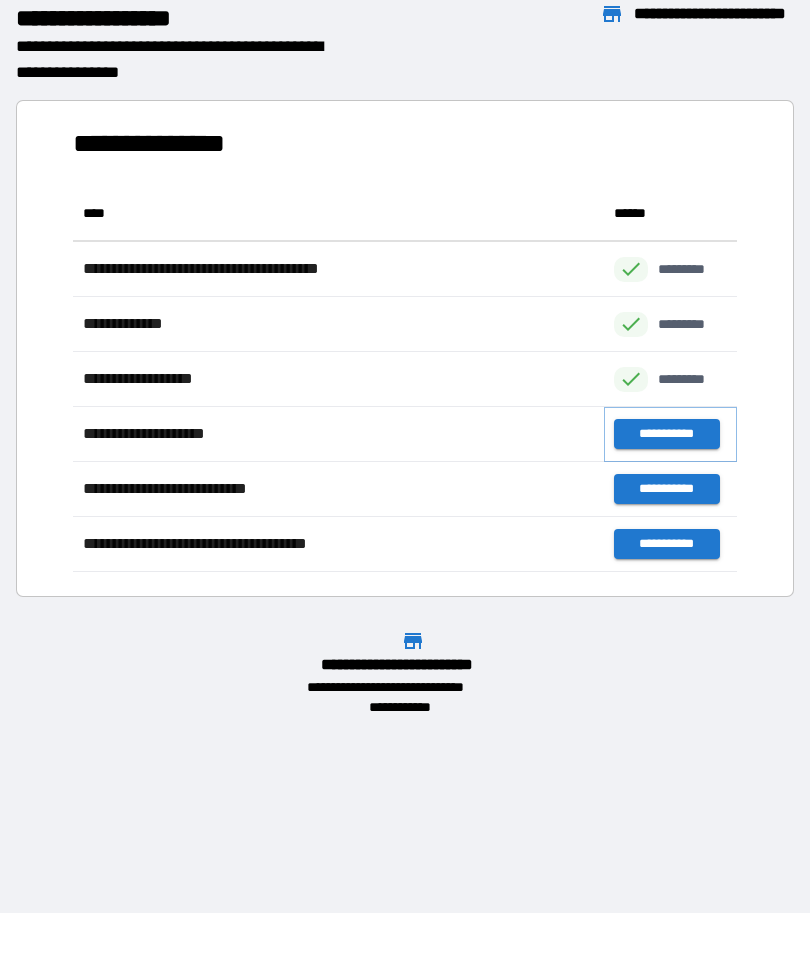 click on "**********" at bounding box center [666, 434] 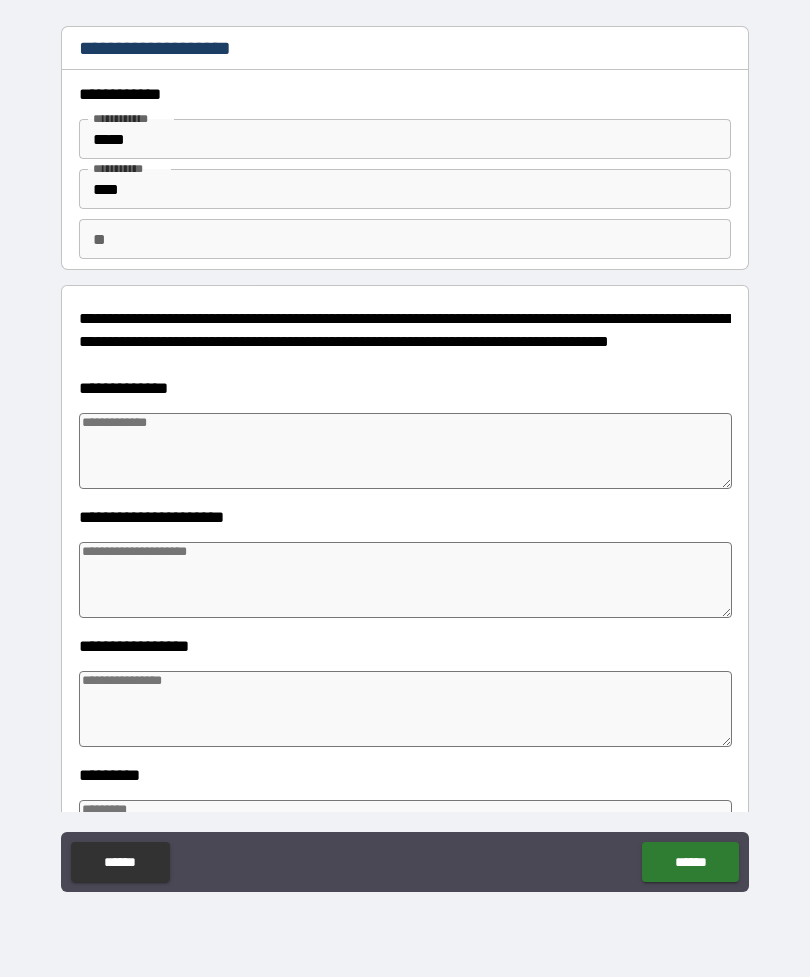 type on "*" 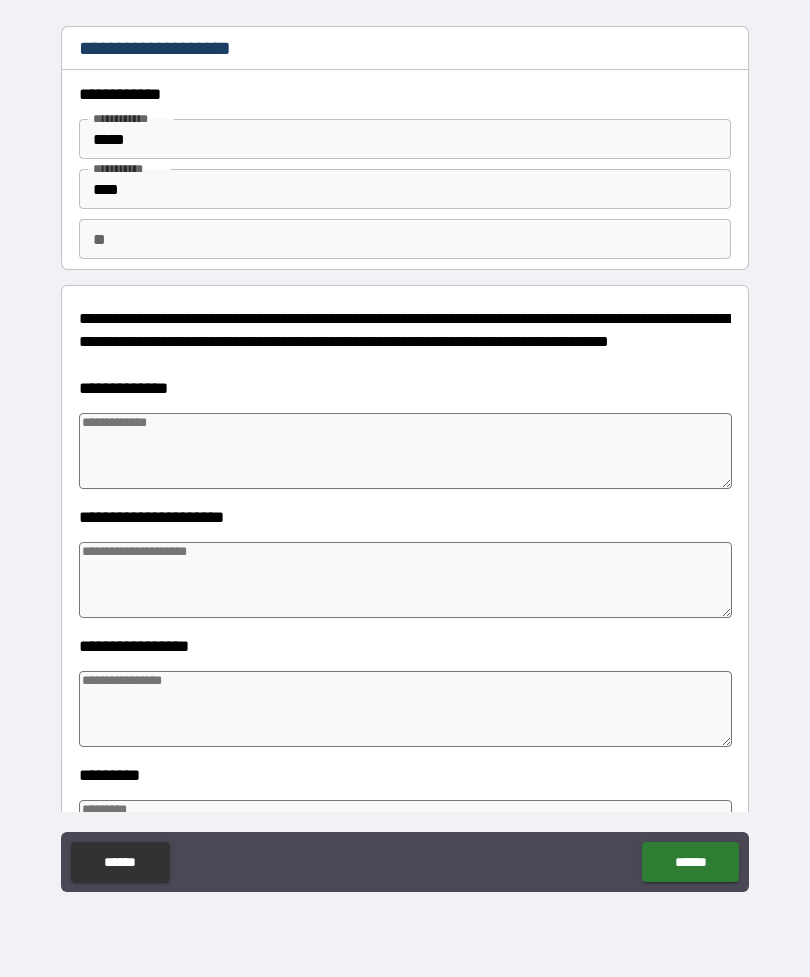 type on "*" 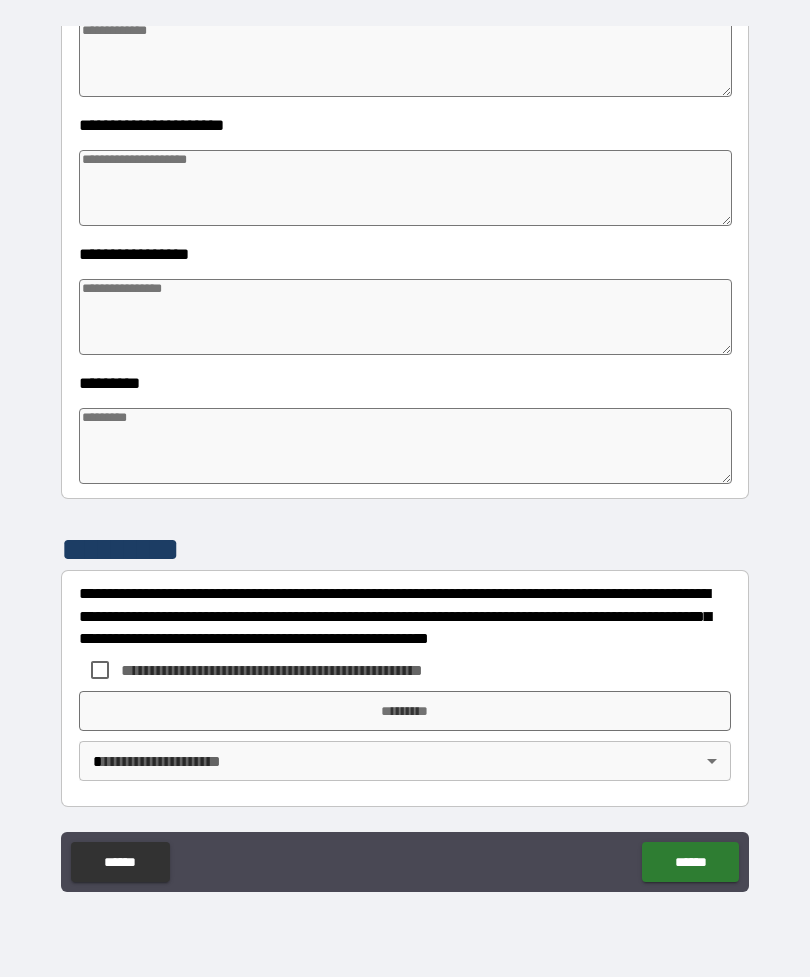 scroll, scrollTop: 392, scrollLeft: 0, axis: vertical 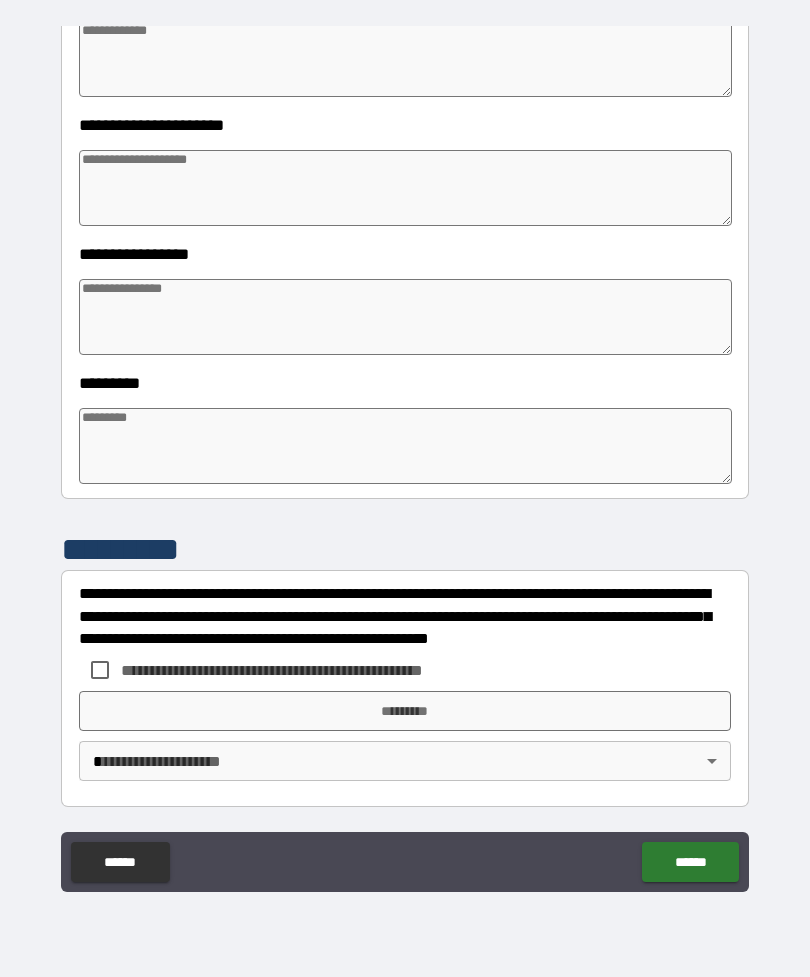 type on "*" 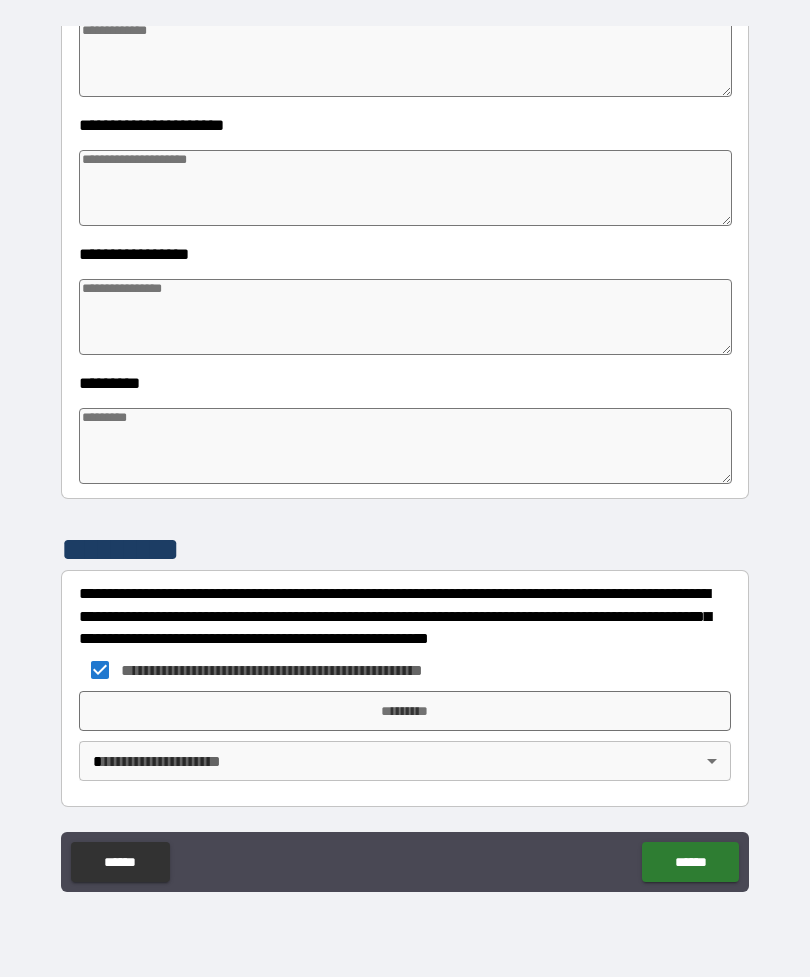click on "**********" at bounding box center [405, 456] 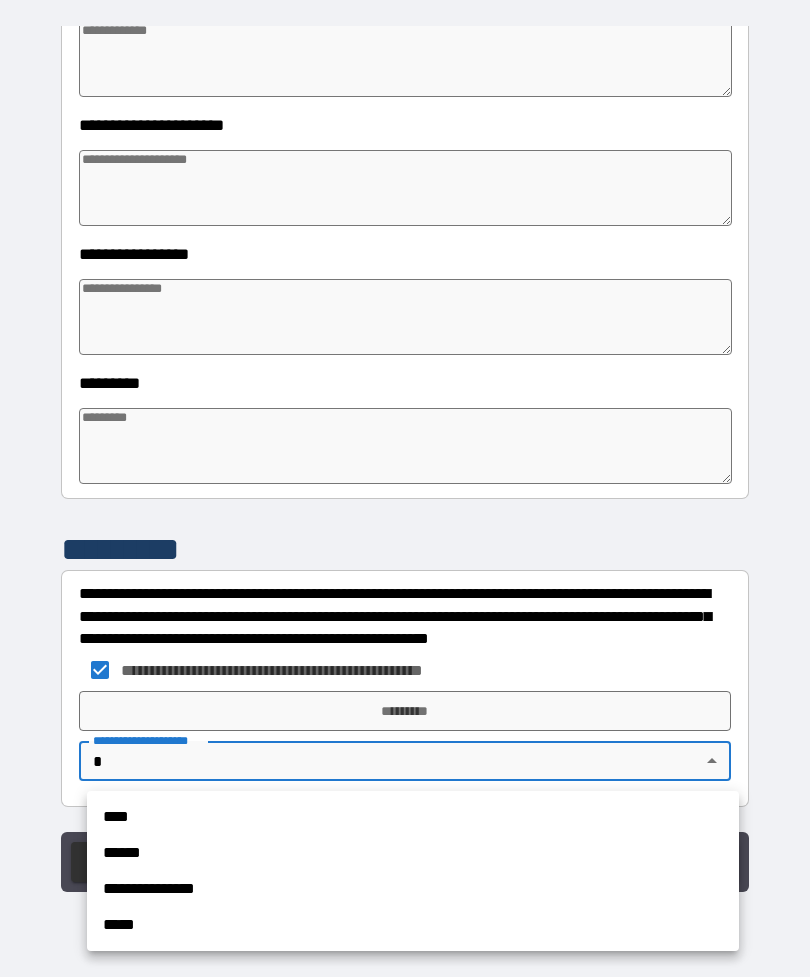 click on "****" at bounding box center (413, 817) 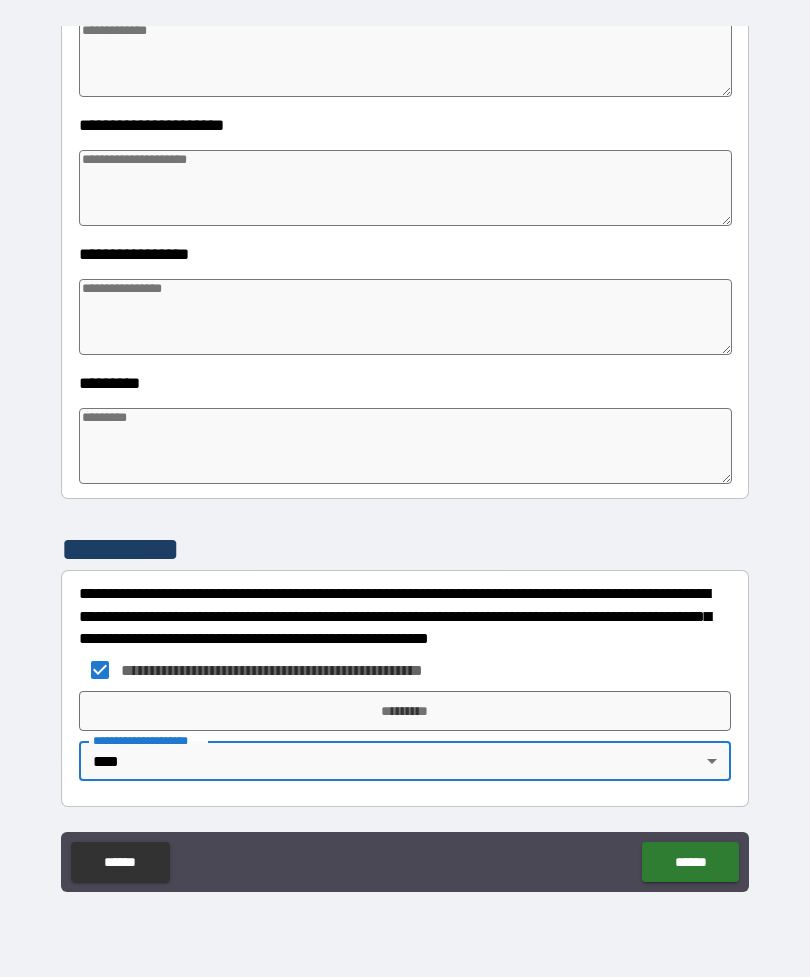 type on "*" 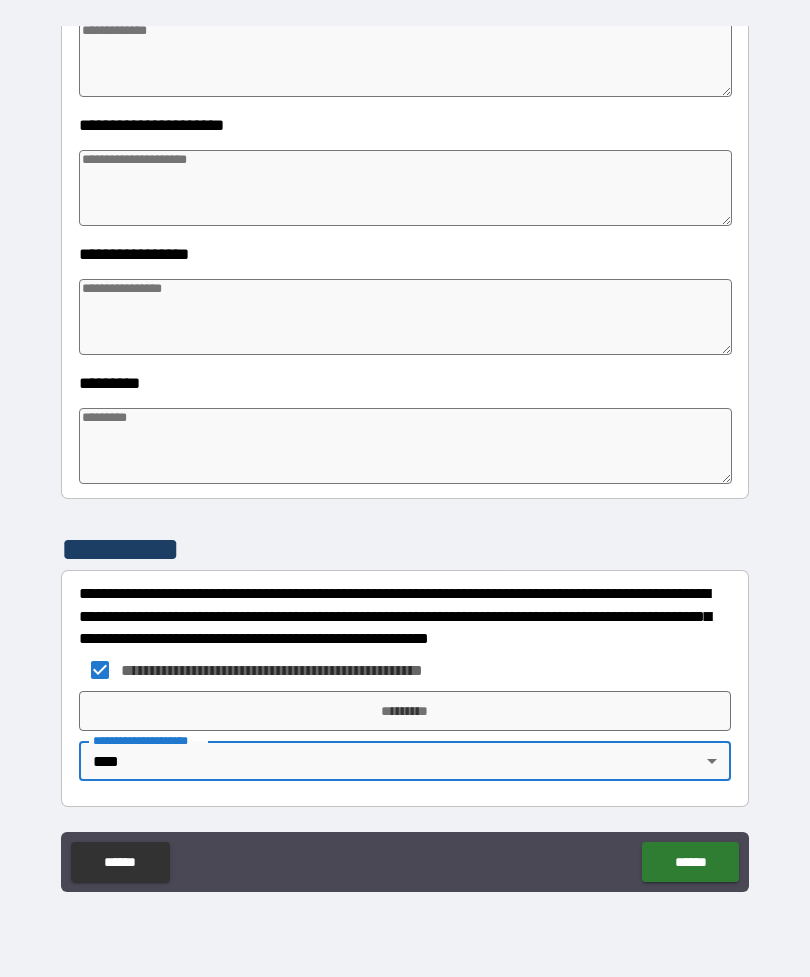 type on "*" 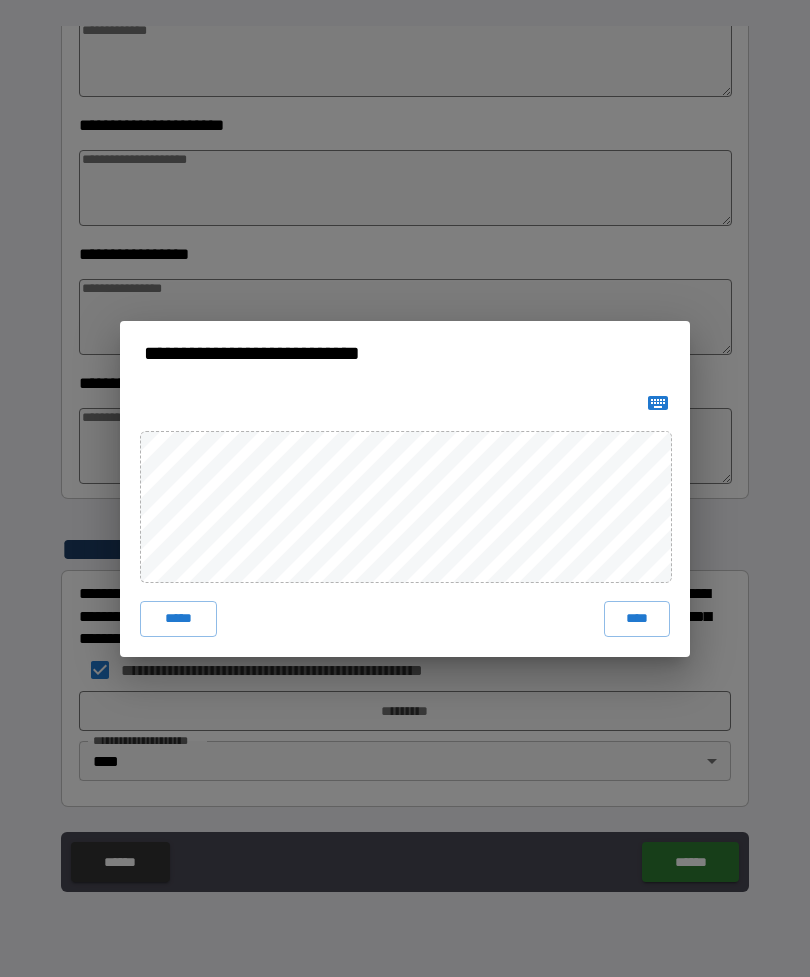 click on "****" at bounding box center (637, 619) 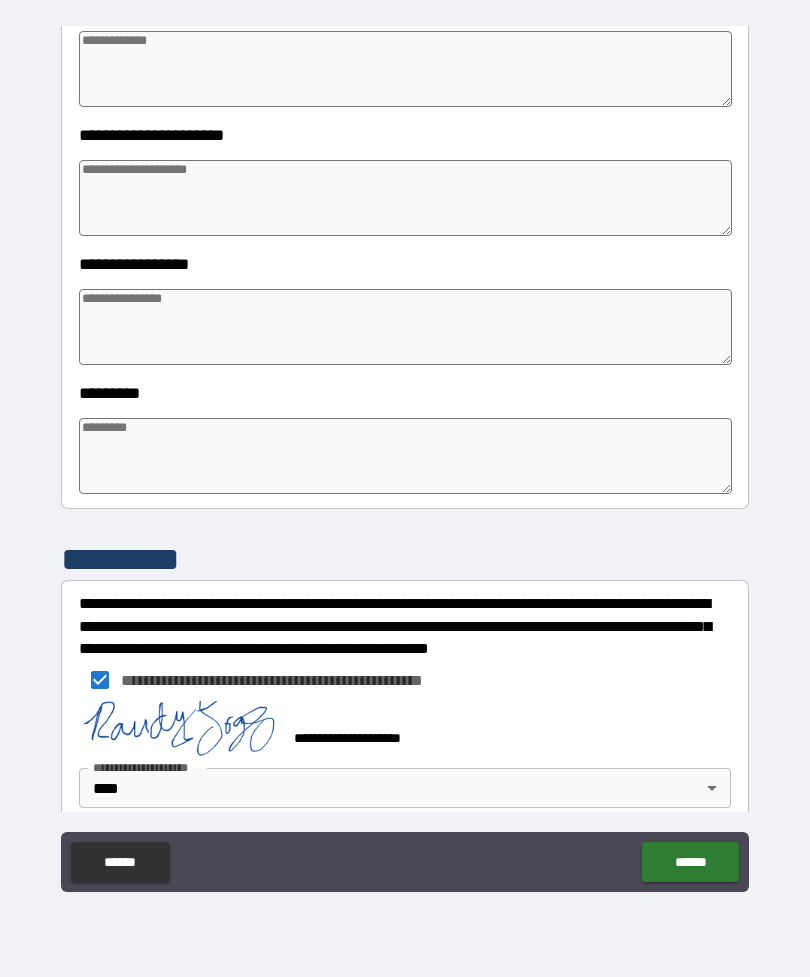 type on "*" 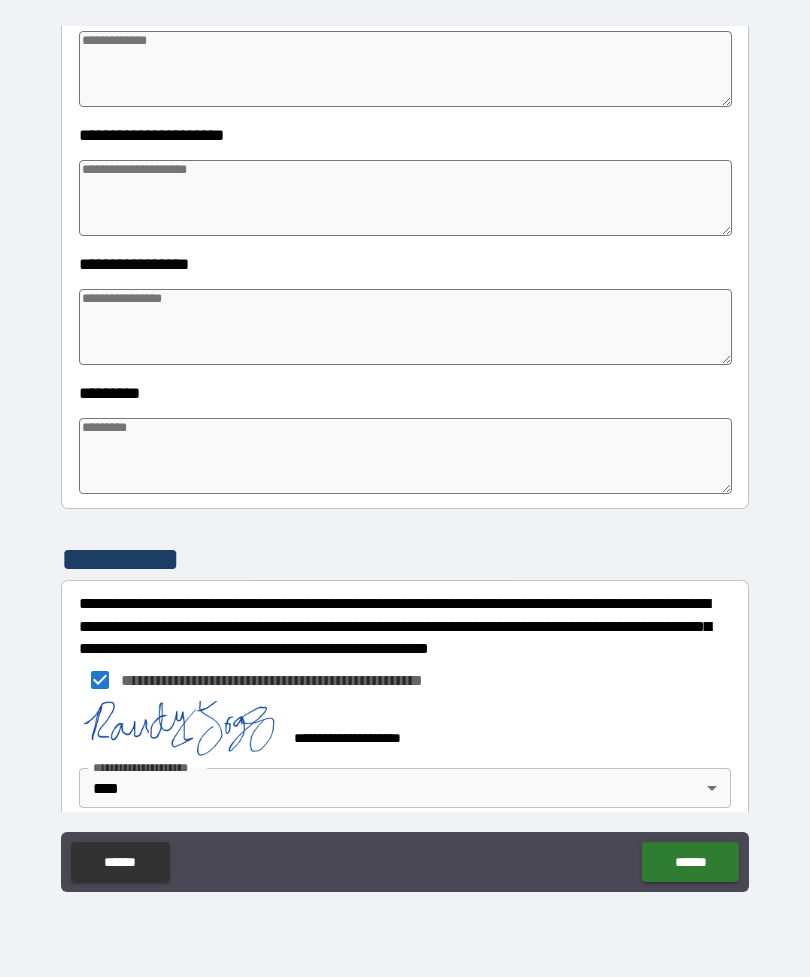 type on "*" 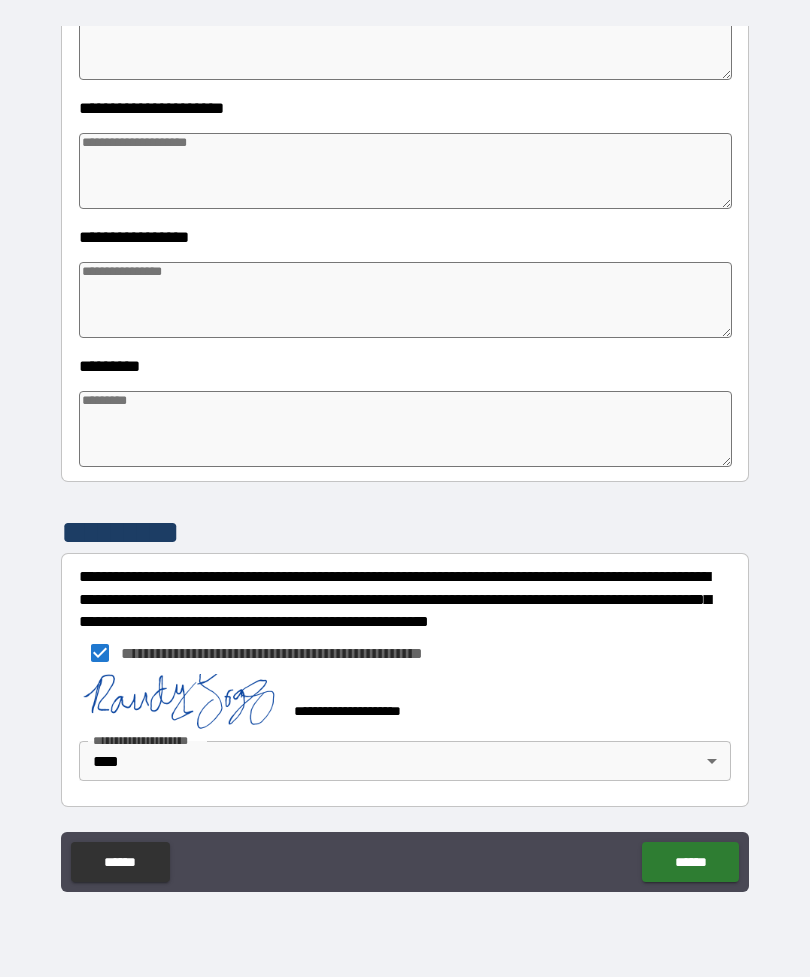 click on "******" at bounding box center (690, 862) 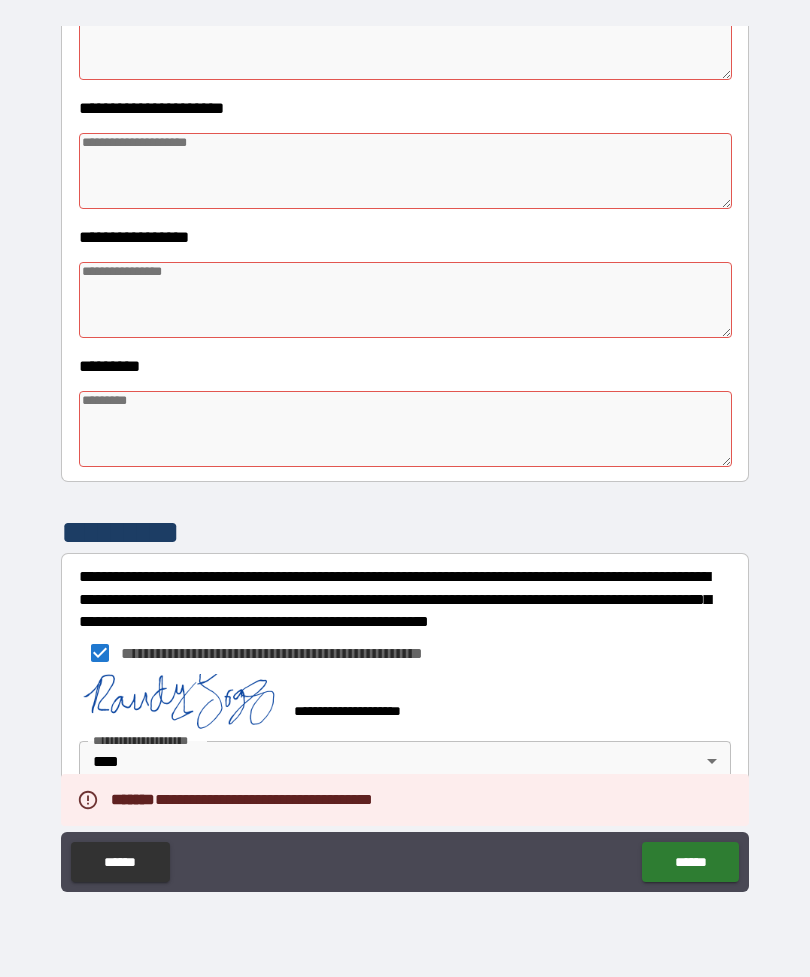 type on "*" 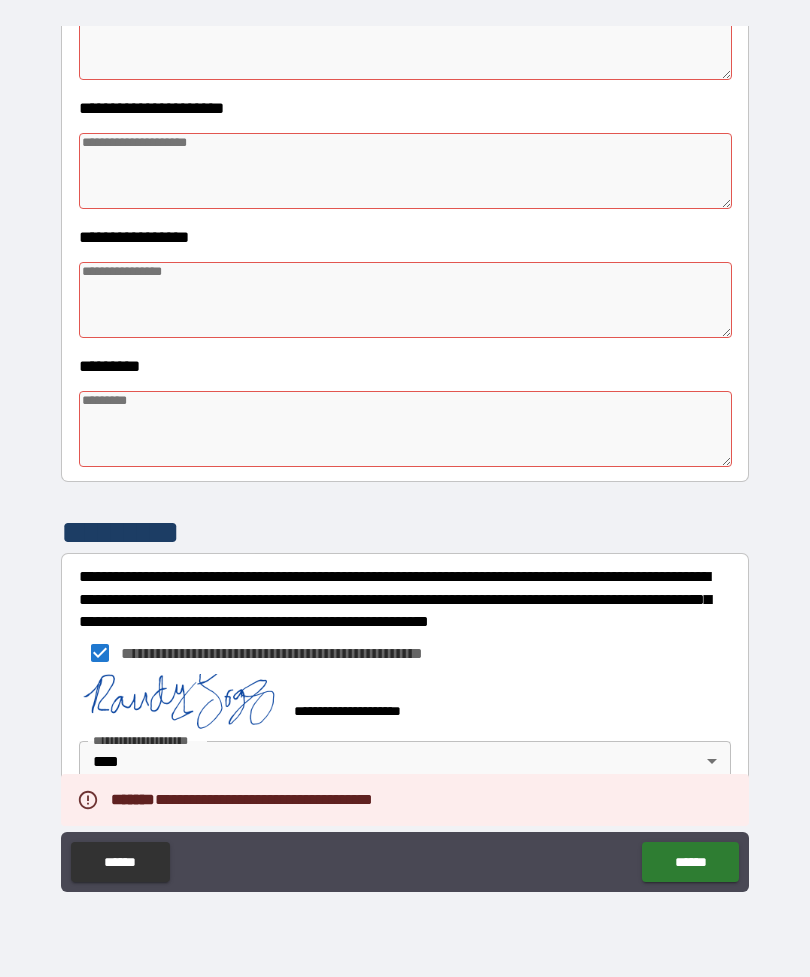 type on "*" 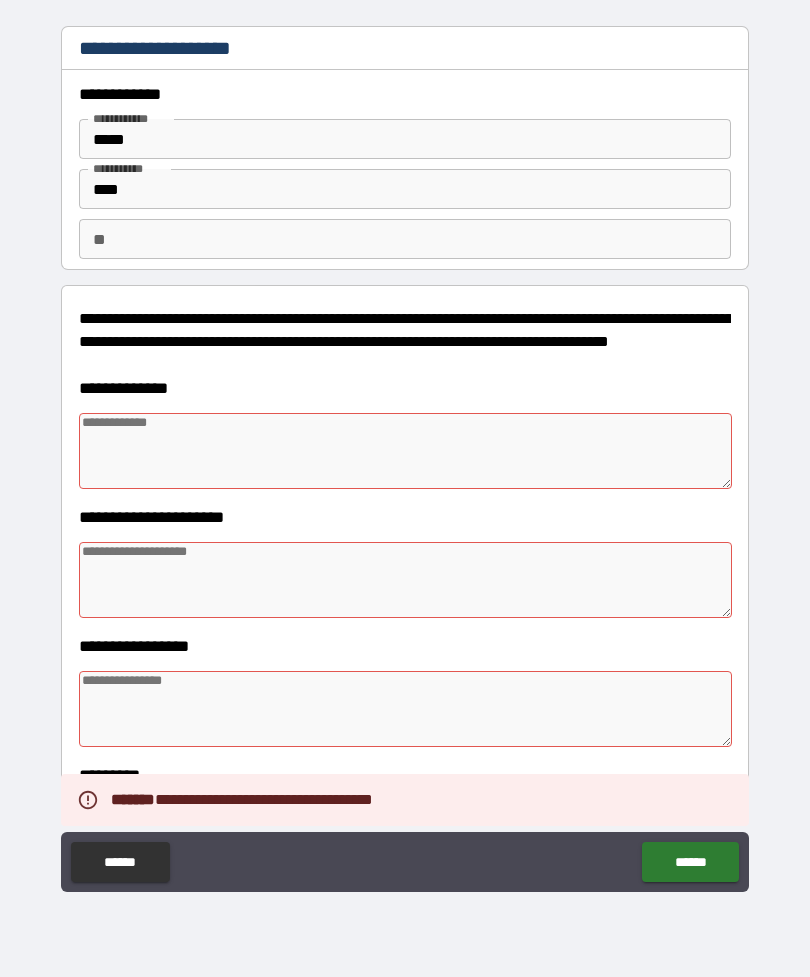scroll, scrollTop: 0, scrollLeft: 0, axis: both 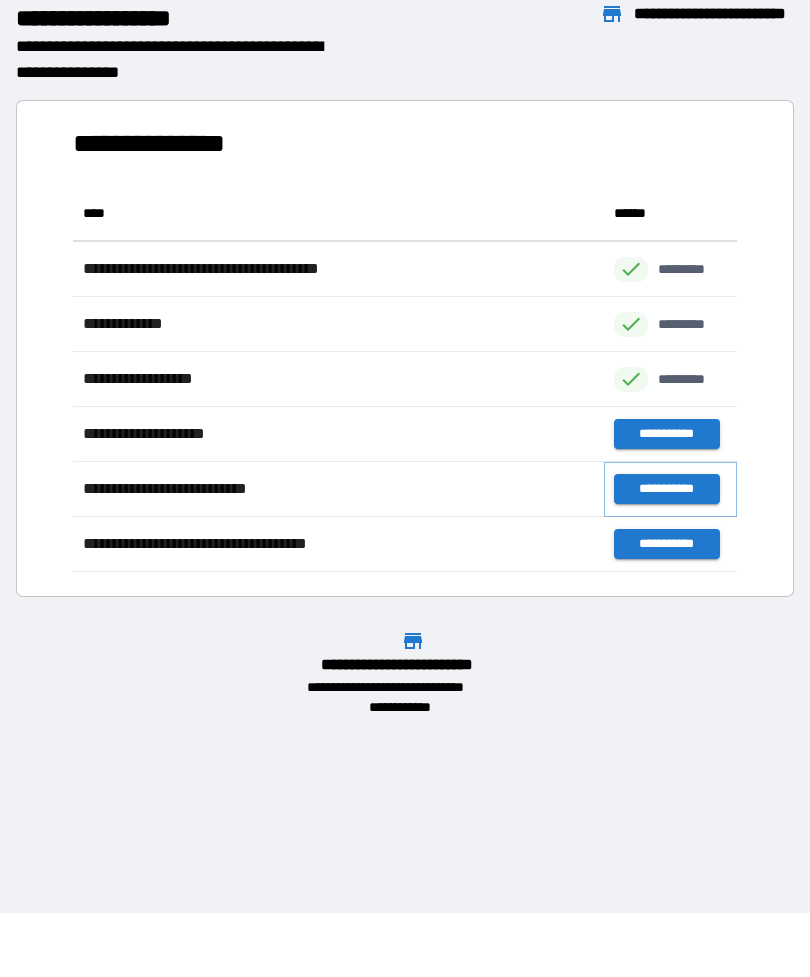 click on "**********" at bounding box center [666, 489] 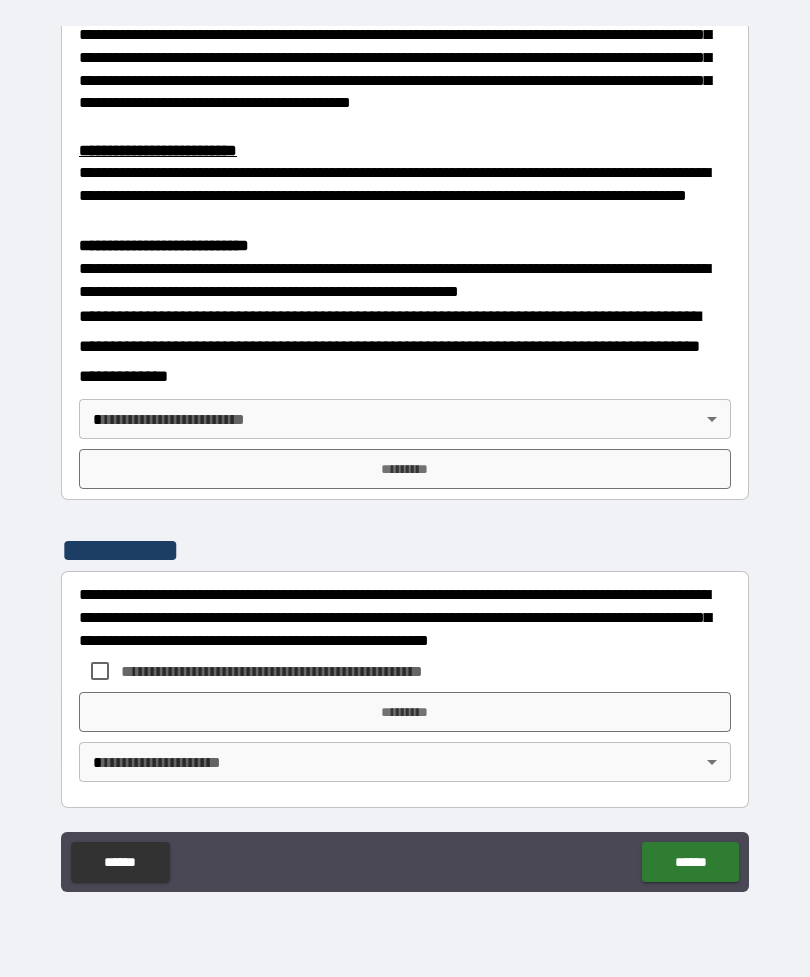 scroll, scrollTop: 594, scrollLeft: 0, axis: vertical 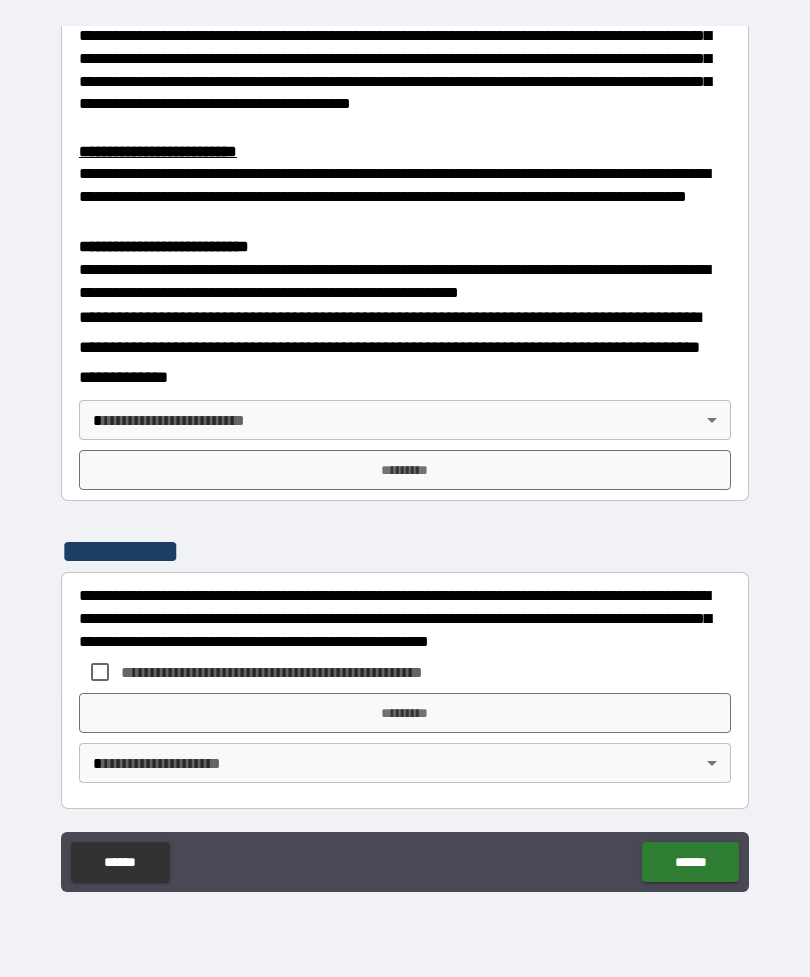 click on "**********" at bounding box center (405, 456) 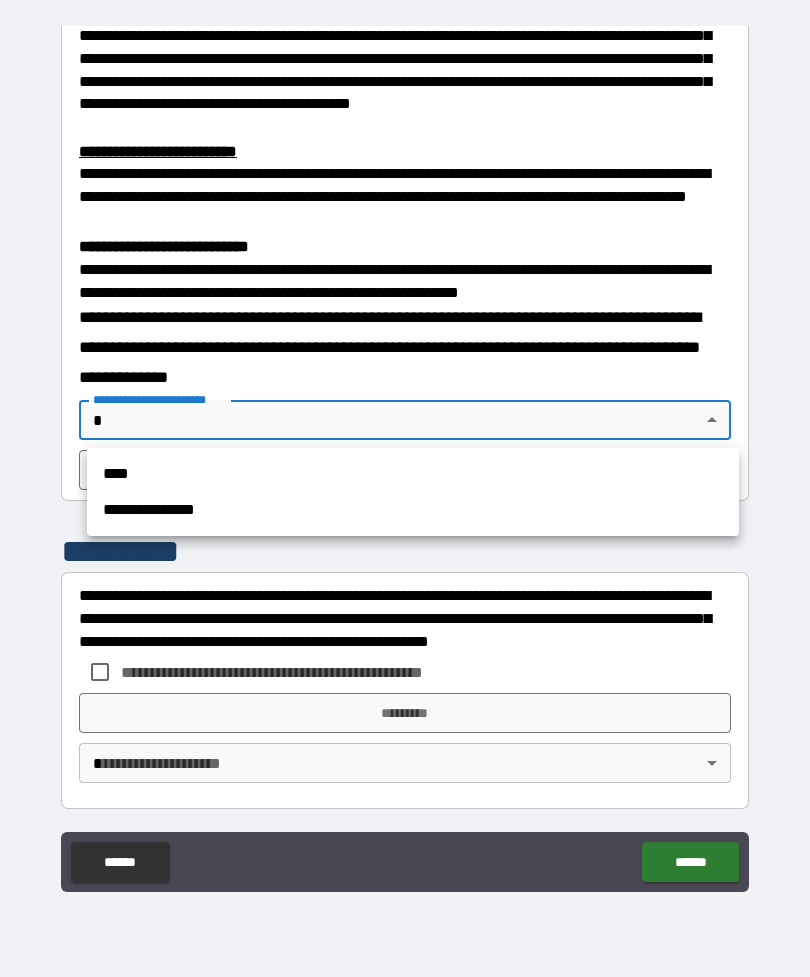 click on "****" at bounding box center [413, 474] 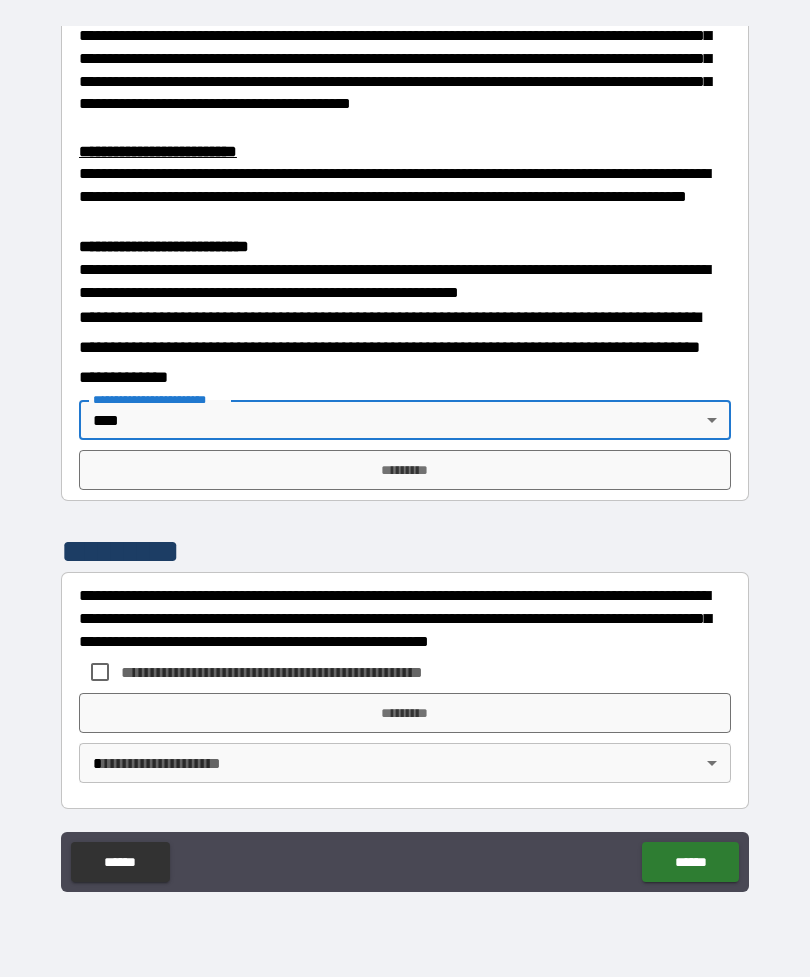 click on "*********" at bounding box center [405, 470] 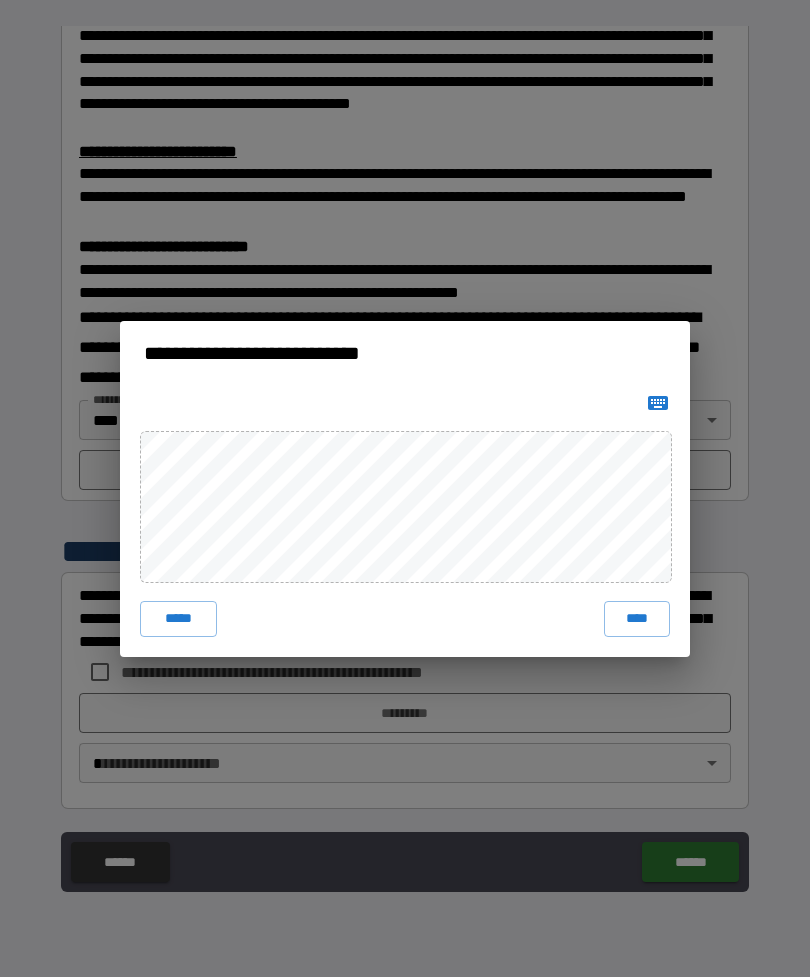 click on "*****" at bounding box center [178, 619] 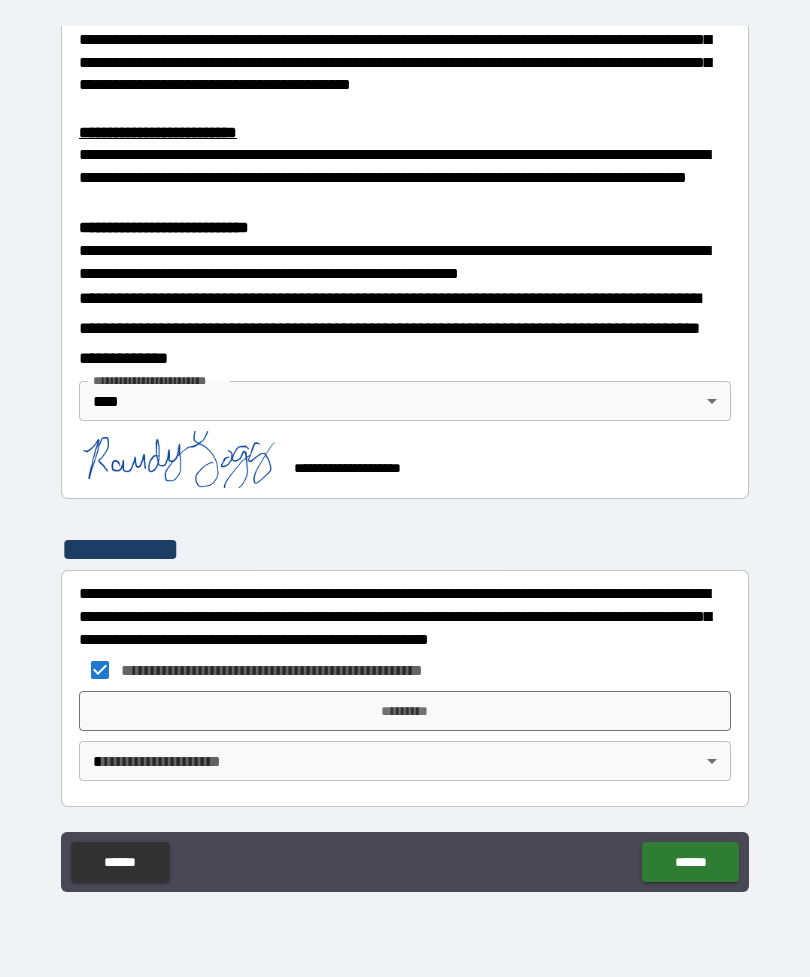 scroll, scrollTop: 611, scrollLeft: 0, axis: vertical 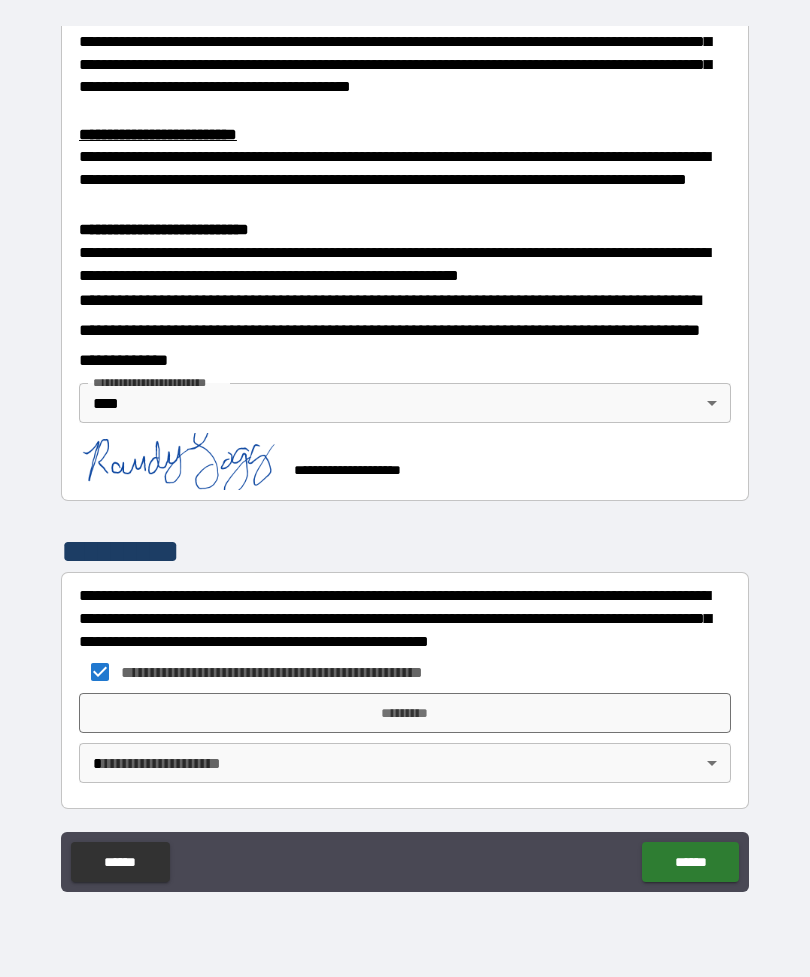 click on "**********" at bounding box center (405, 456) 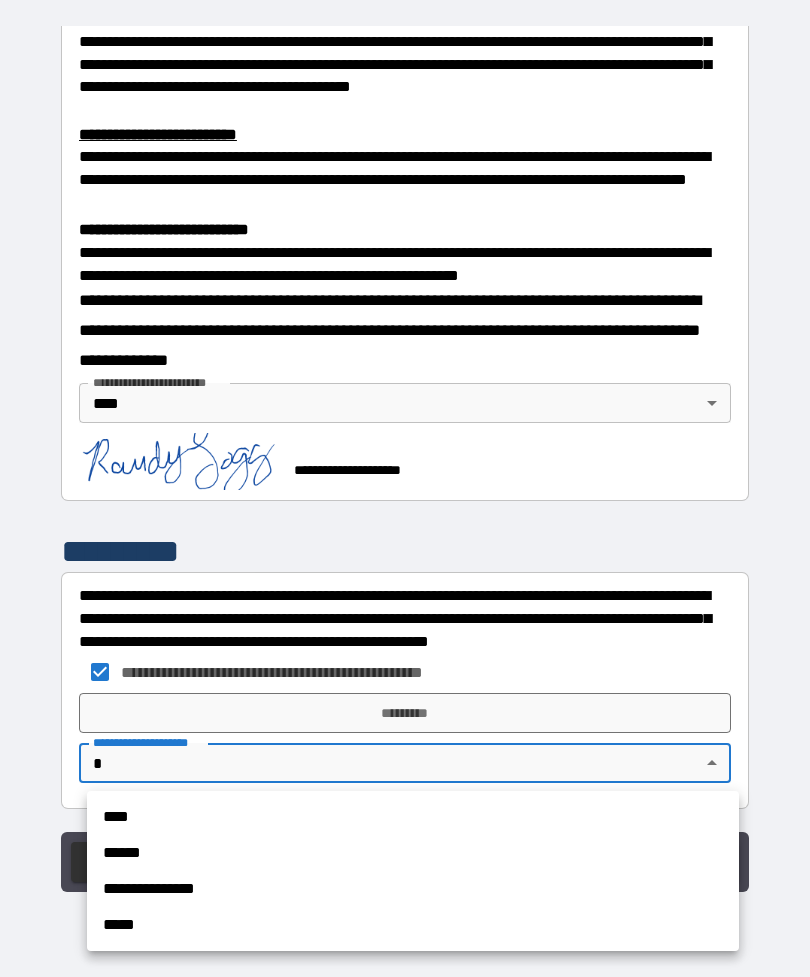 click on "****" at bounding box center [413, 817] 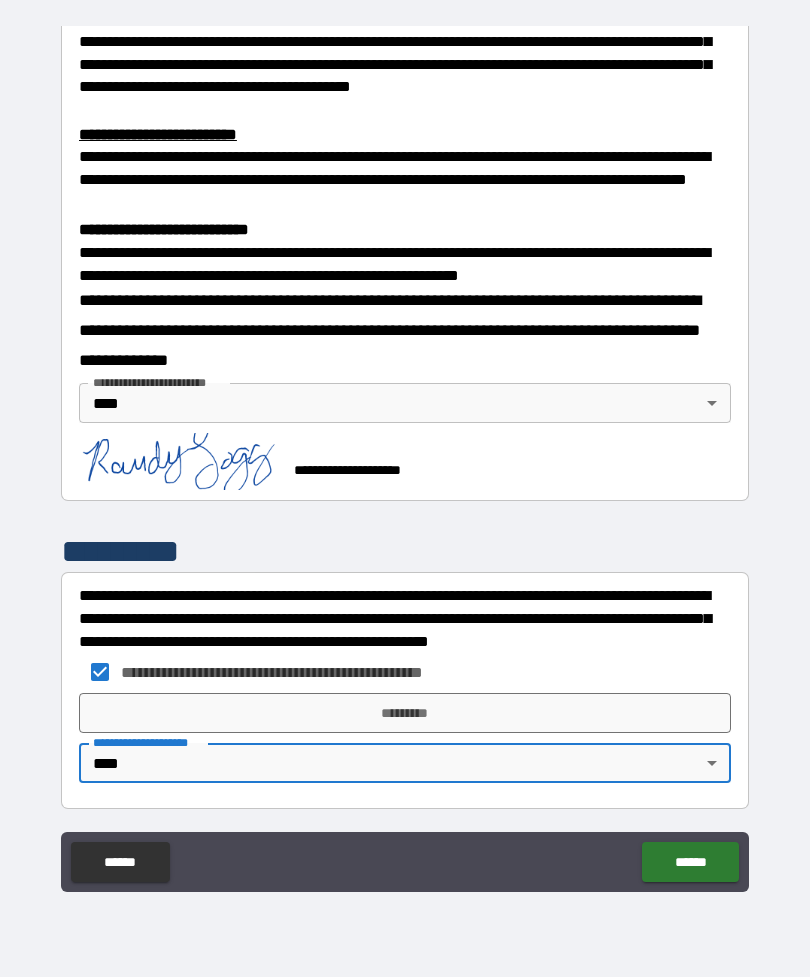 click on "*********" at bounding box center [405, 713] 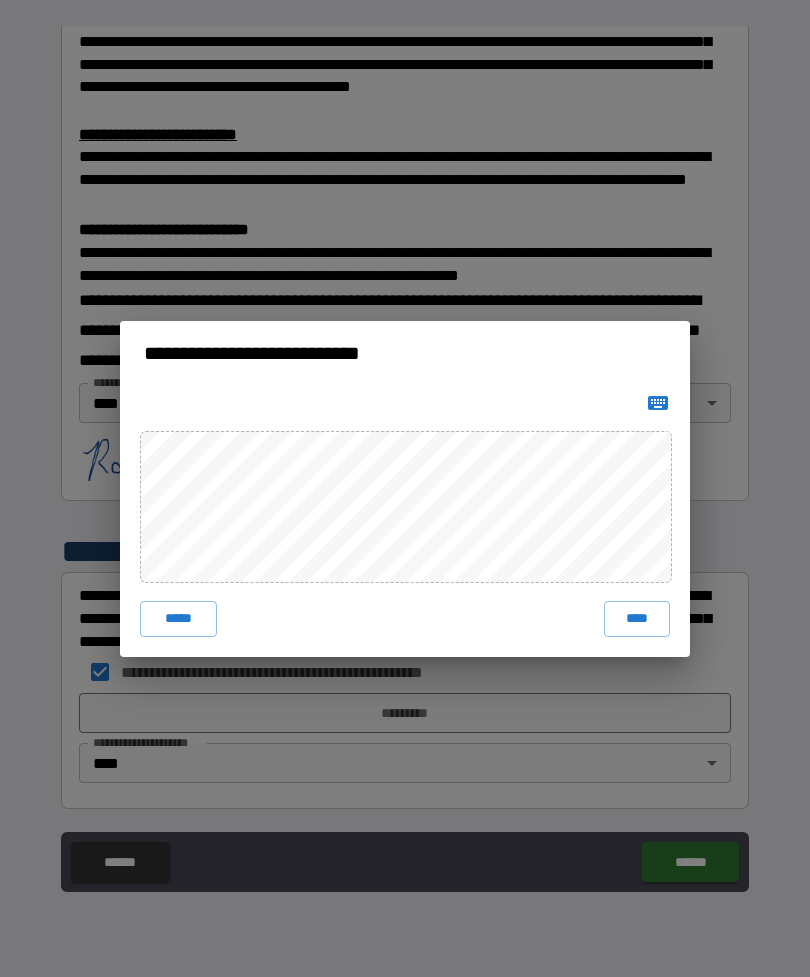 click on "***** ****" at bounding box center (405, 521) 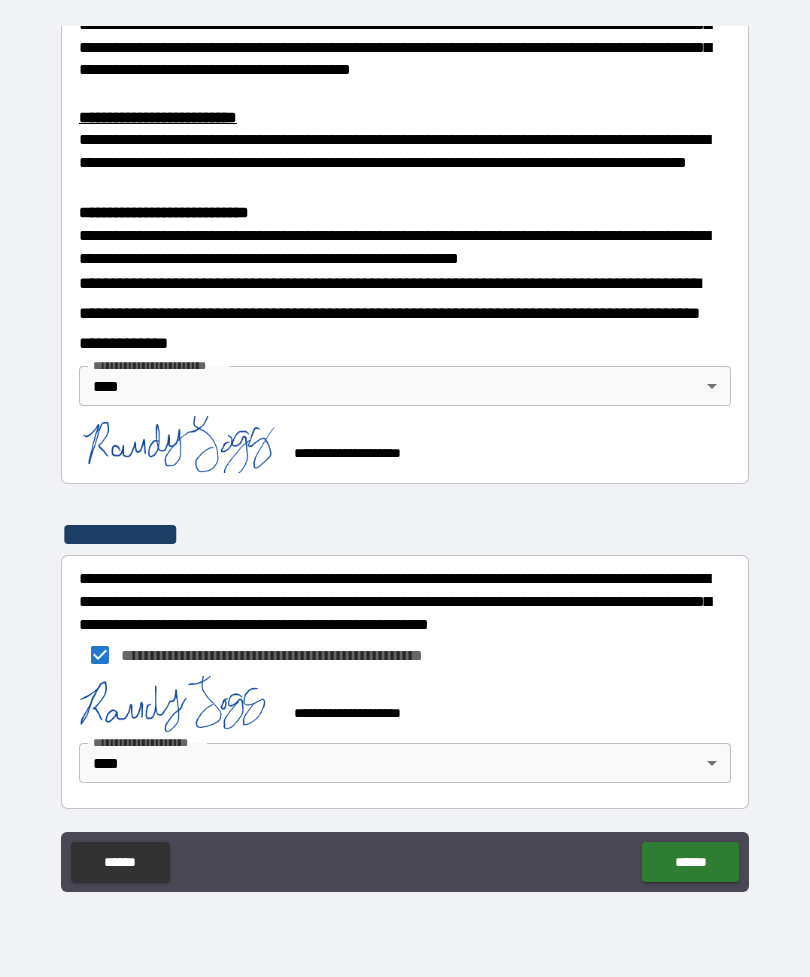 scroll, scrollTop: 628, scrollLeft: 0, axis: vertical 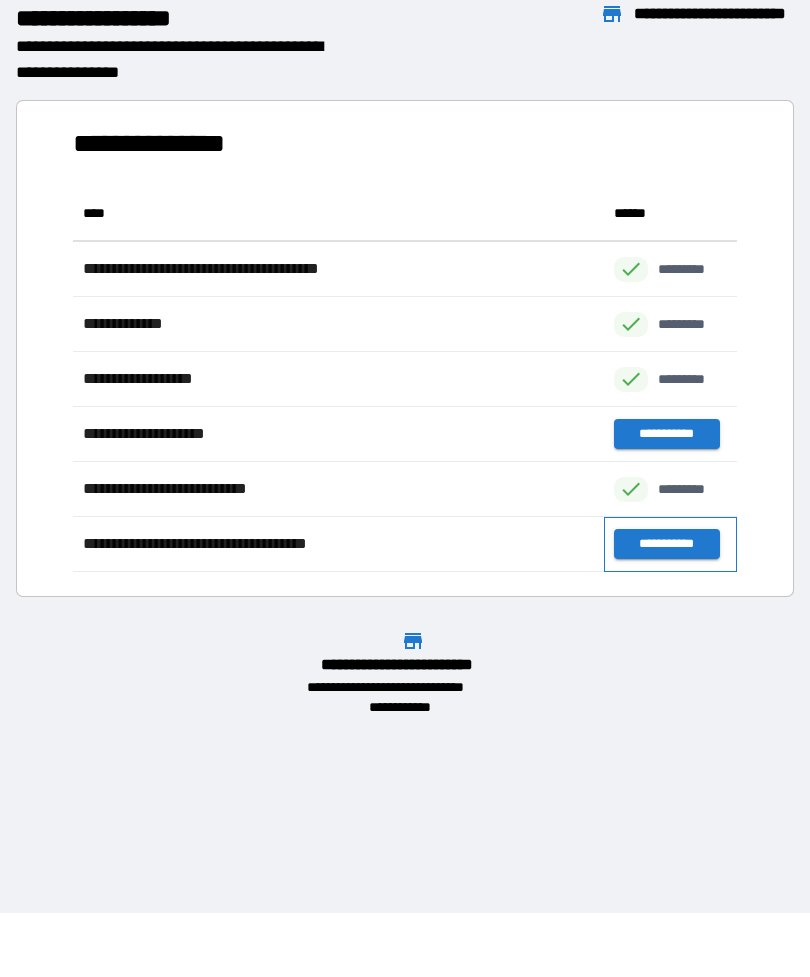 click on "**********" at bounding box center [670, 544] 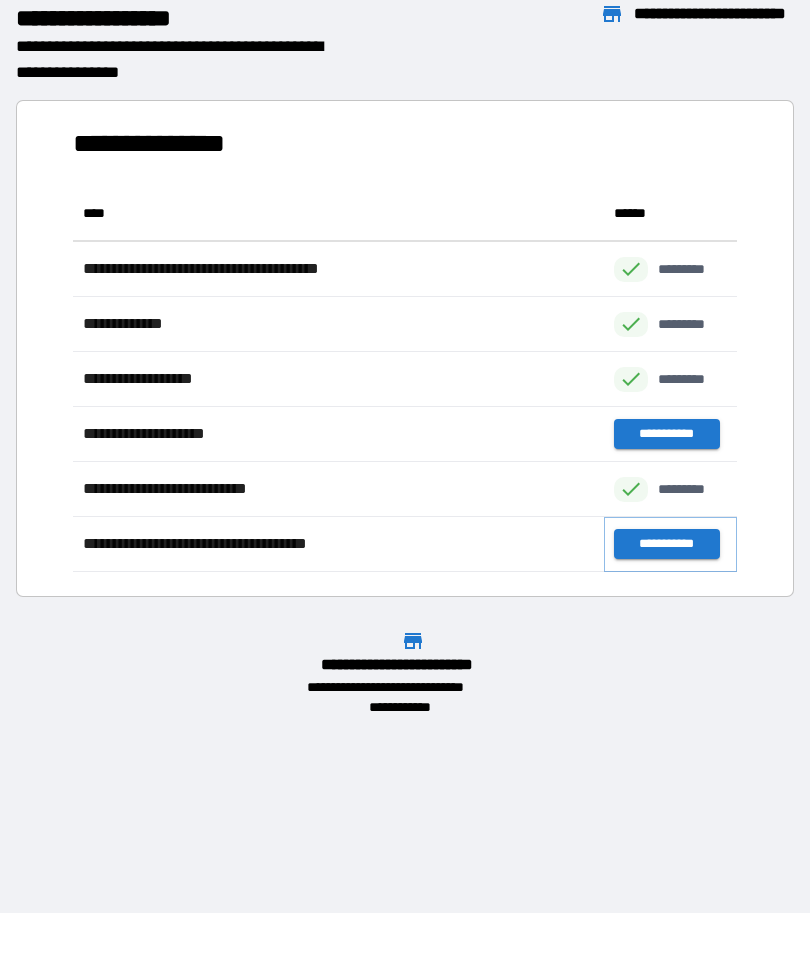click on "**********" at bounding box center (666, 544) 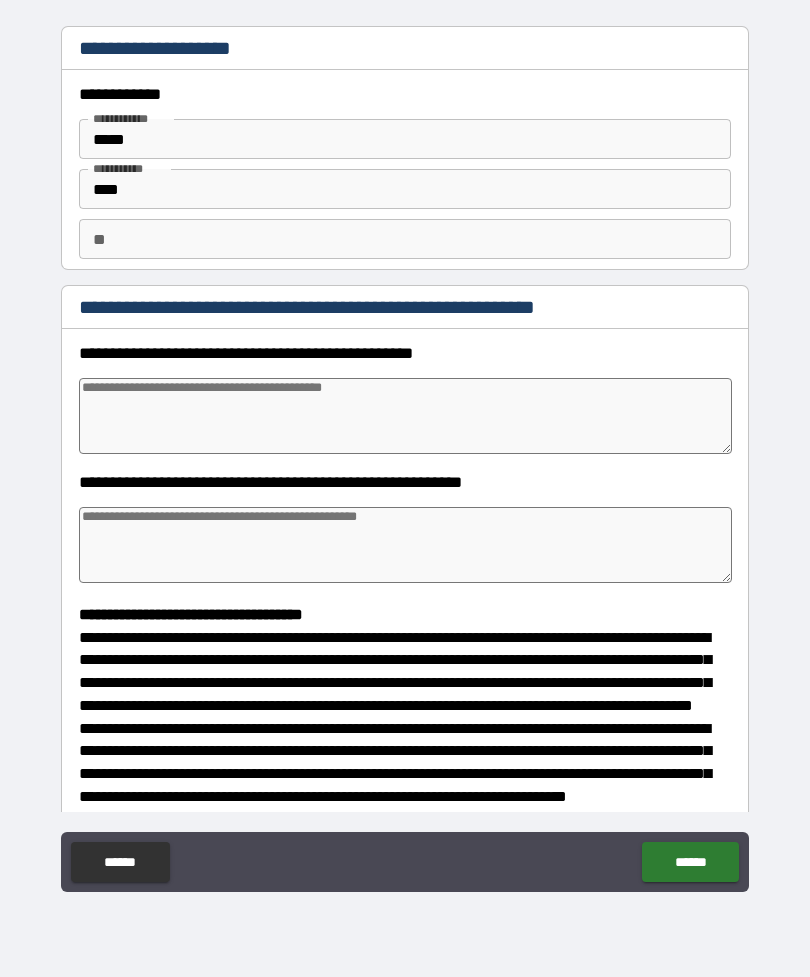 type on "*" 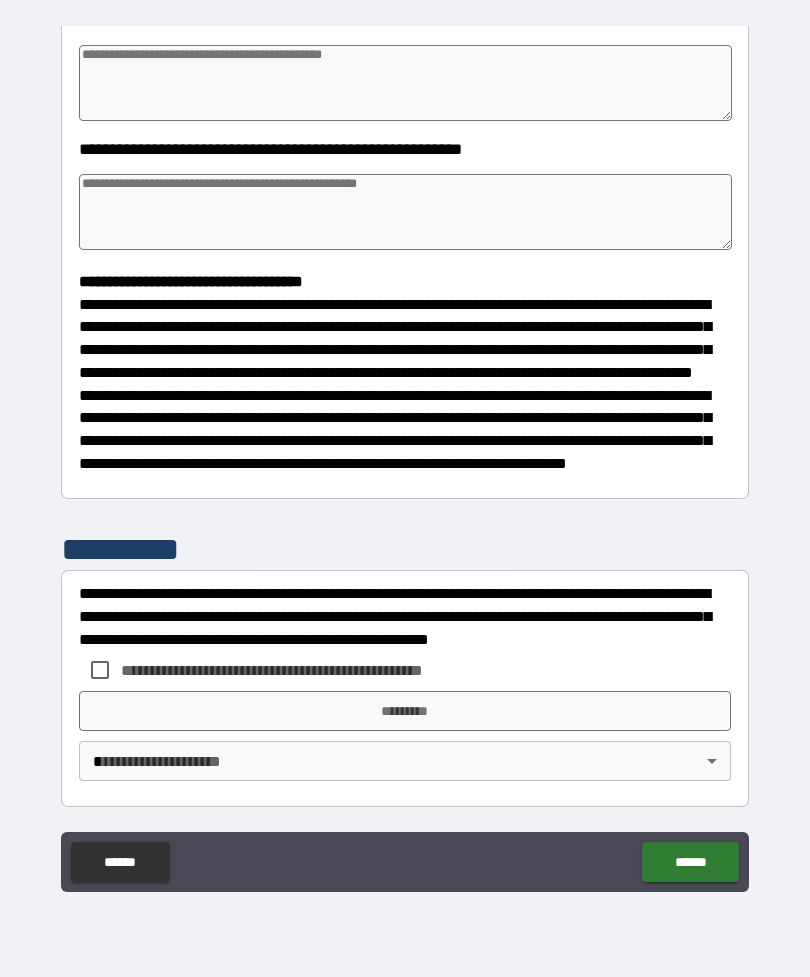 scroll, scrollTop: 370, scrollLeft: 0, axis: vertical 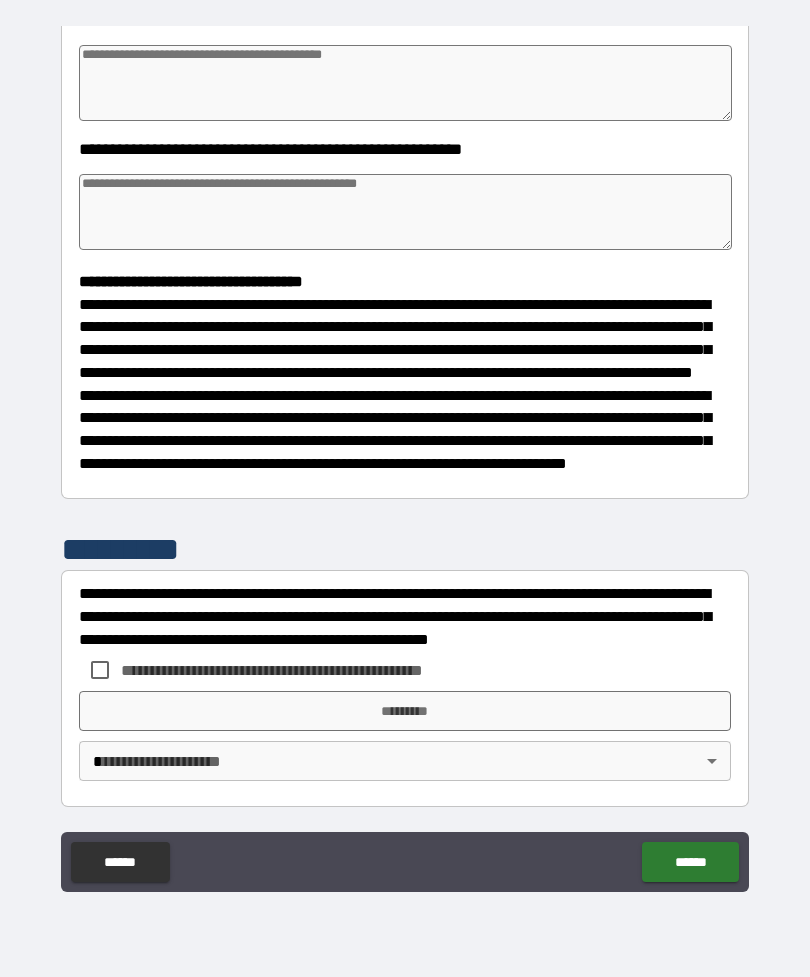 type on "*" 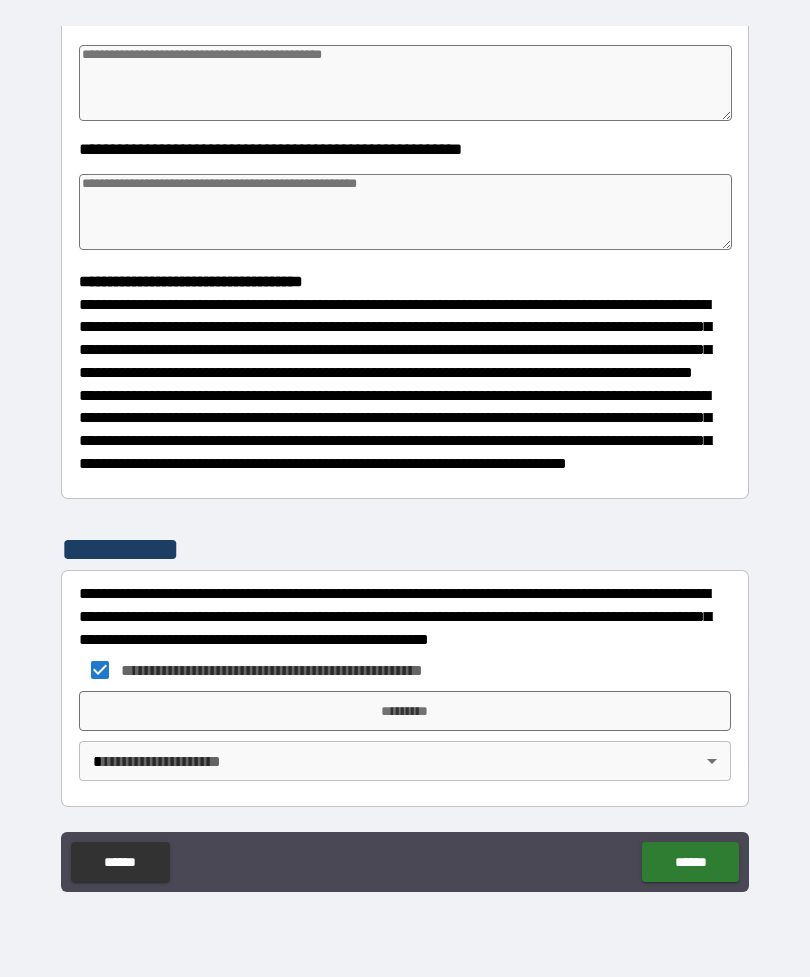 type on "*" 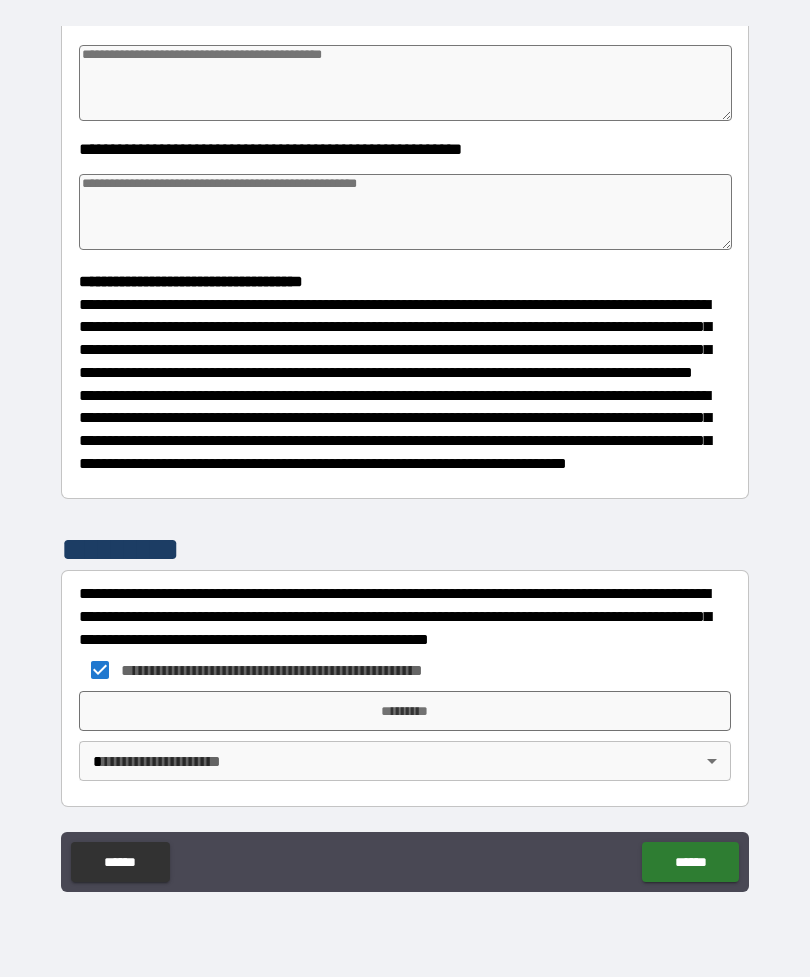 type on "*" 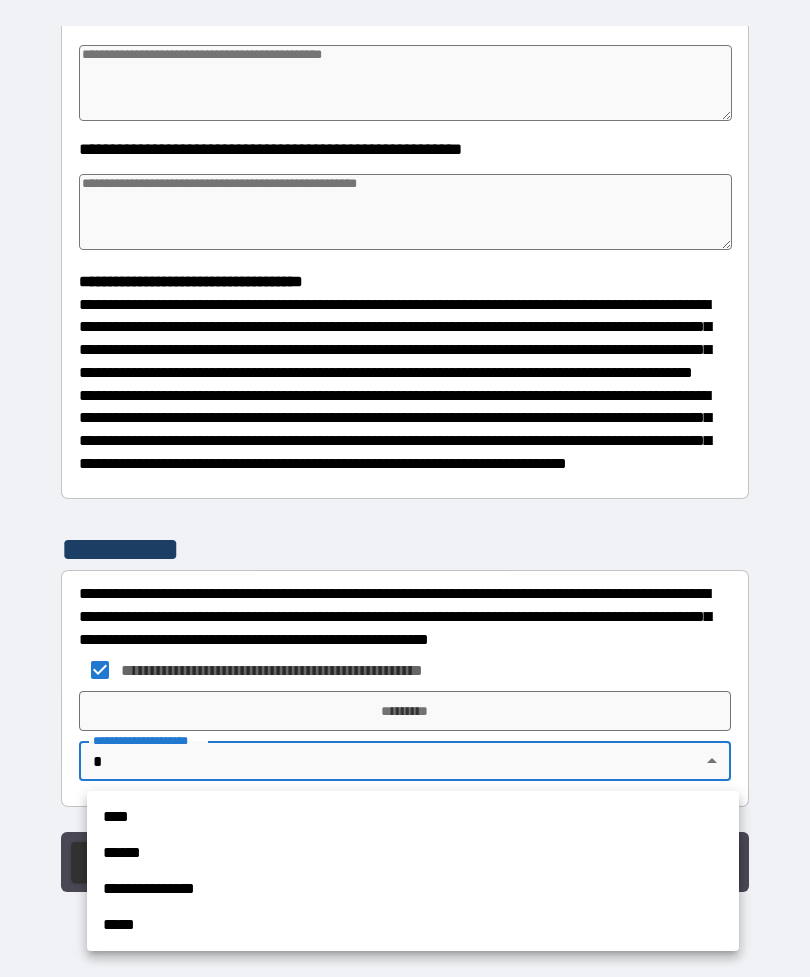 click on "****" at bounding box center [413, 817] 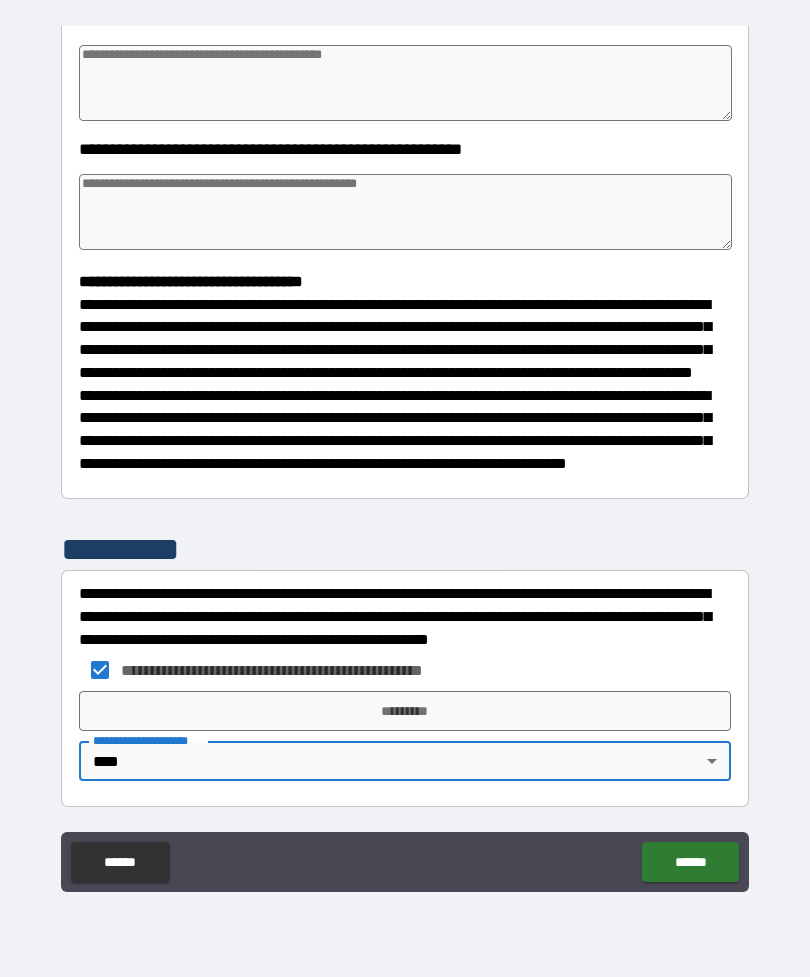 type on "*" 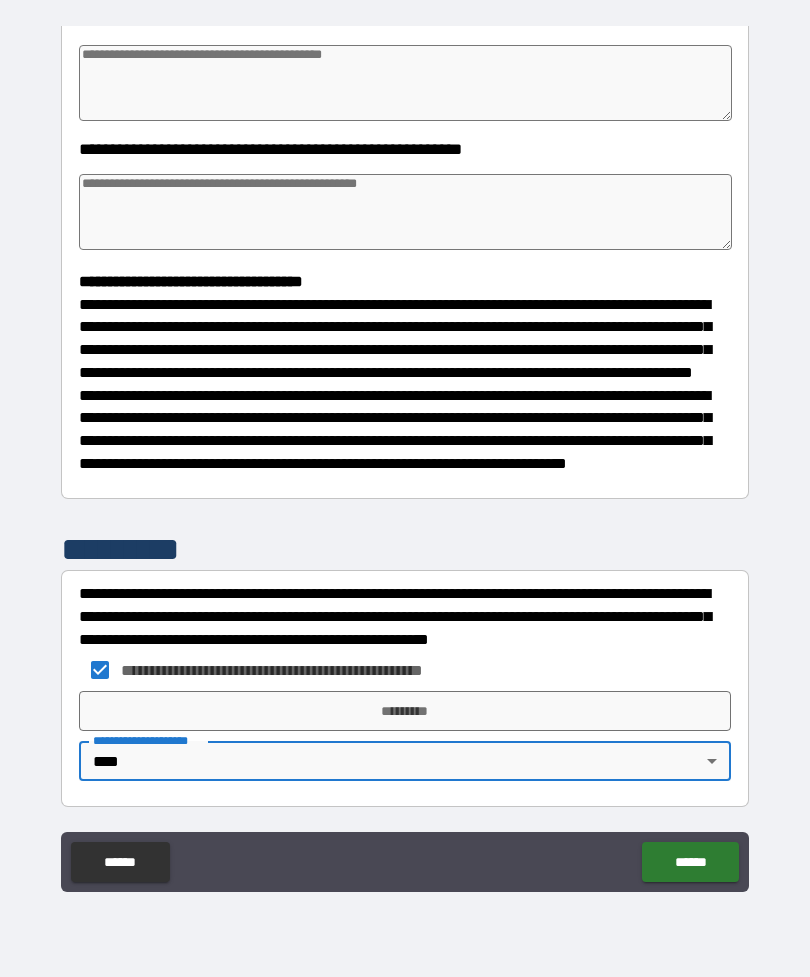 type on "*" 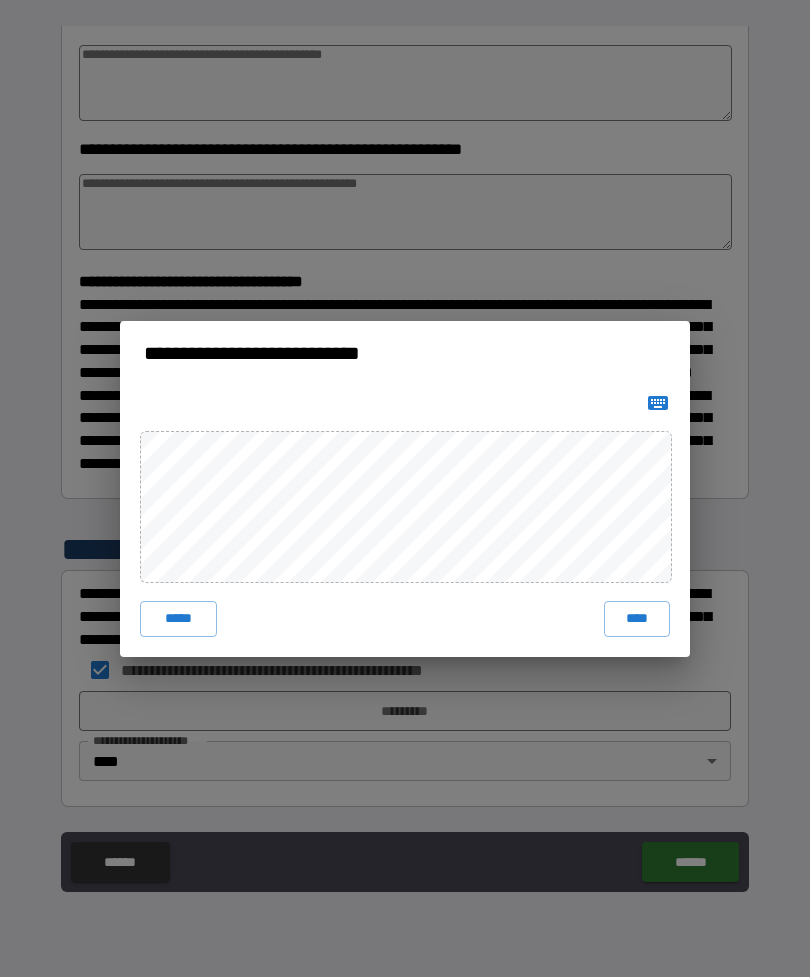 click on "****" at bounding box center (637, 619) 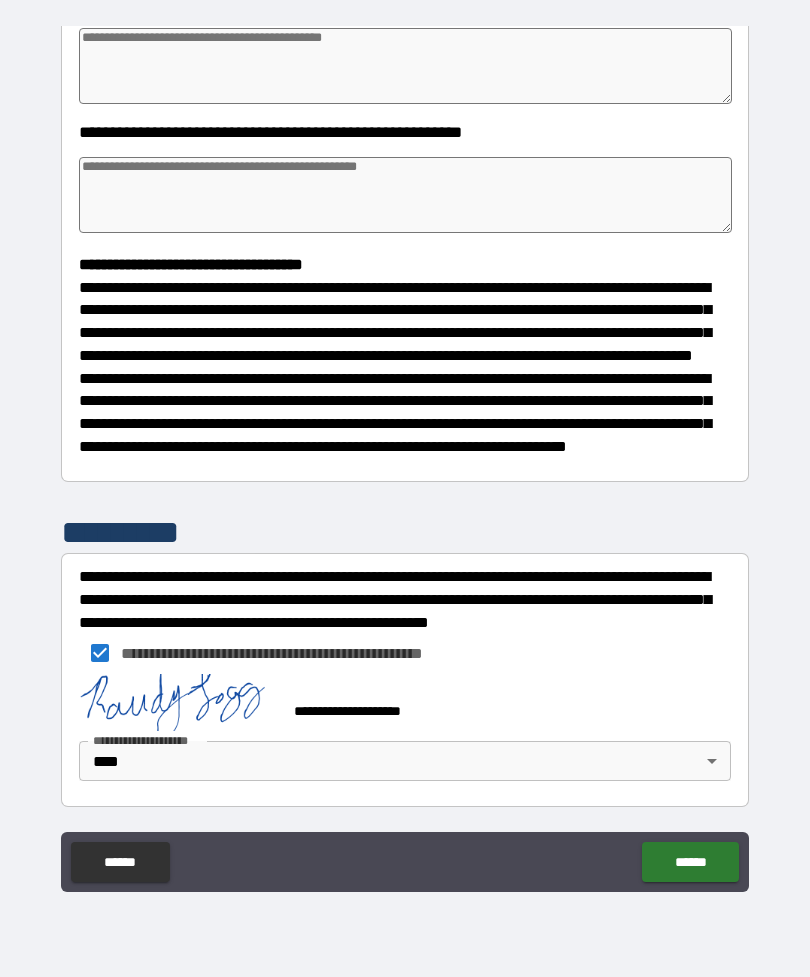 scroll, scrollTop: 360, scrollLeft: 0, axis: vertical 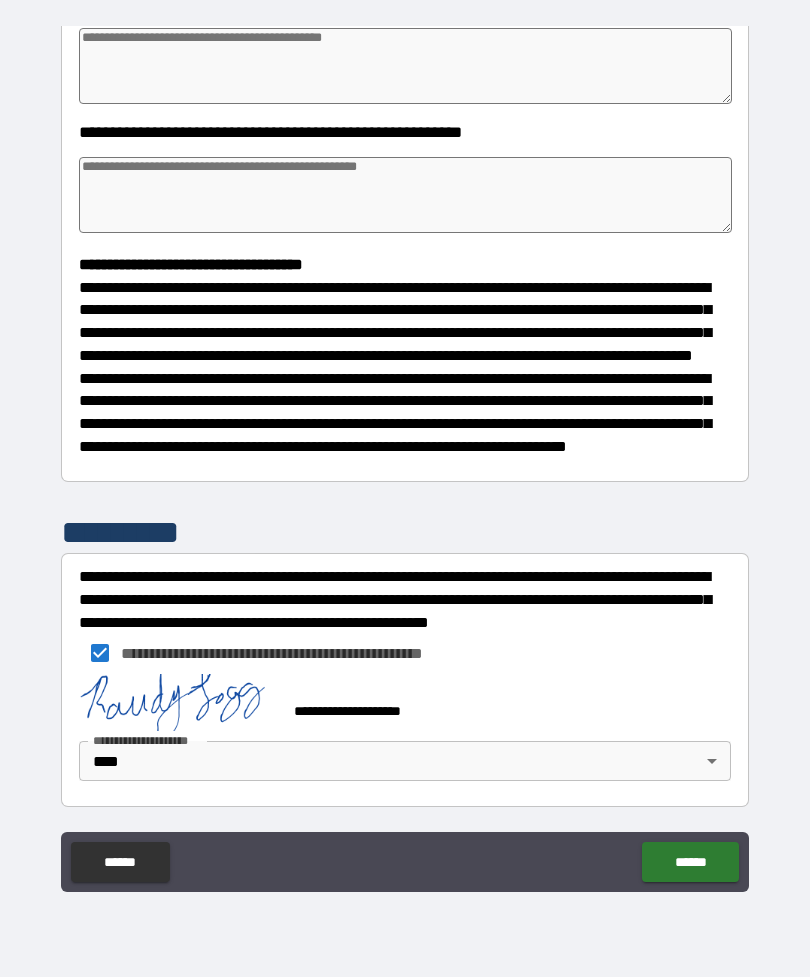 type on "*" 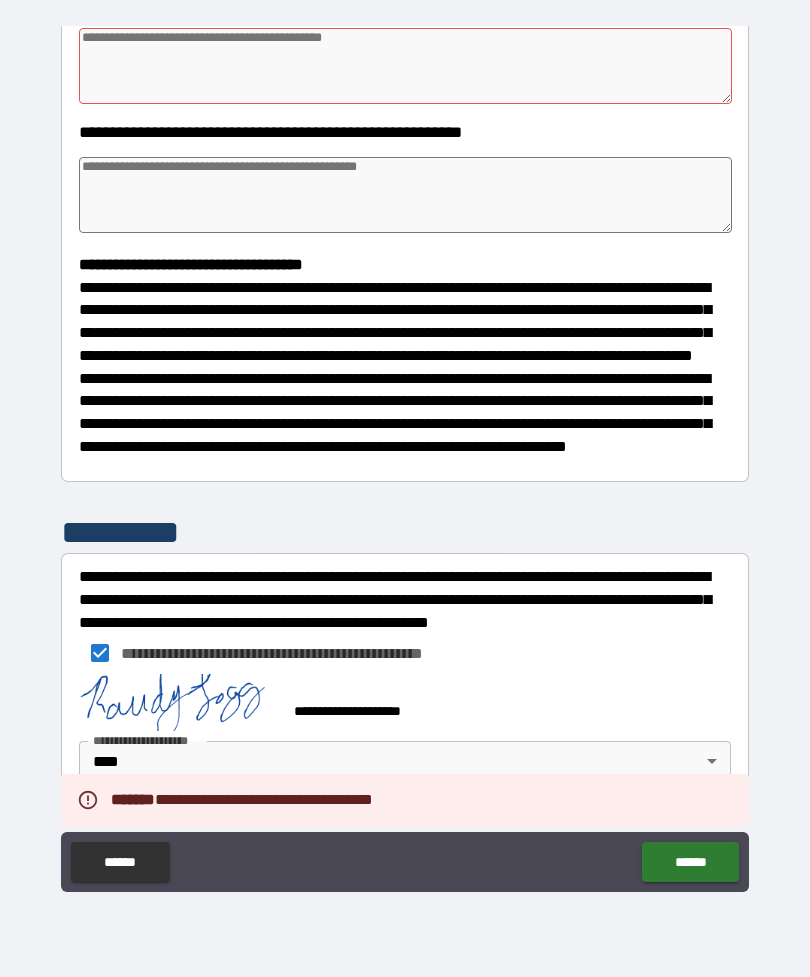 type on "*" 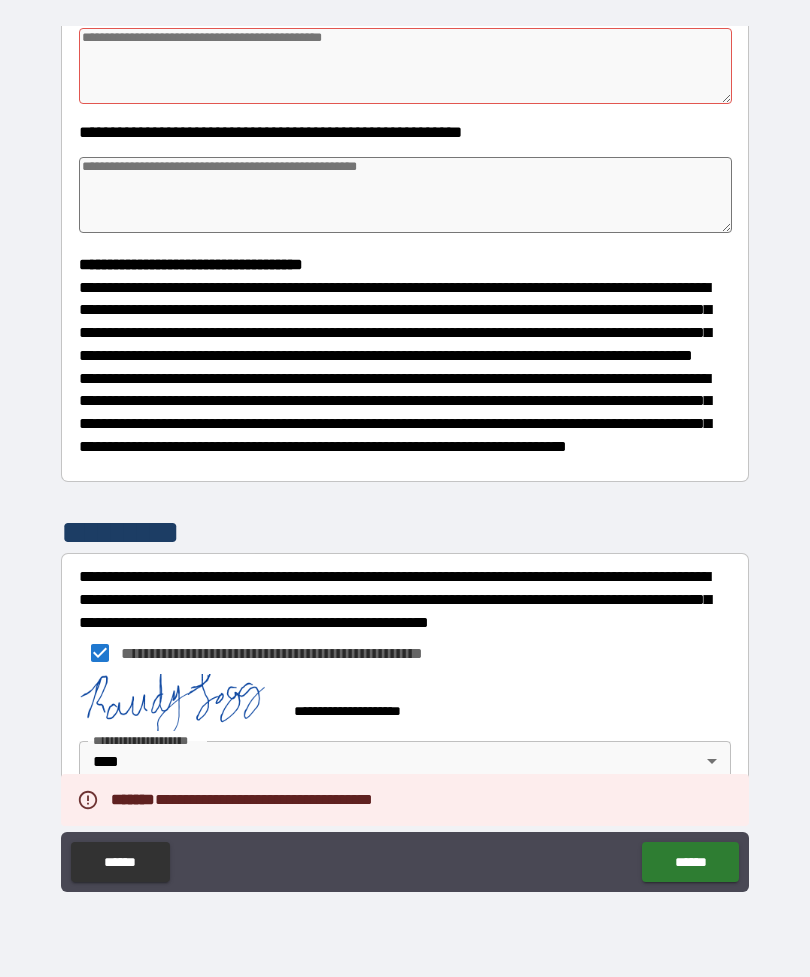 type on "*" 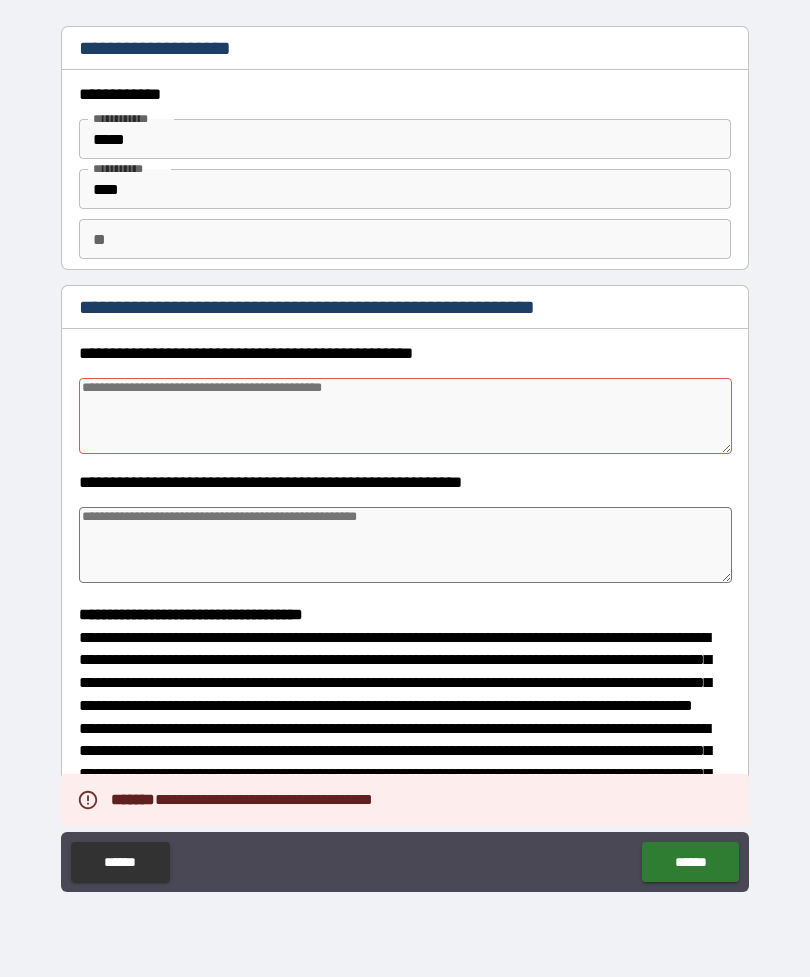 scroll, scrollTop: 0, scrollLeft: 0, axis: both 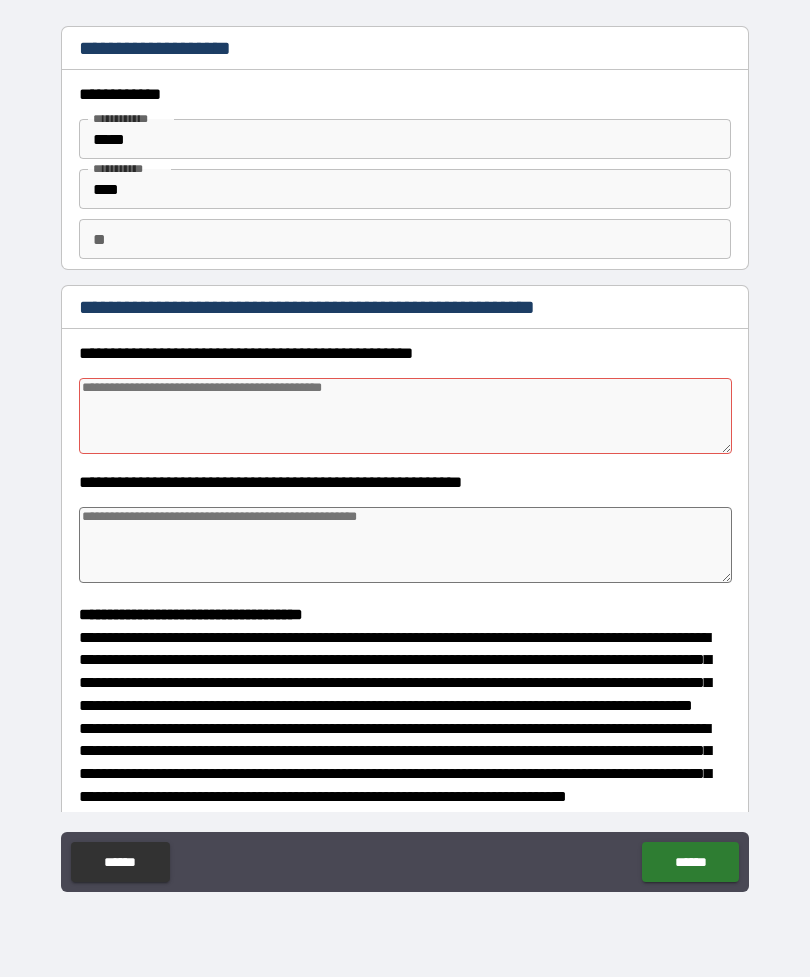 type on "*" 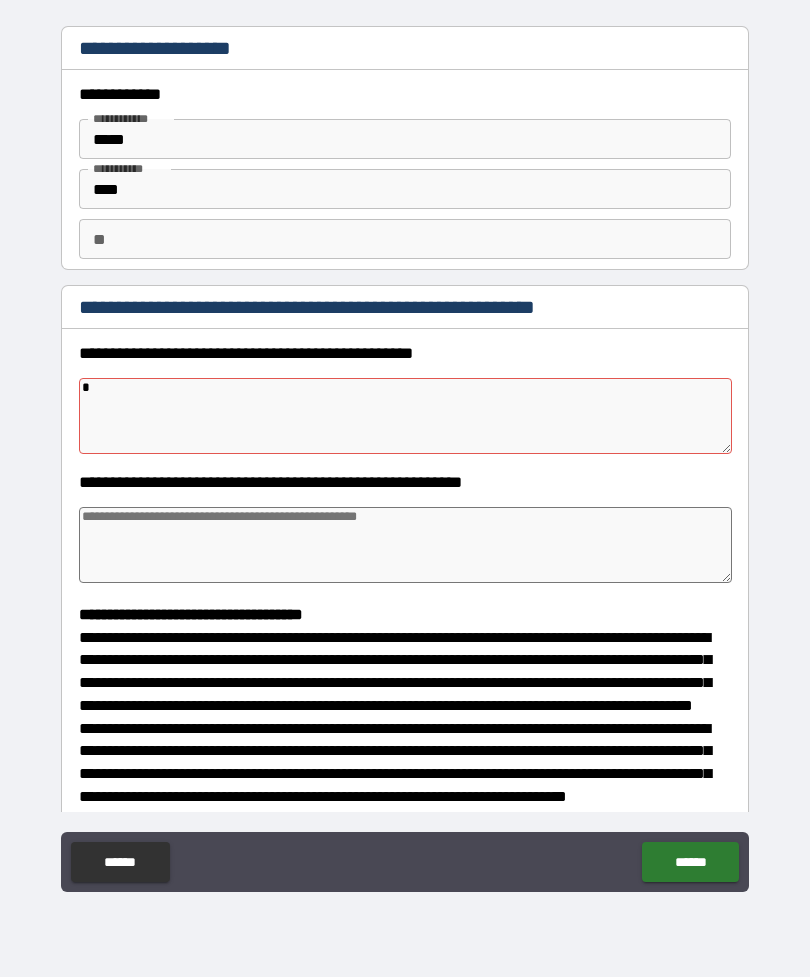 type on "*" 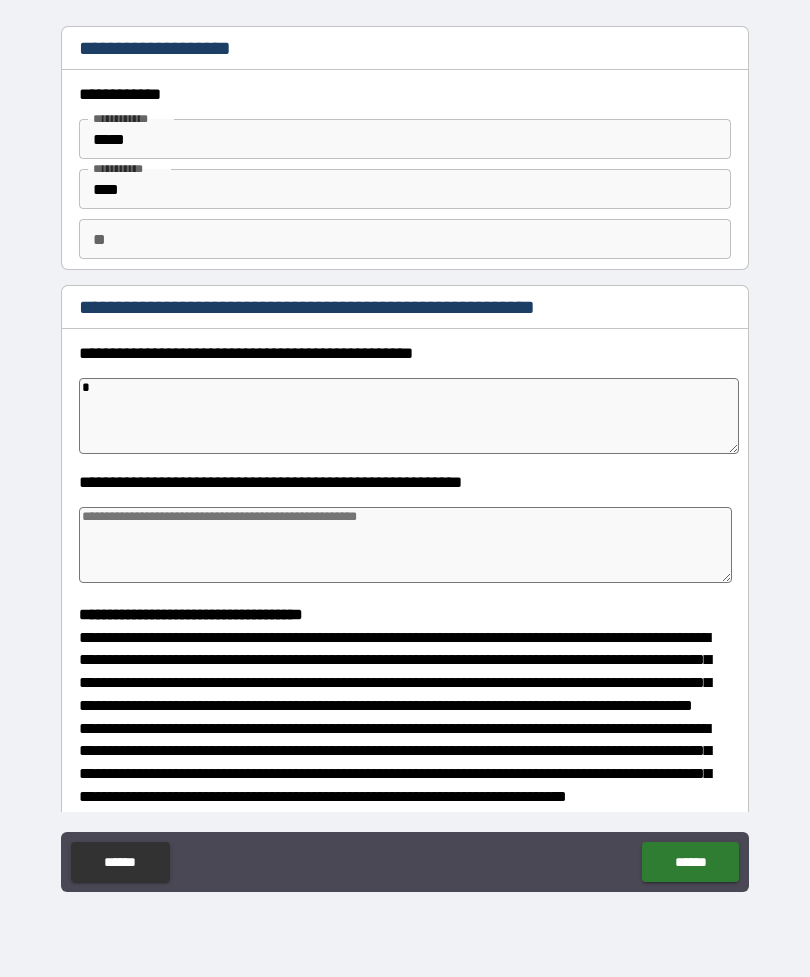 type on "**" 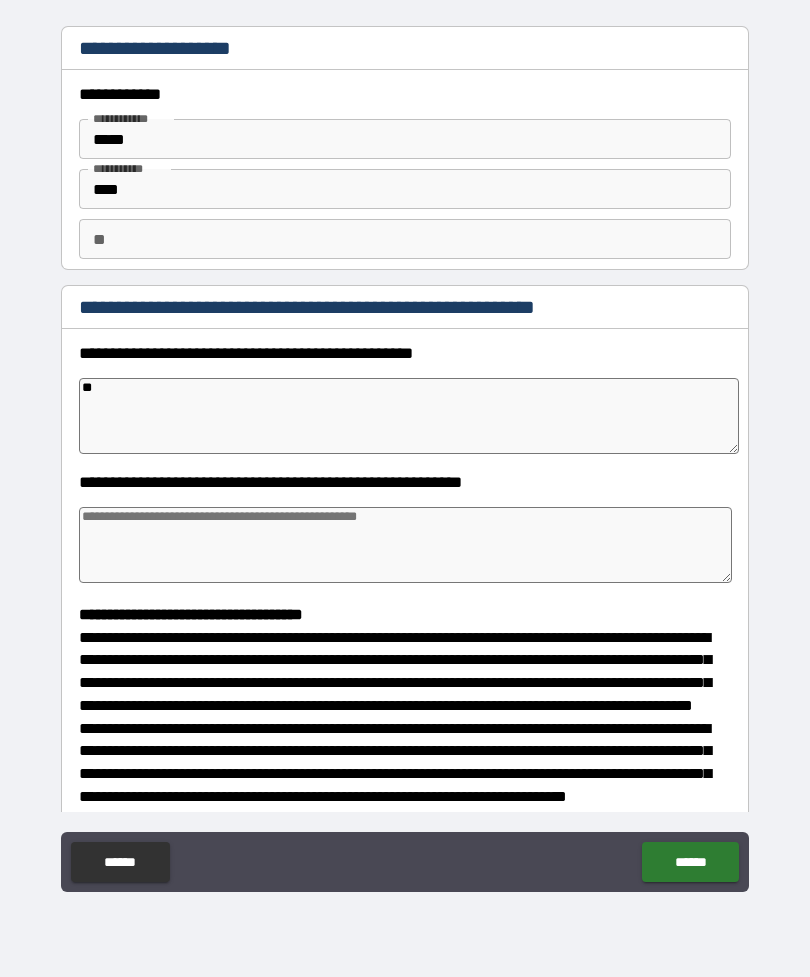 type on "*" 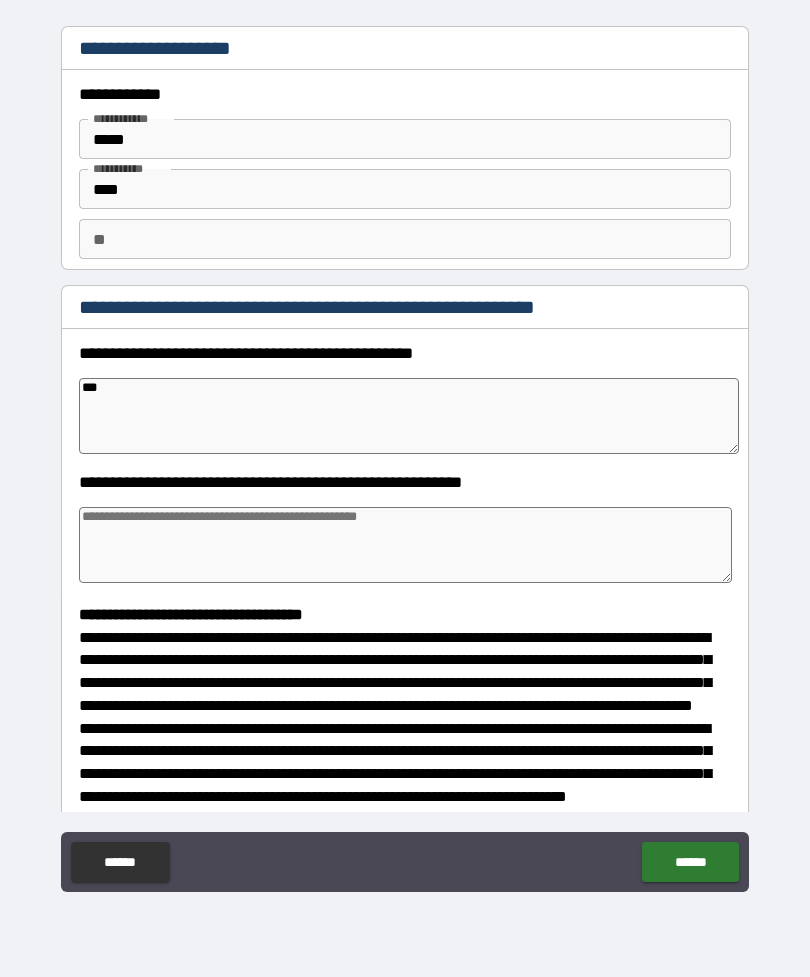 type on "*" 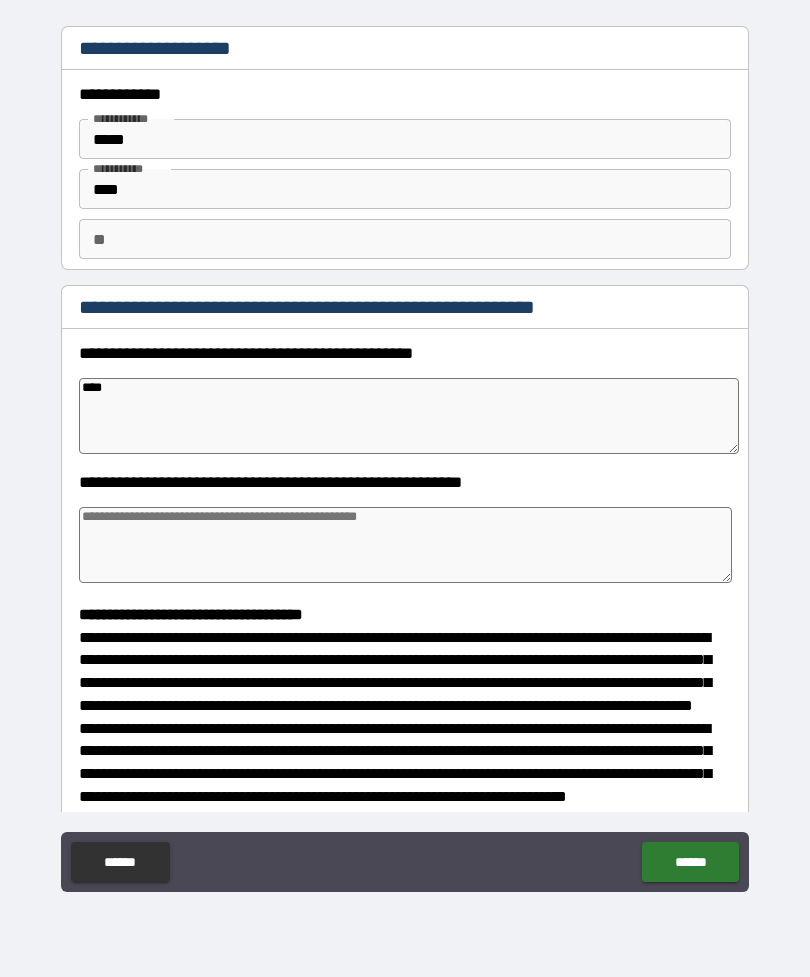 type on "*" 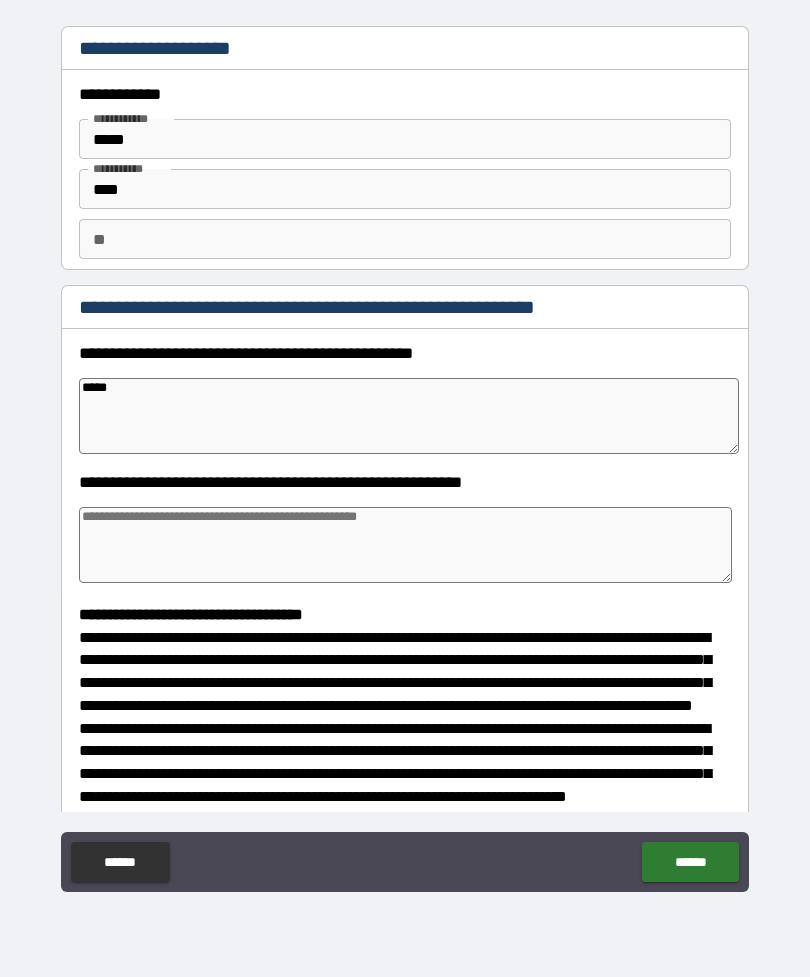 type on "*" 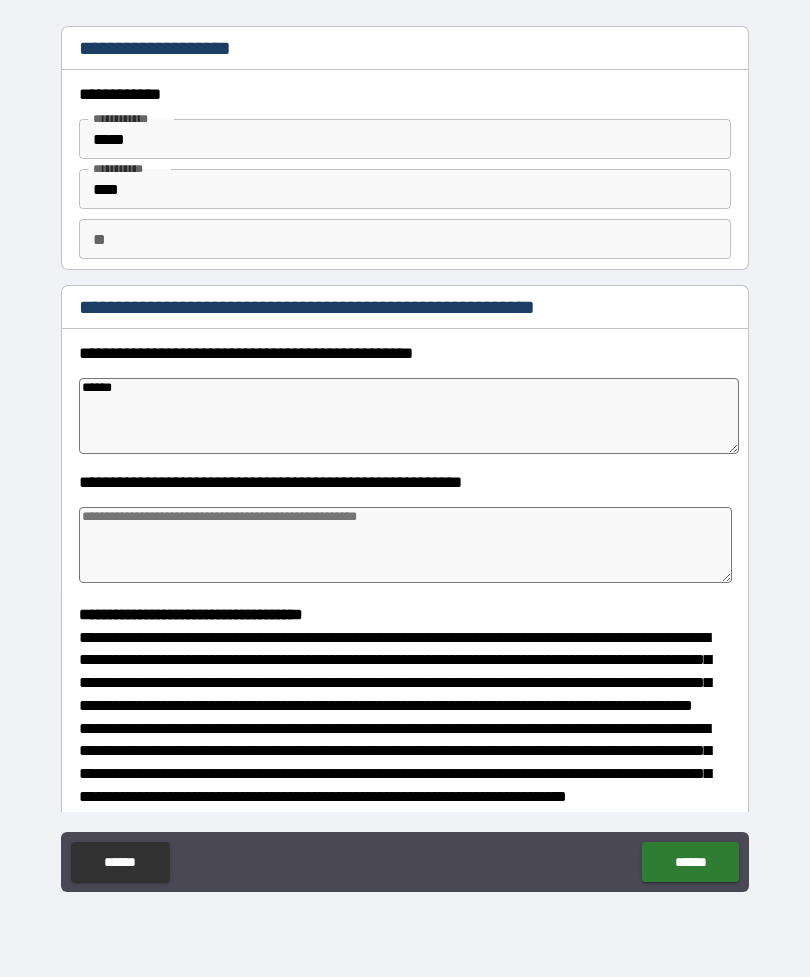 type on "*" 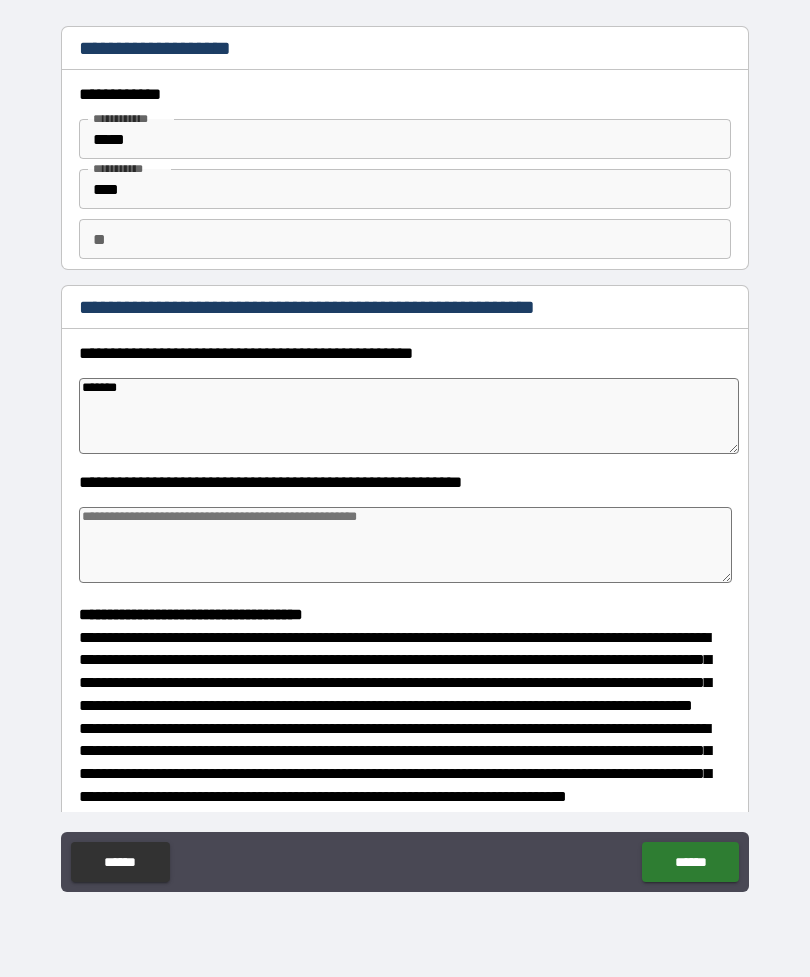type on "*" 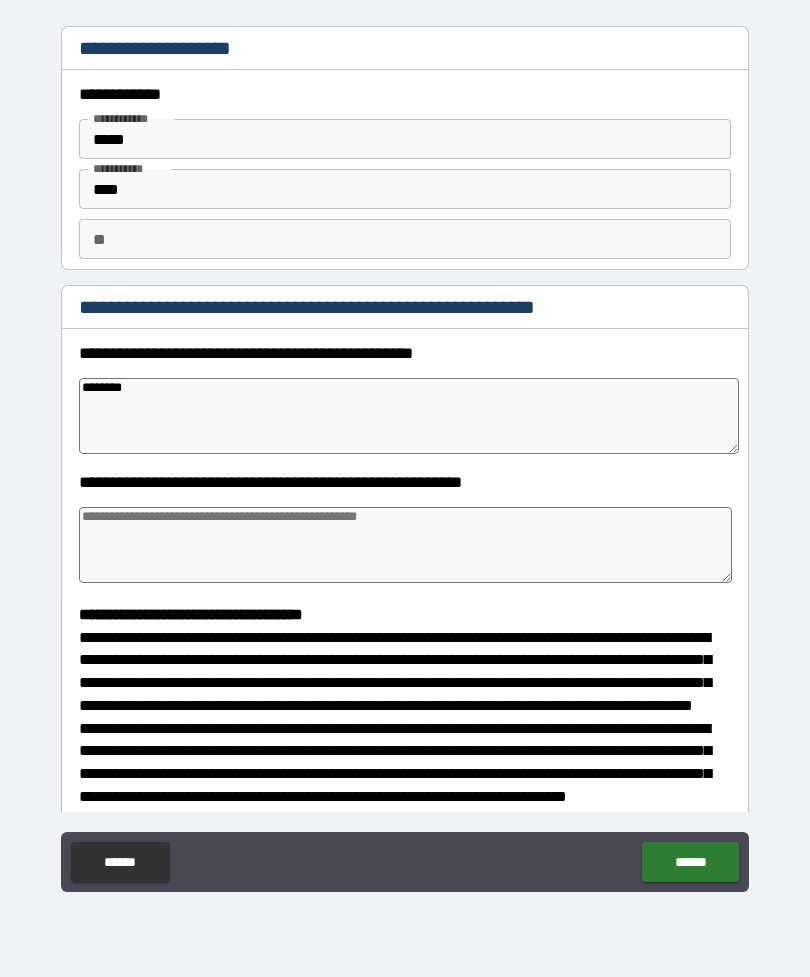 type on "*" 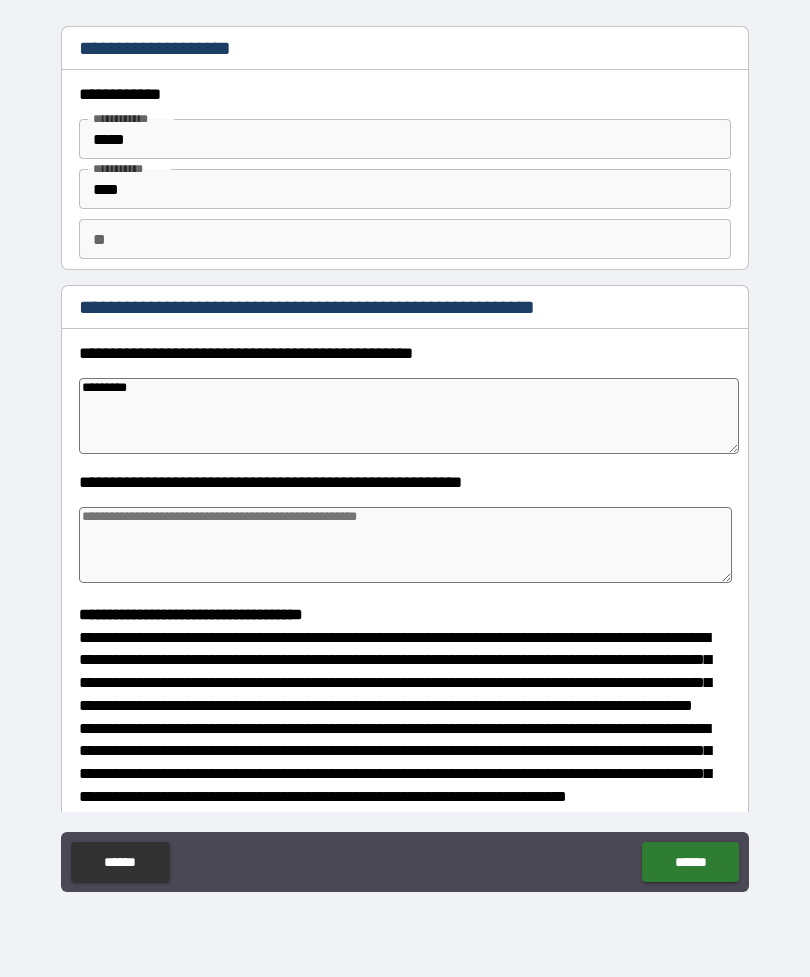 type on "*" 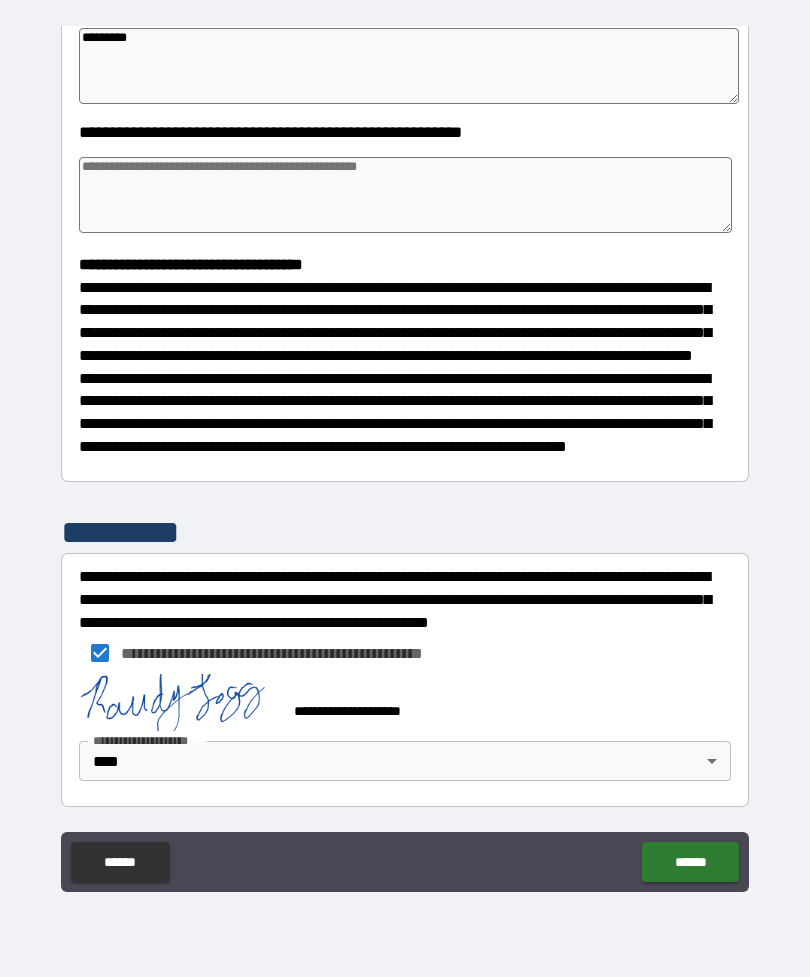 scroll, scrollTop: 387, scrollLeft: 0, axis: vertical 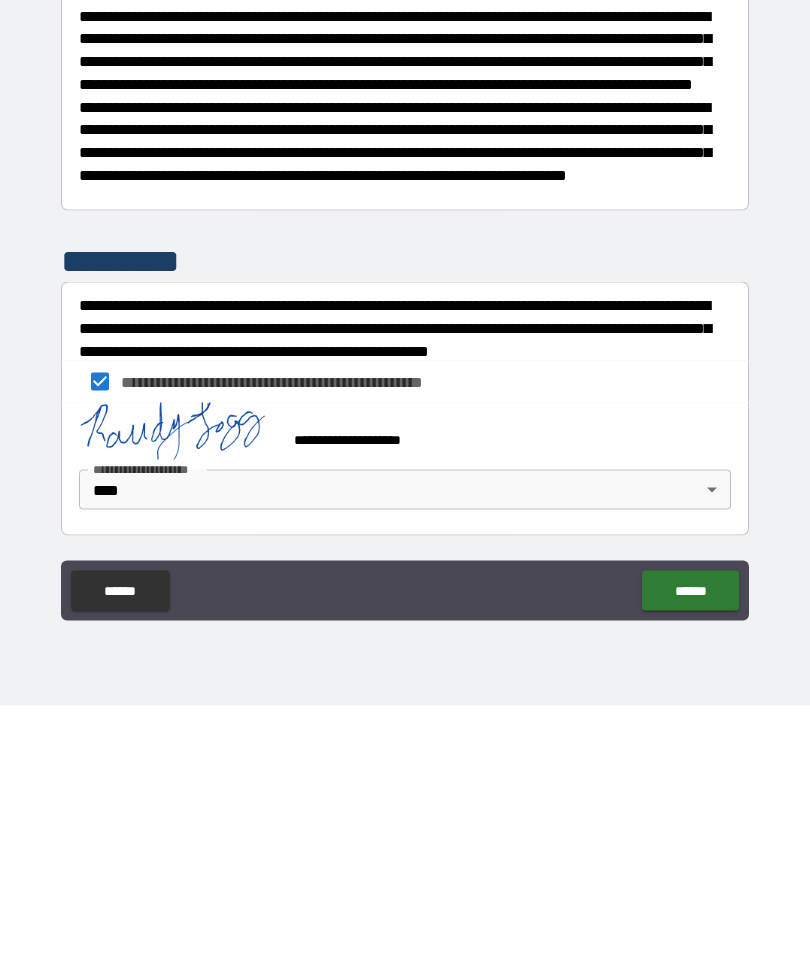 click on "******" at bounding box center (690, 862) 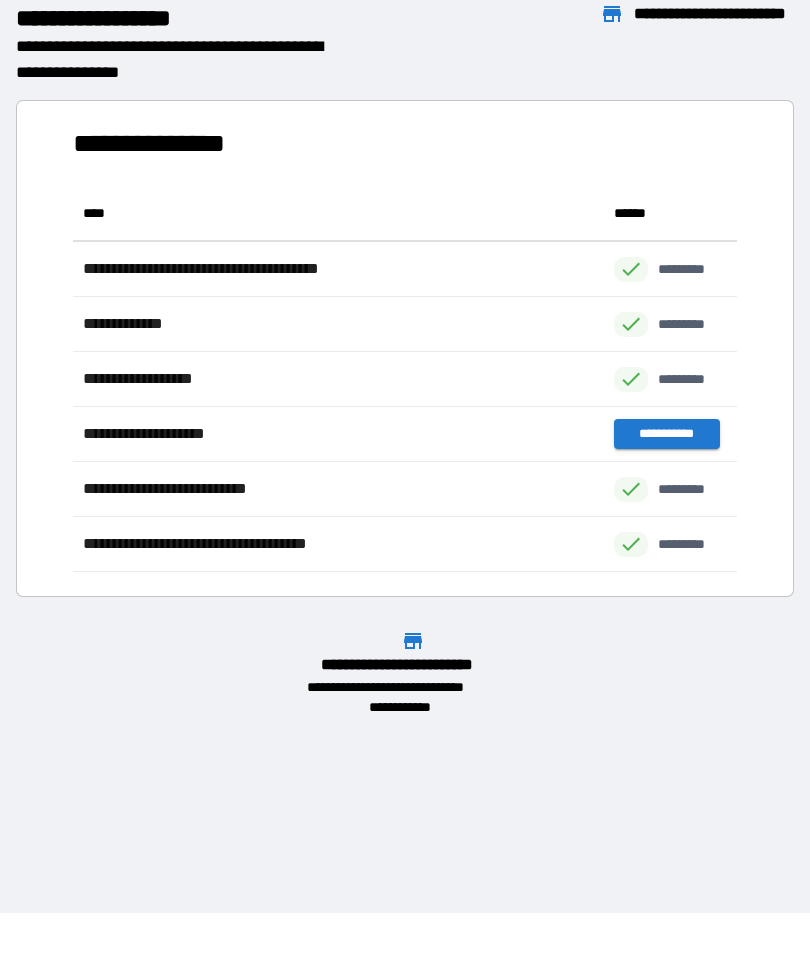 scroll, scrollTop: 1, scrollLeft: 1, axis: both 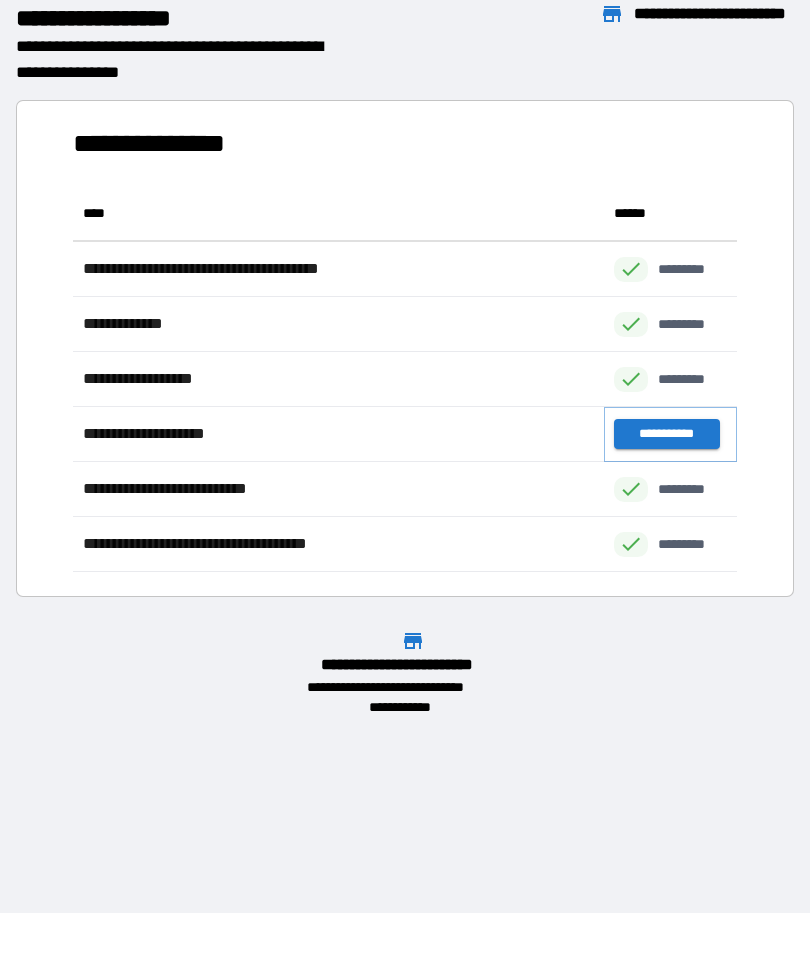 click on "**********" at bounding box center (666, 434) 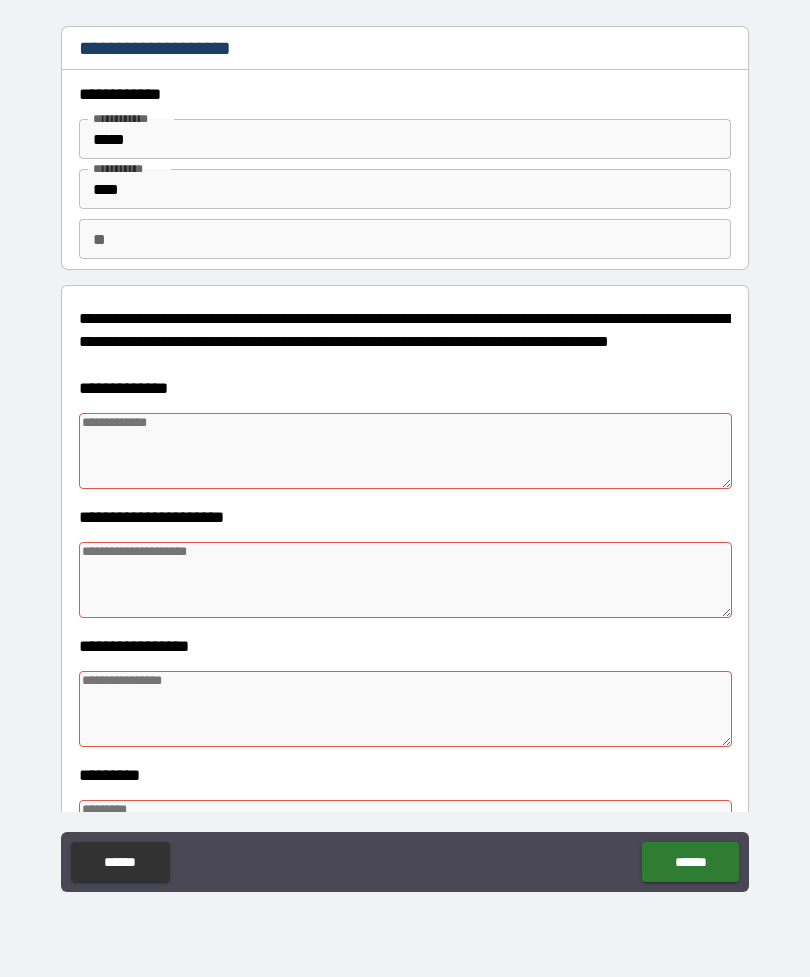 type on "*" 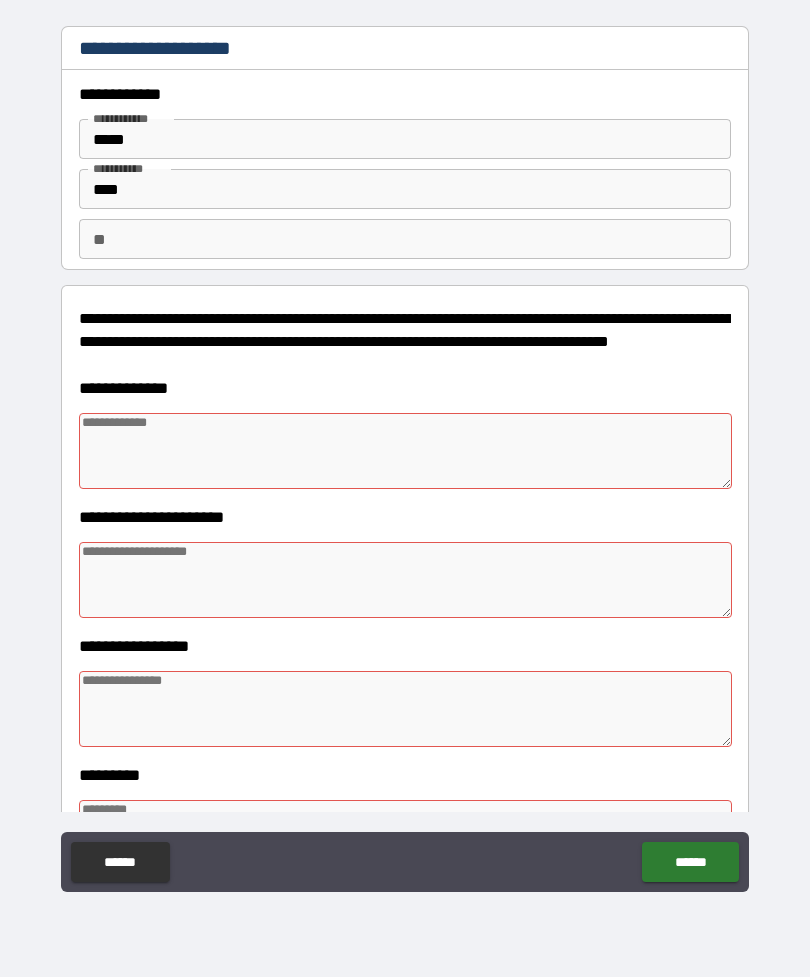 type on "*" 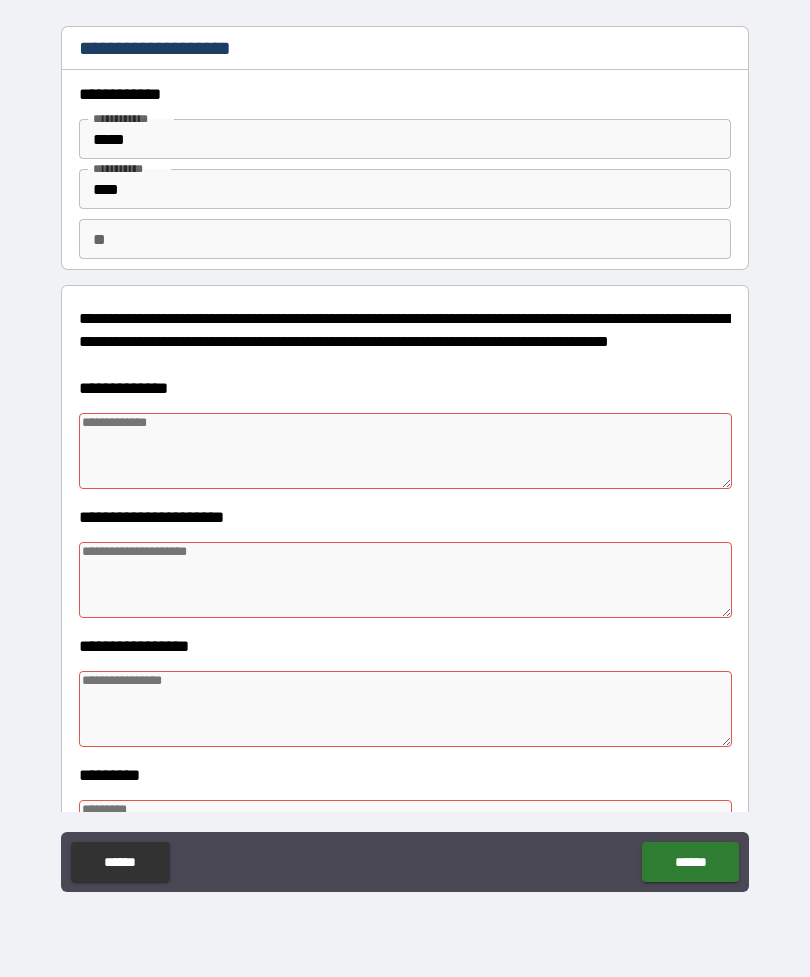 type on "*" 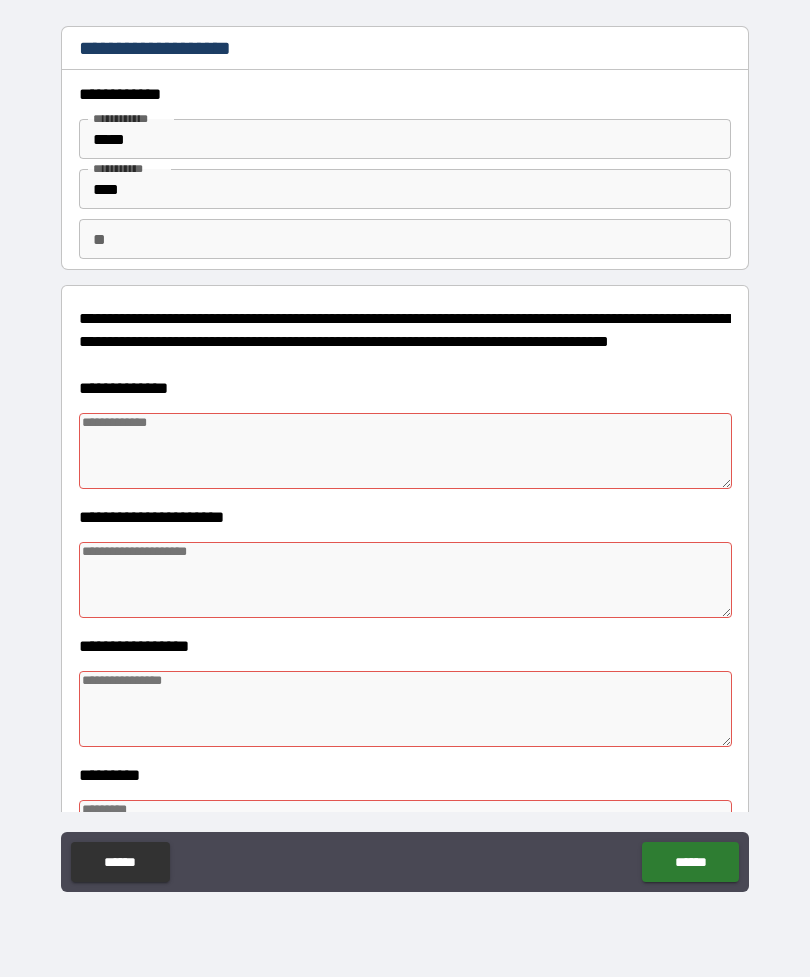 type on "*" 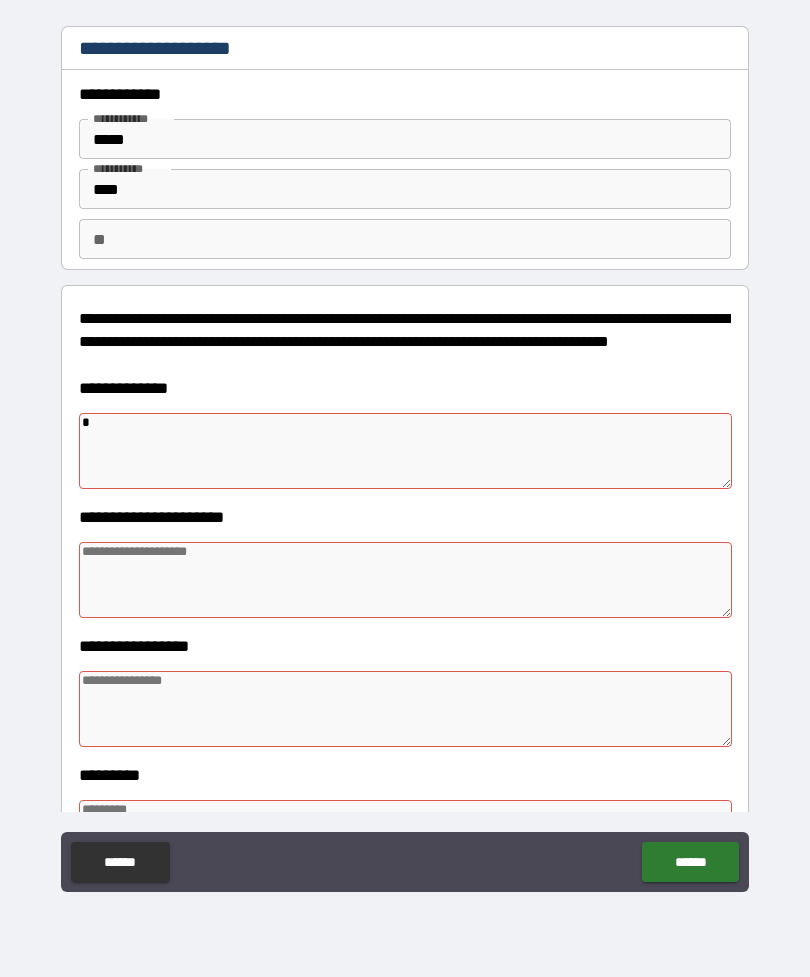 type on "**" 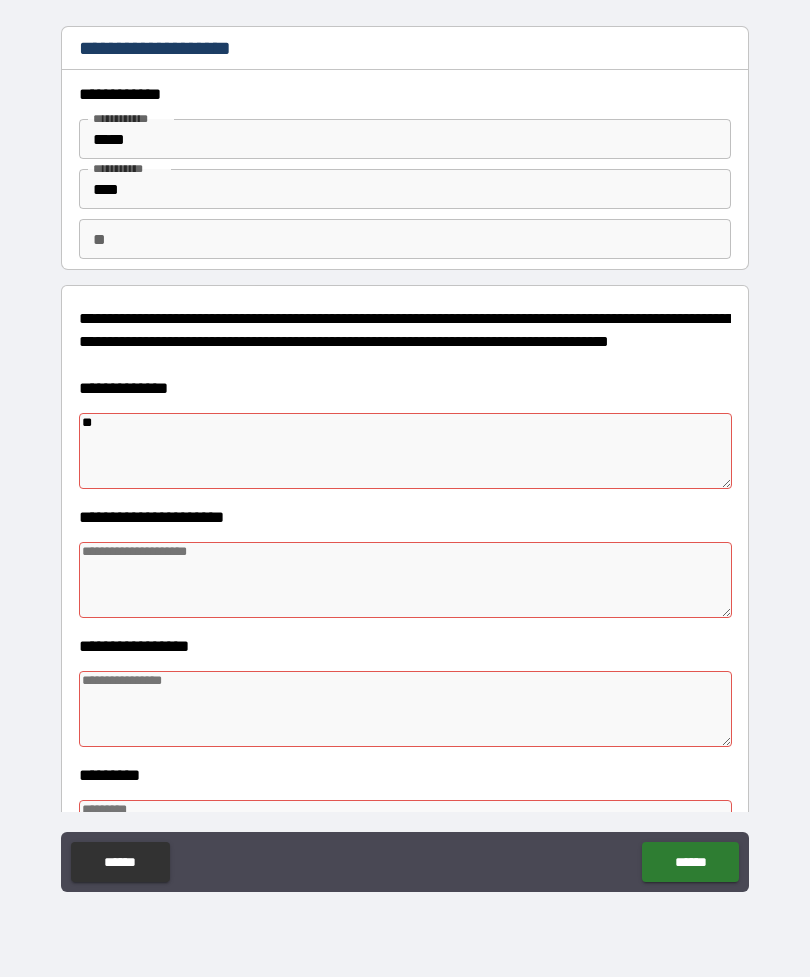 type on "*" 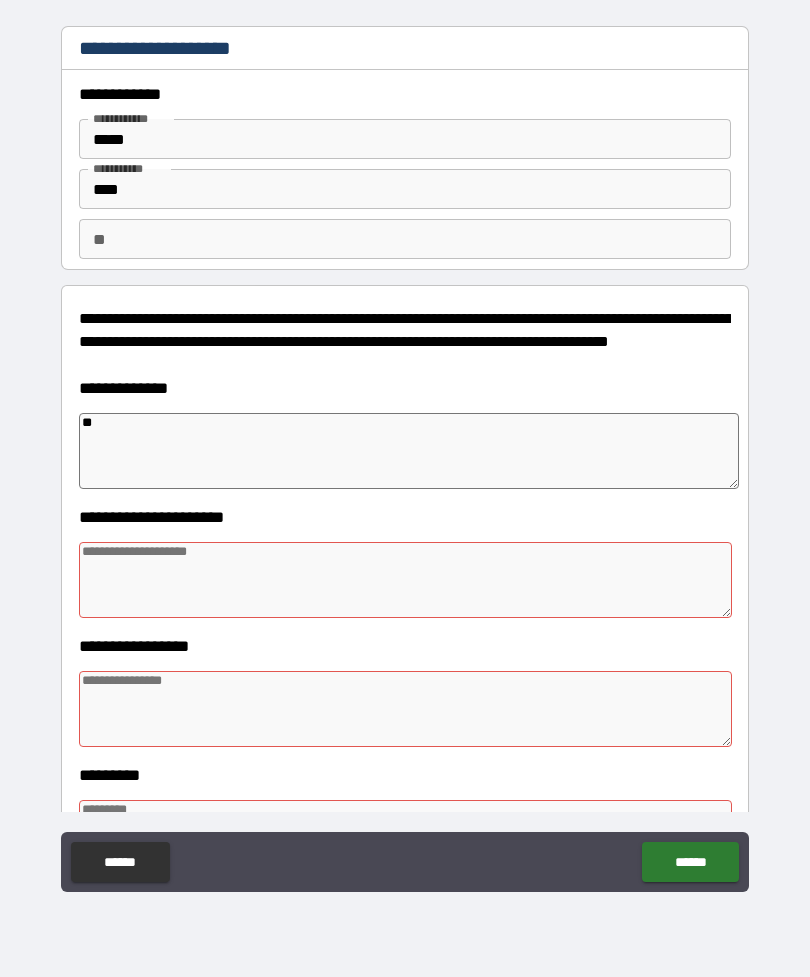 type on "*" 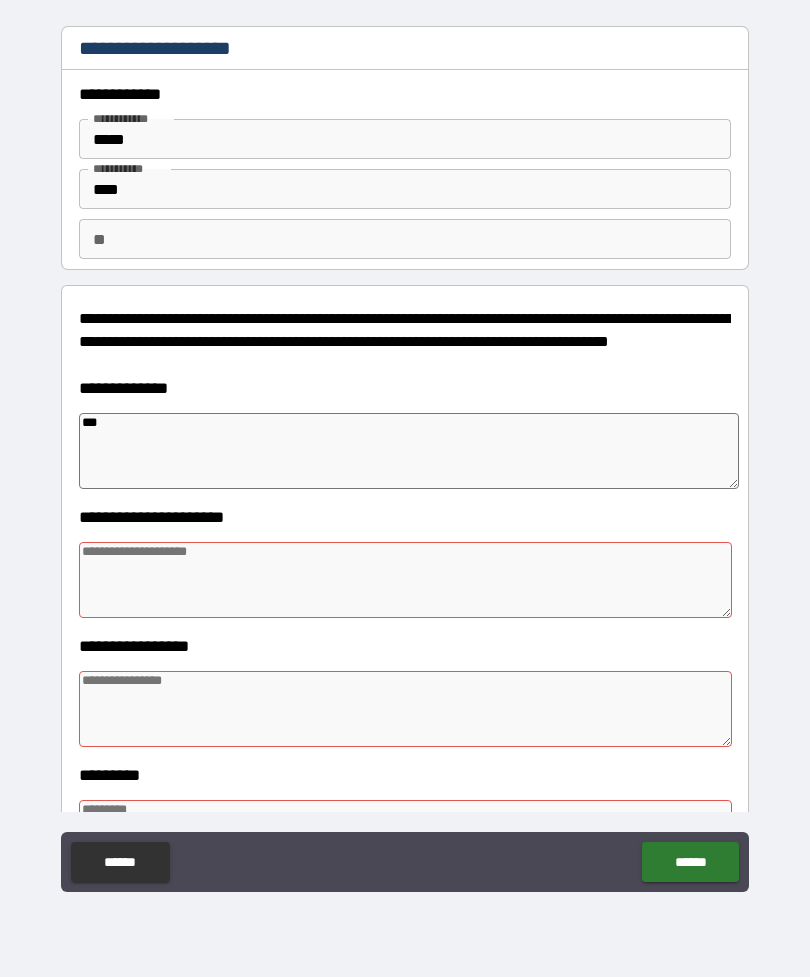 type on "*" 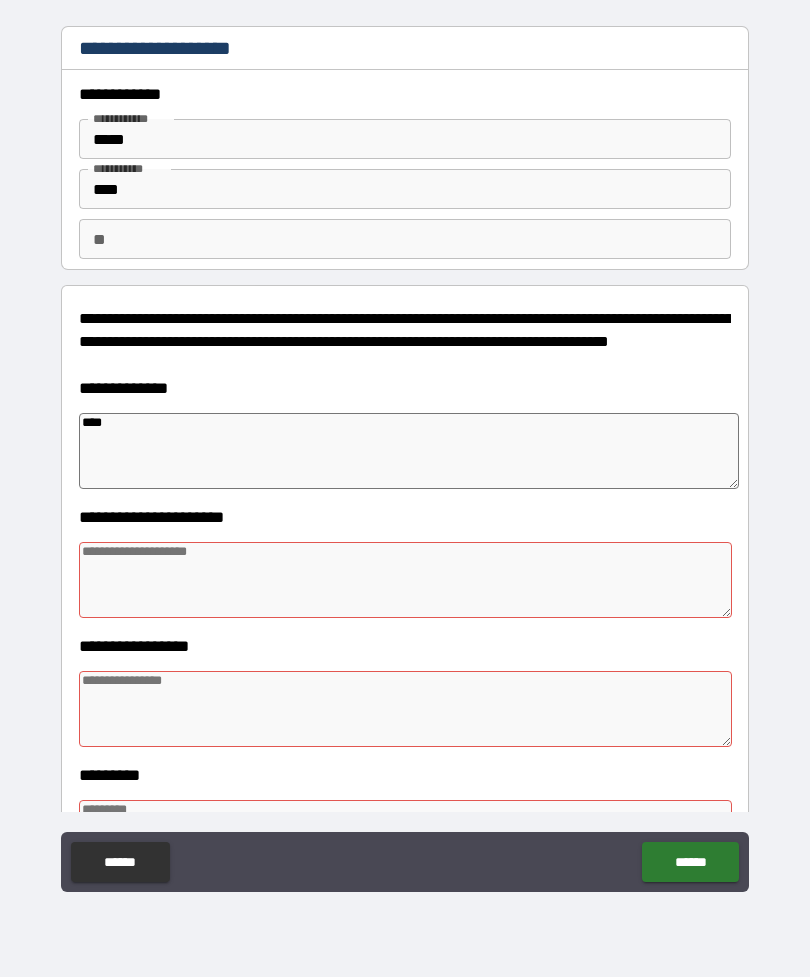 type on "*" 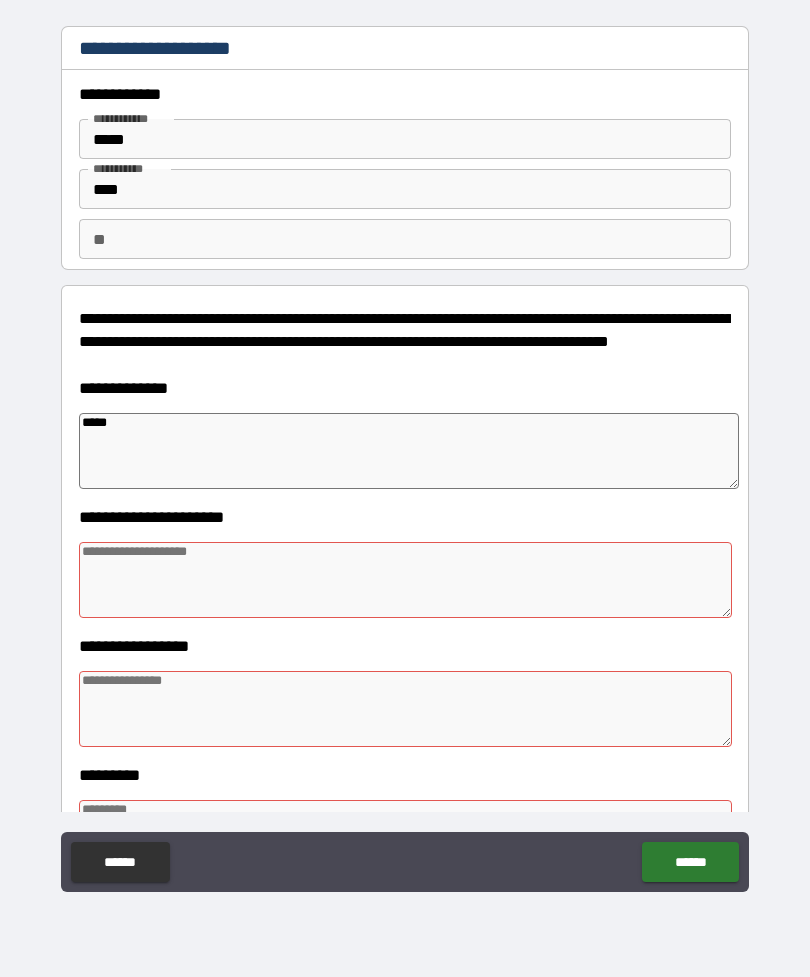 type on "*" 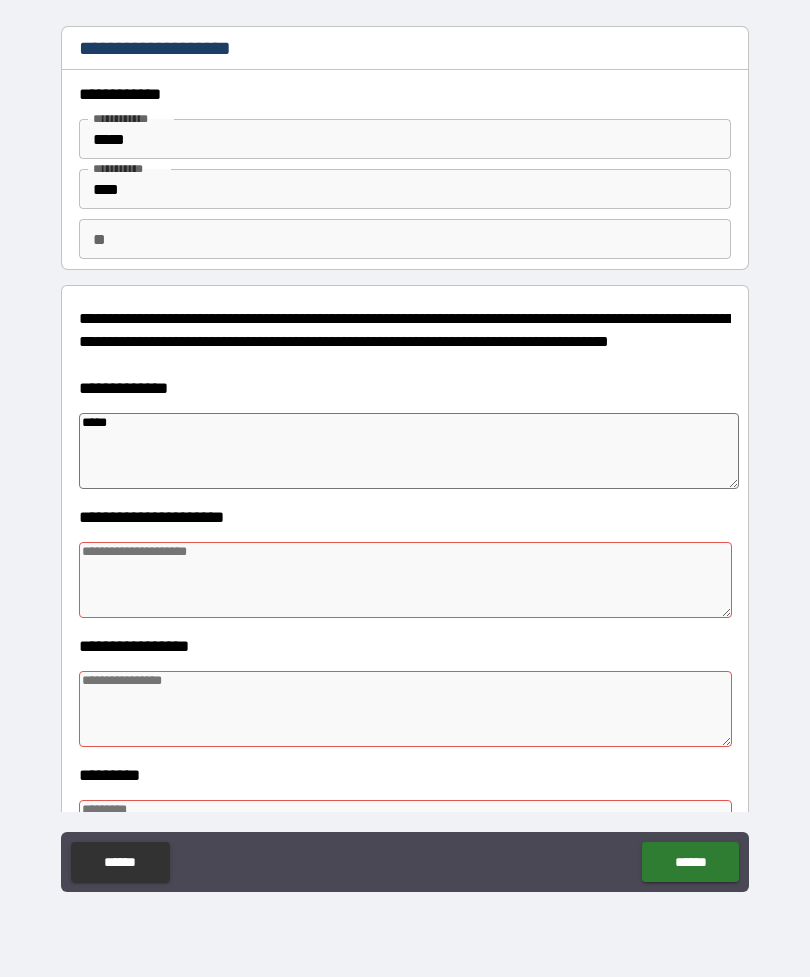 type on "*****" 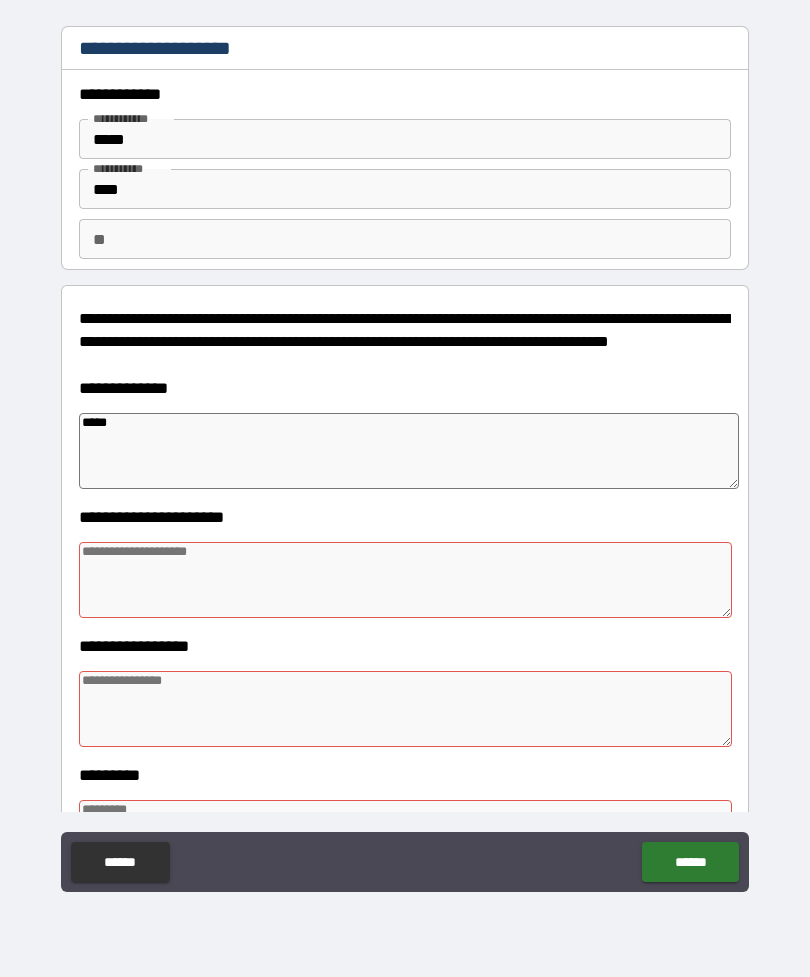 type on "*" 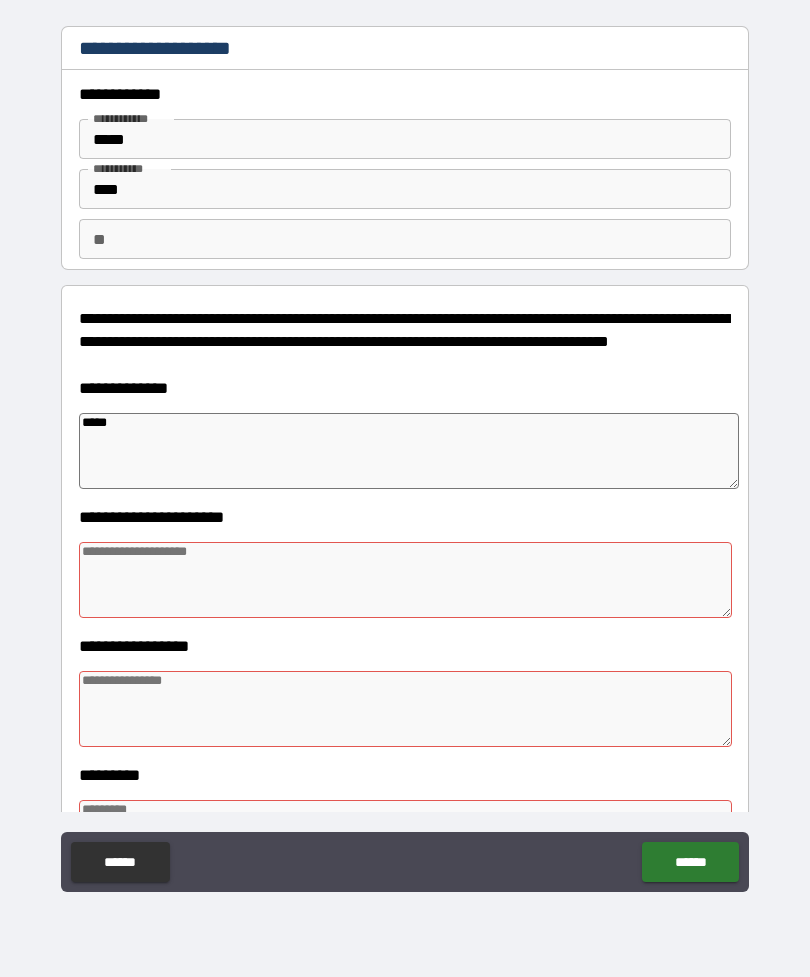 type on "*" 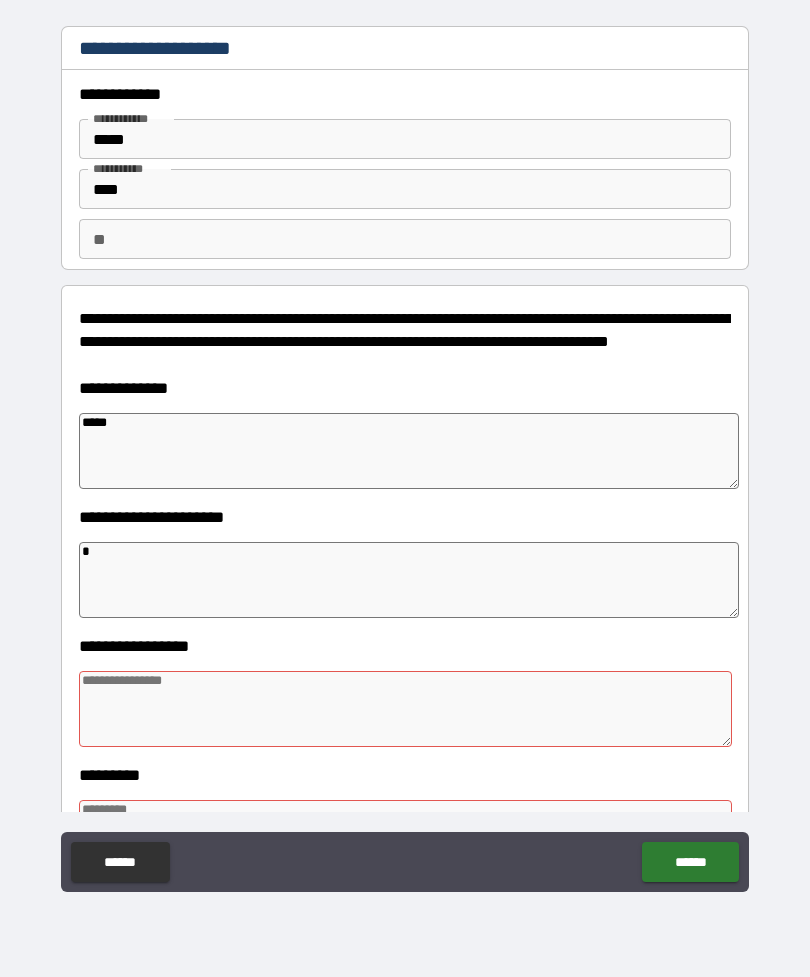 type on "*" 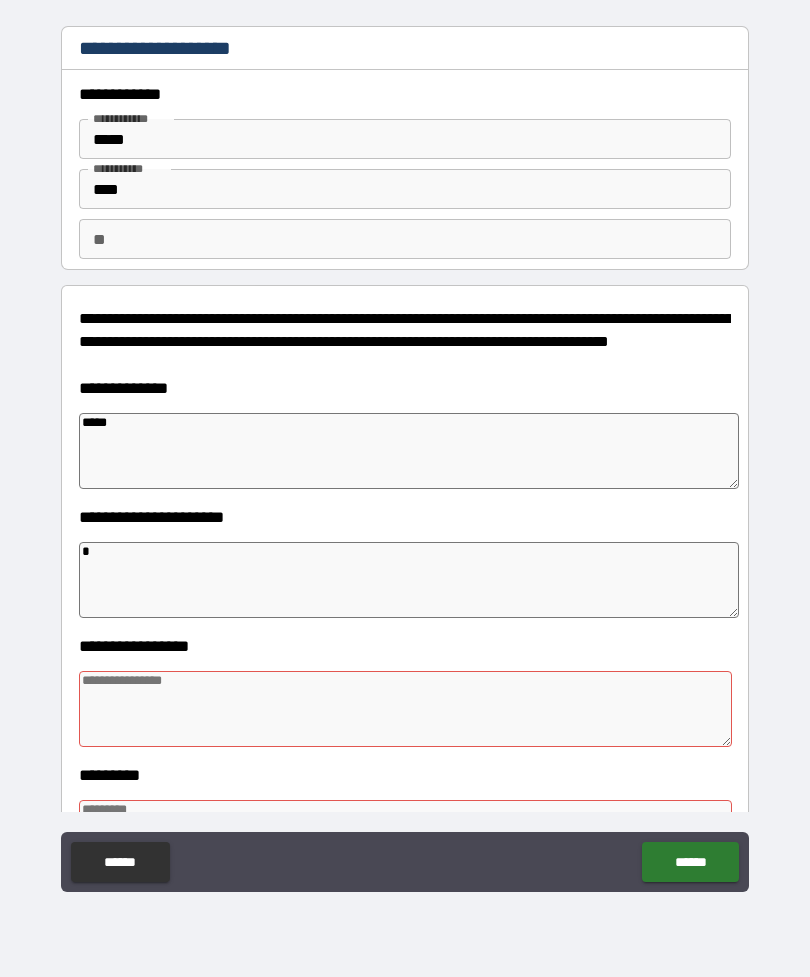 type on "*" 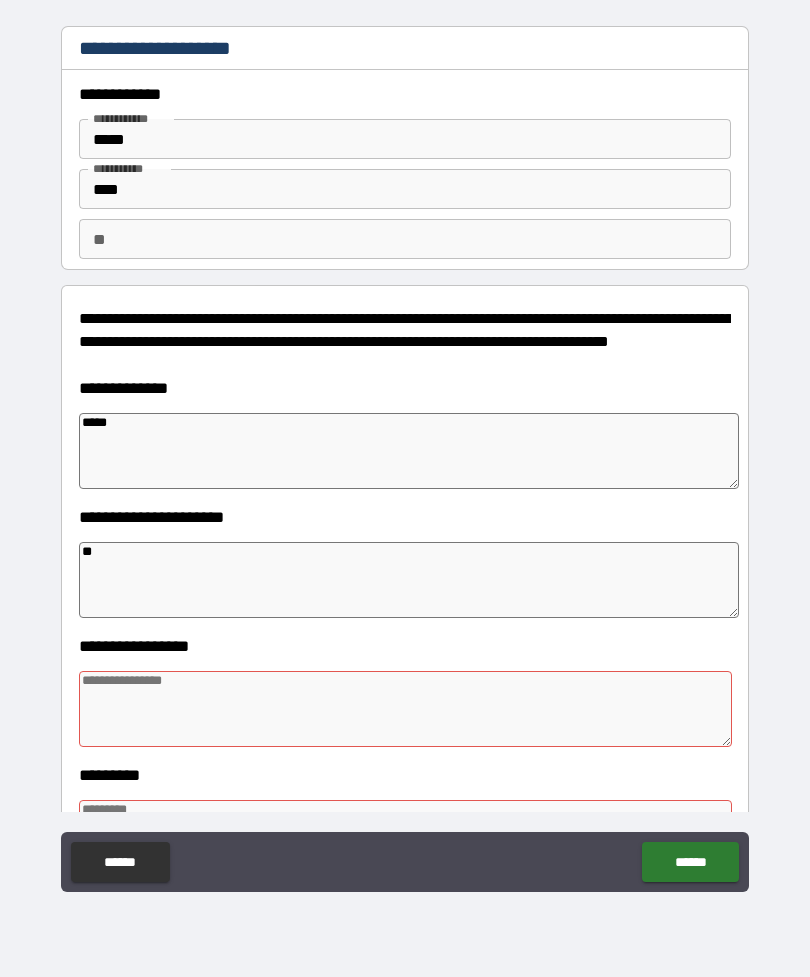 type on "*" 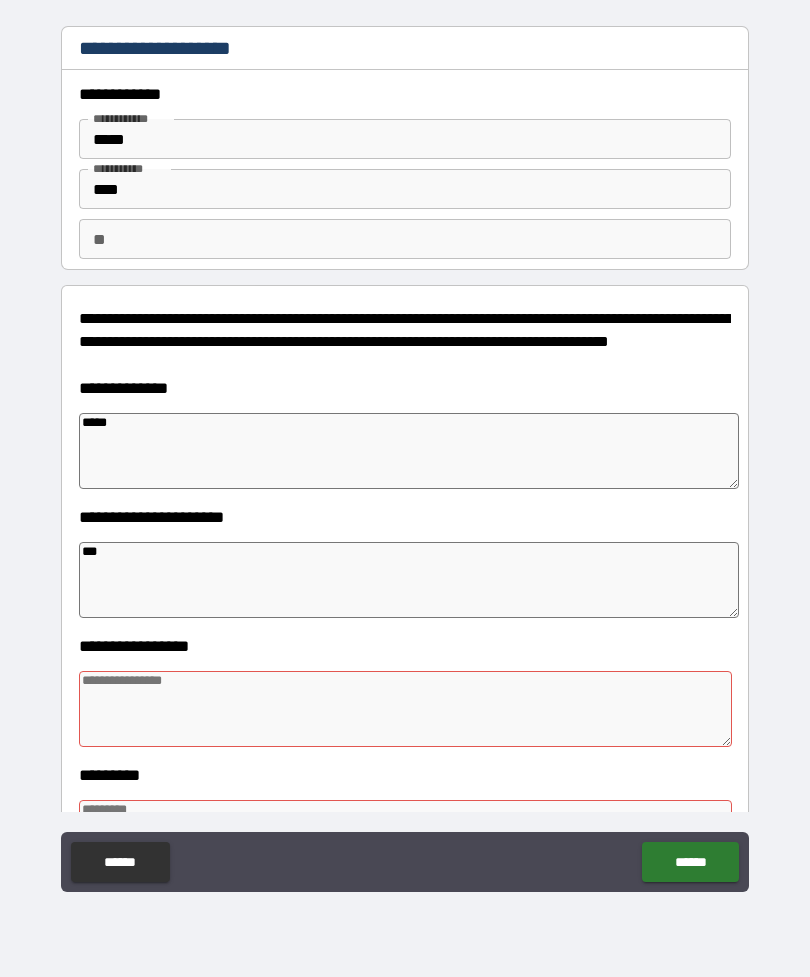 type on "*" 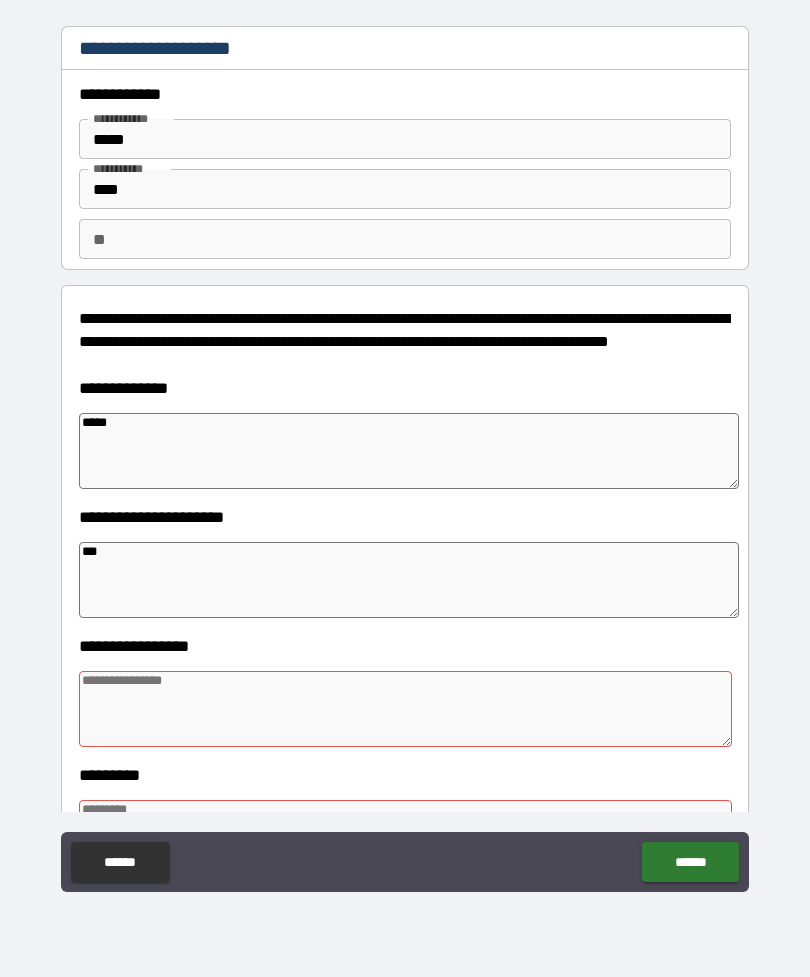 type on "****" 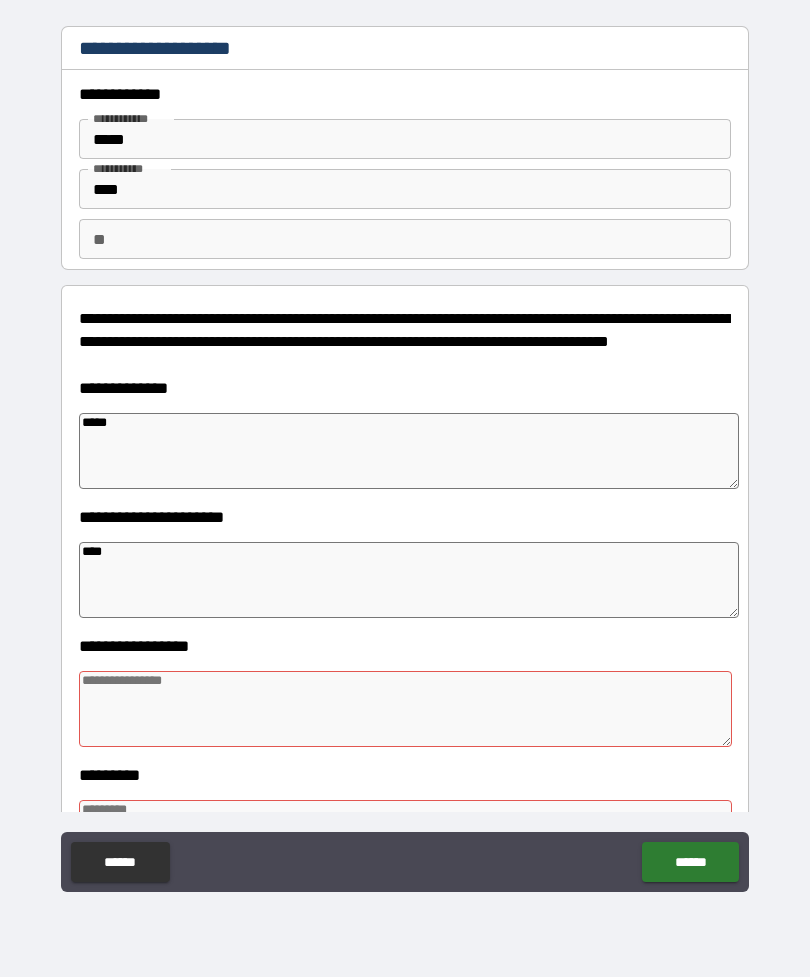 type on "*" 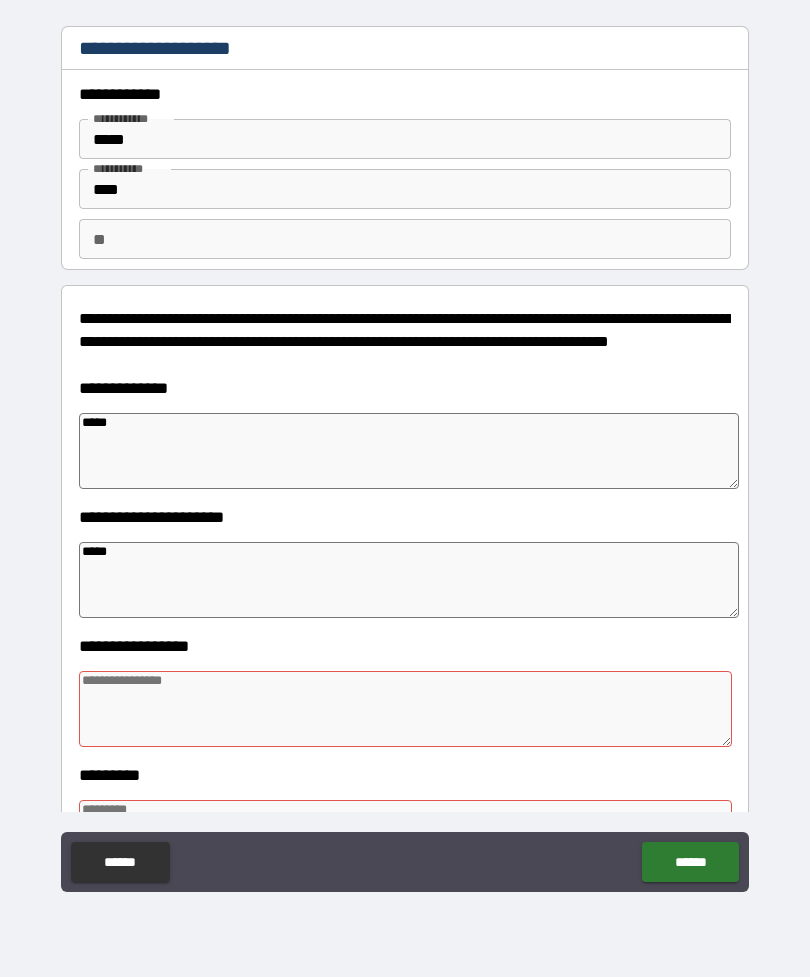 type on "*" 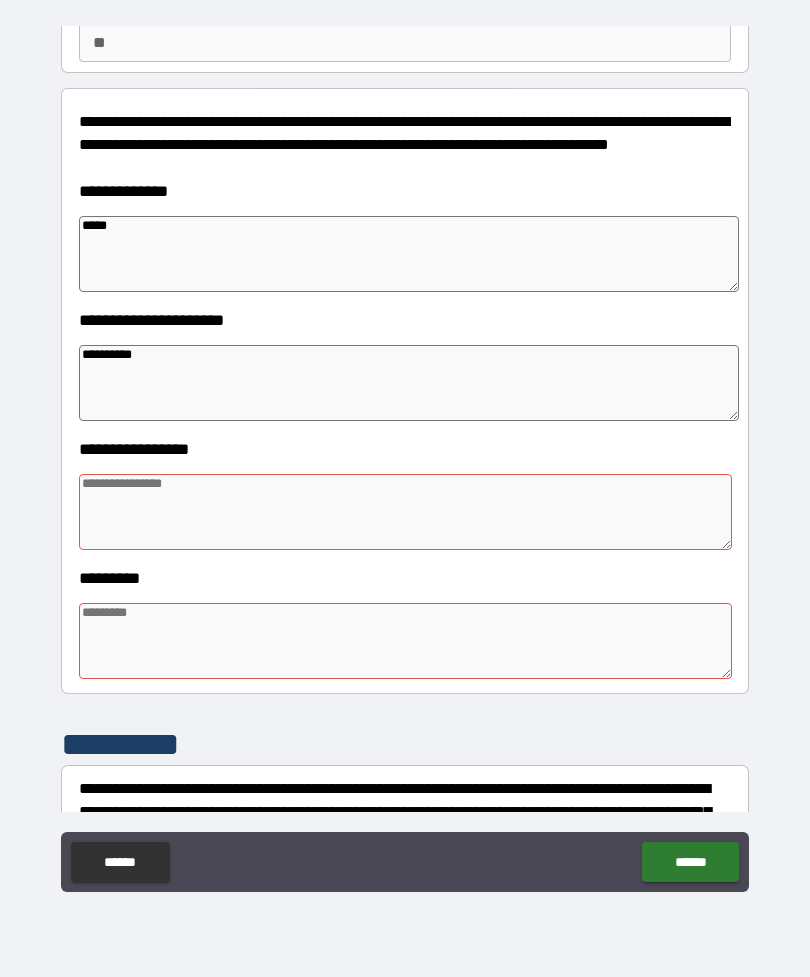 scroll, scrollTop: 230, scrollLeft: 0, axis: vertical 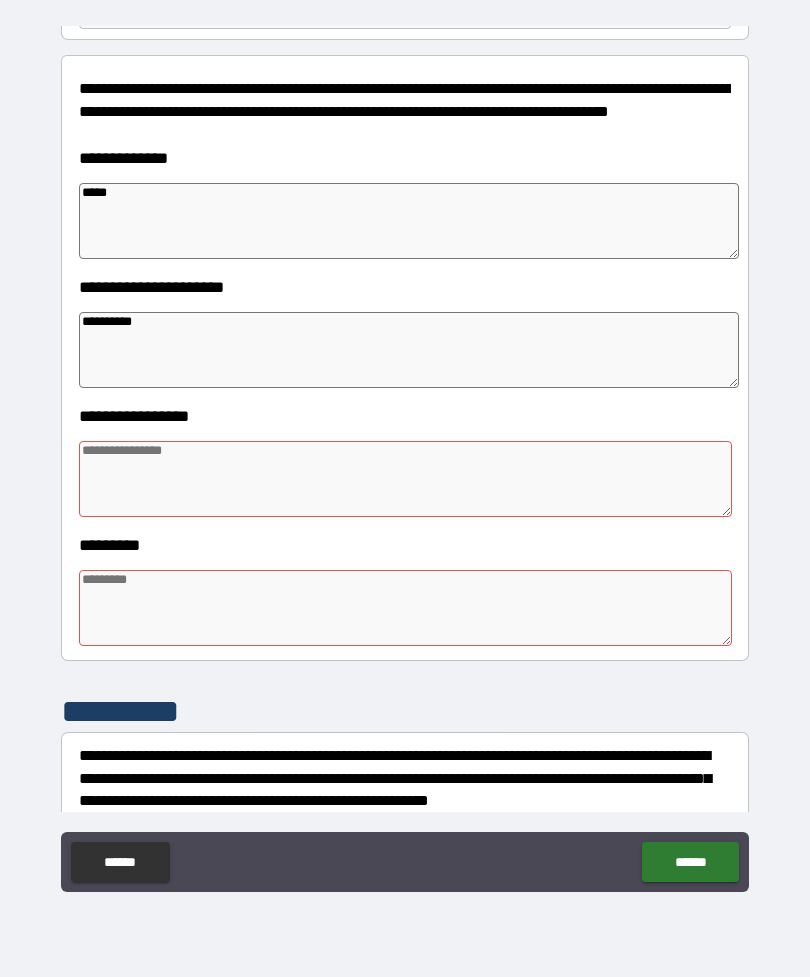 click at bounding box center [405, 479] 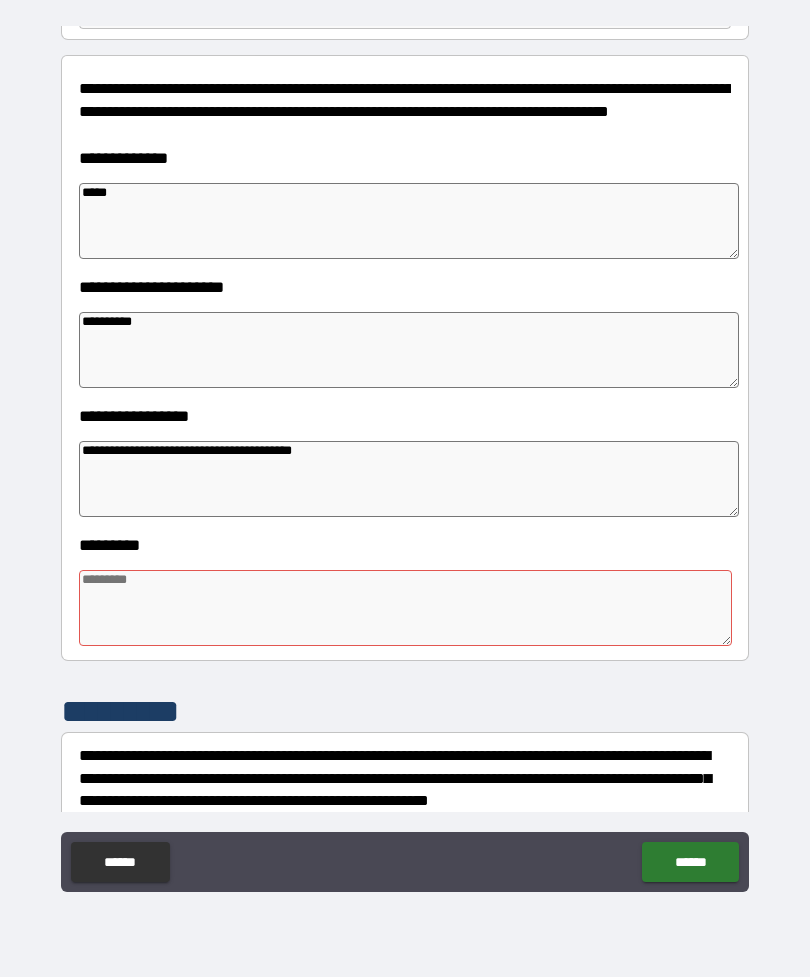 click at bounding box center (405, 608) 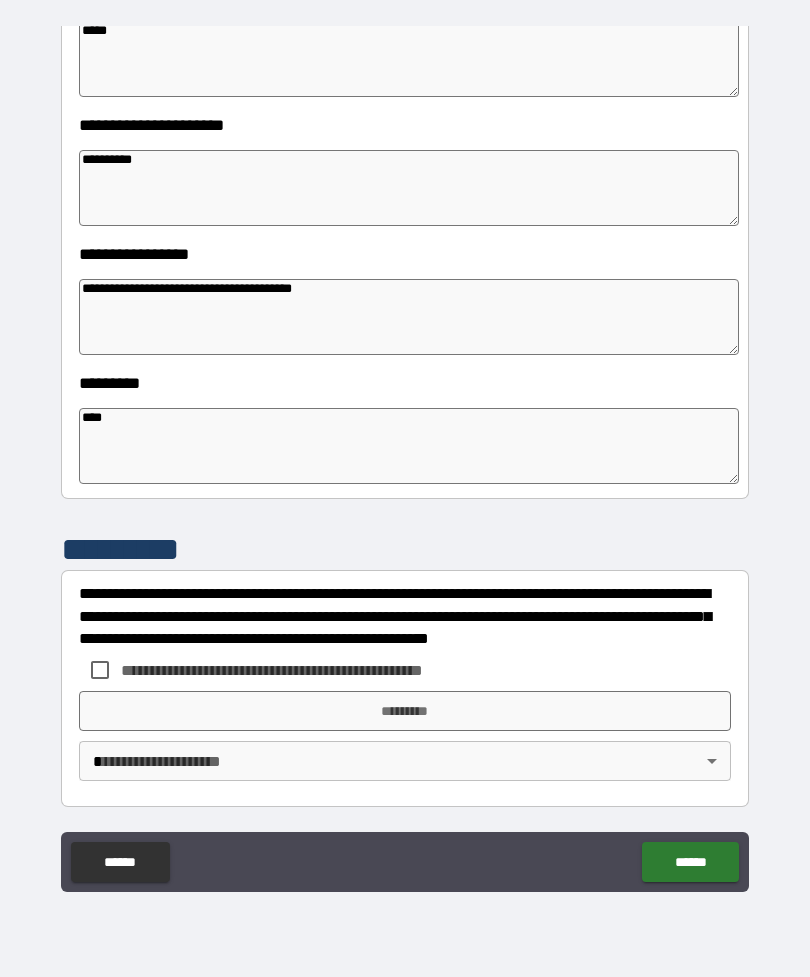 scroll, scrollTop: 392, scrollLeft: 0, axis: vertical 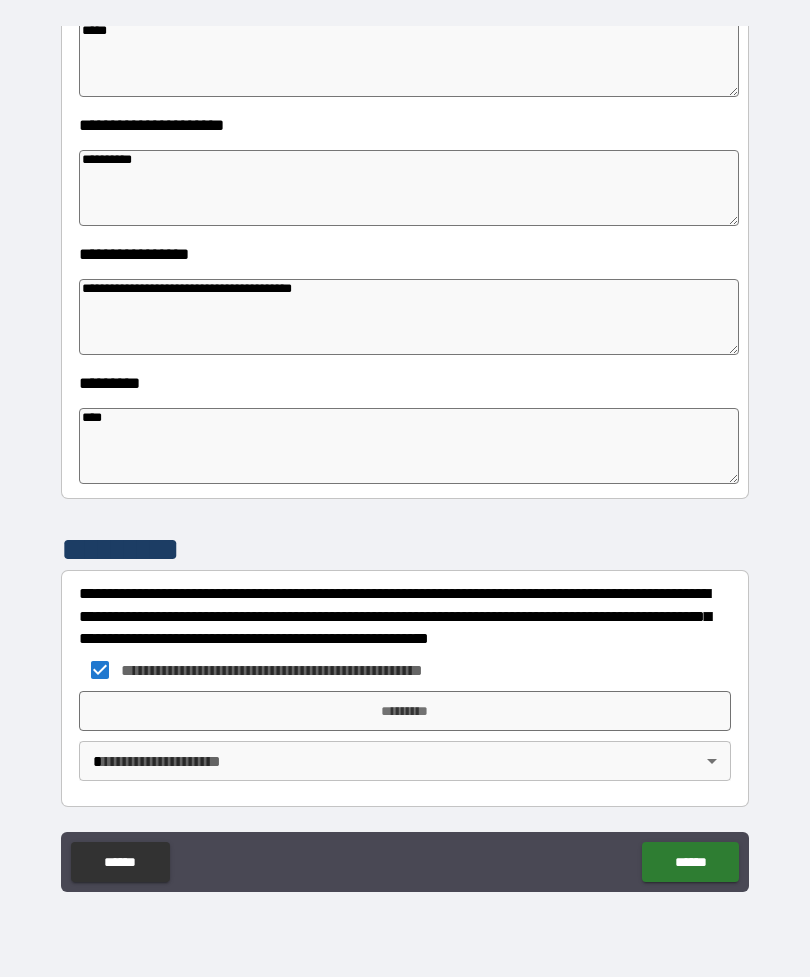 click on "*********" at bounding box center [405, 711] 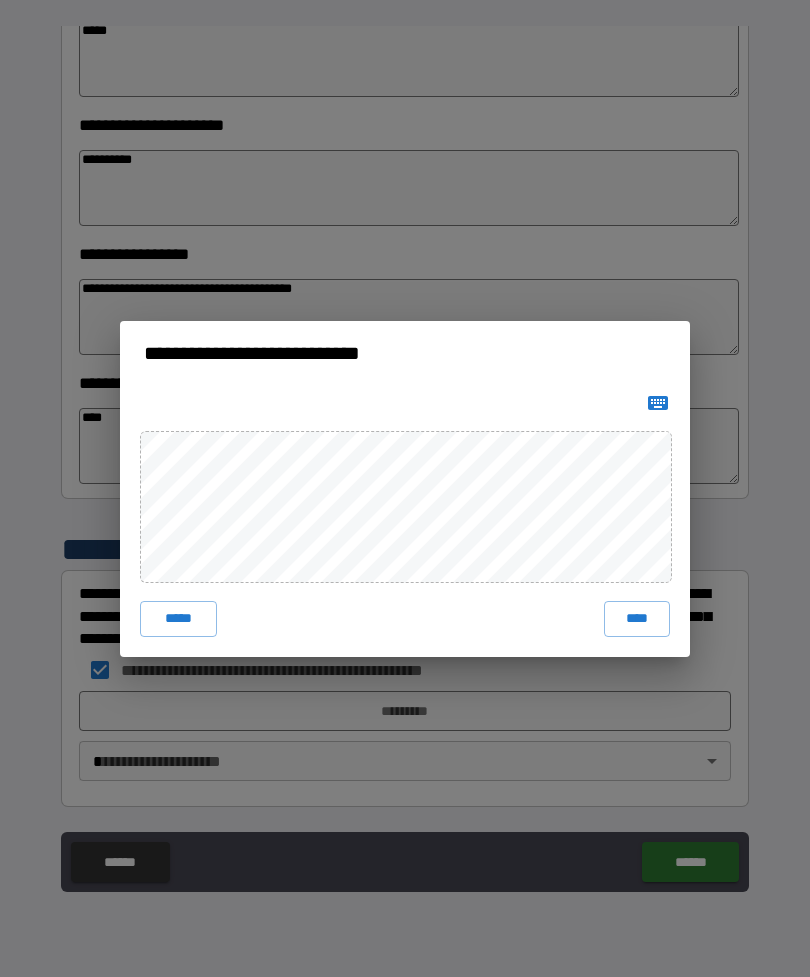click on "****" at bounding box center (637, 619) 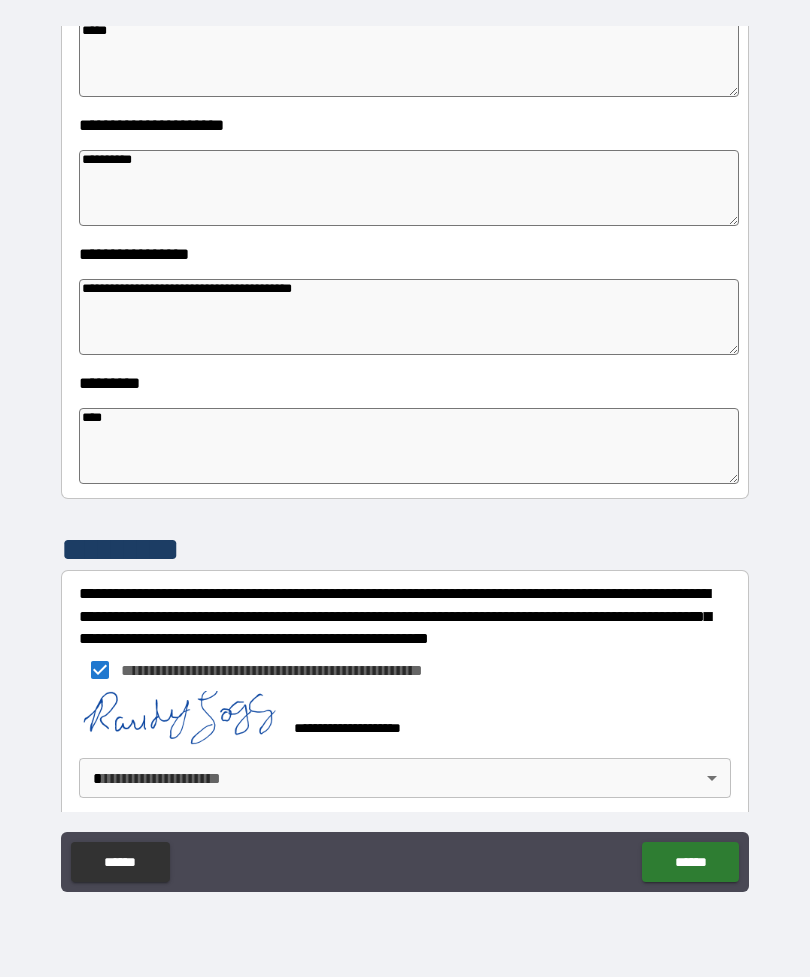 scroll, scrollTop: 382, scrollLeft: 0, axis: vertical 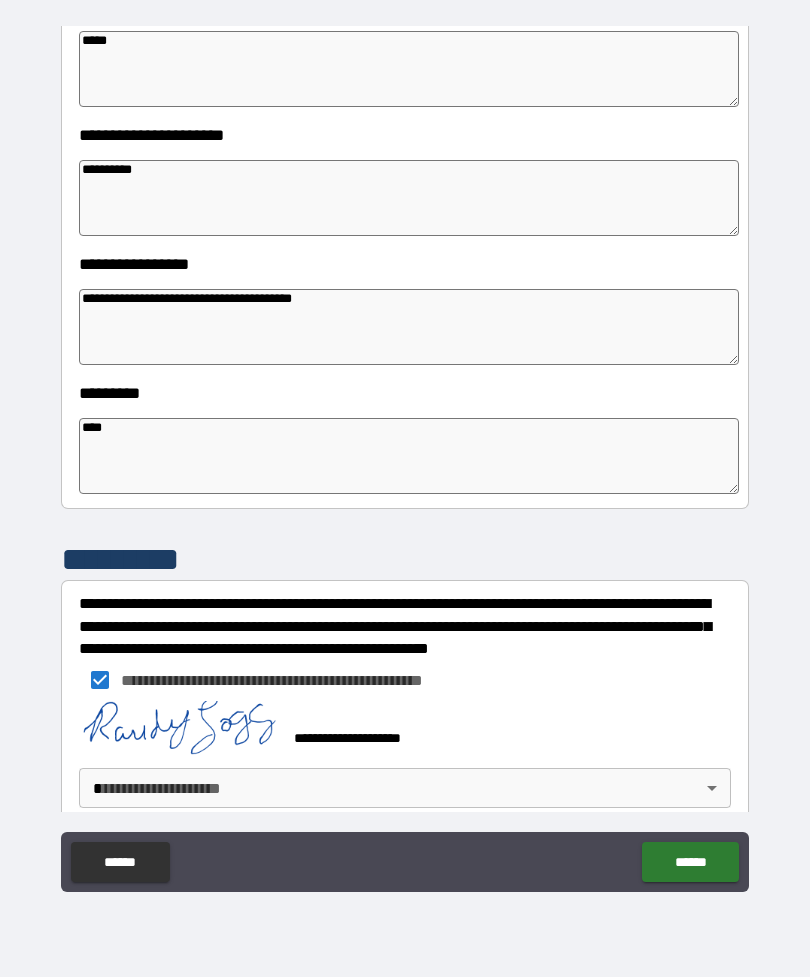 click on "******" at bounding box center [690, 862] 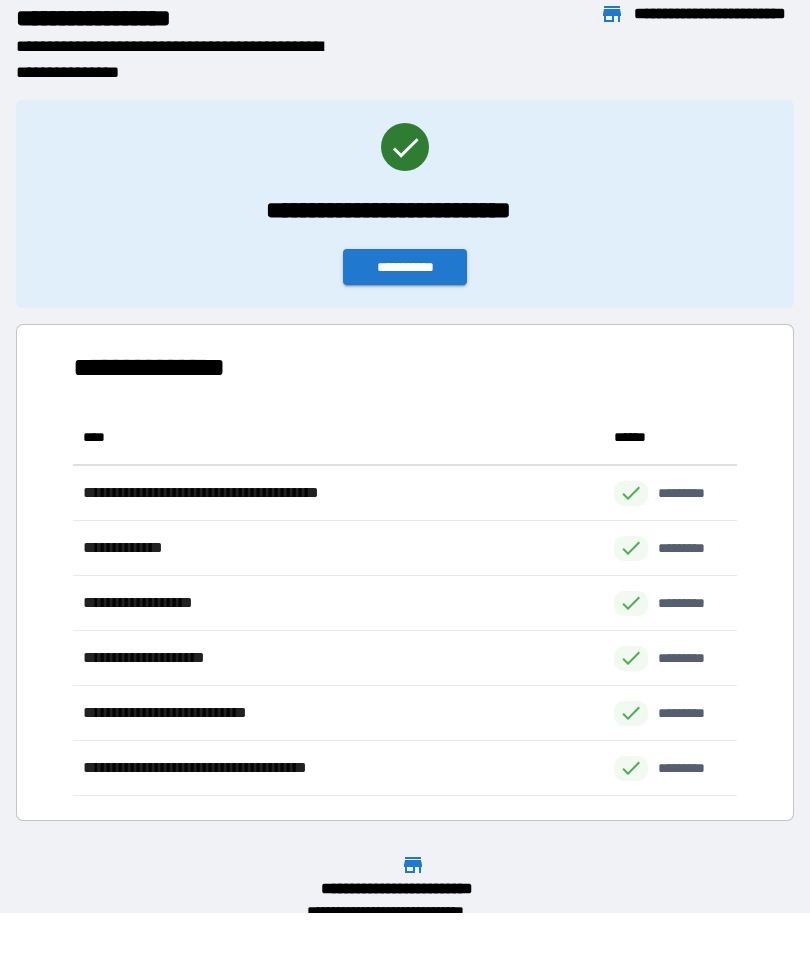 scroll, scrollTop: 1, scrollLeft: 1, axis: both 